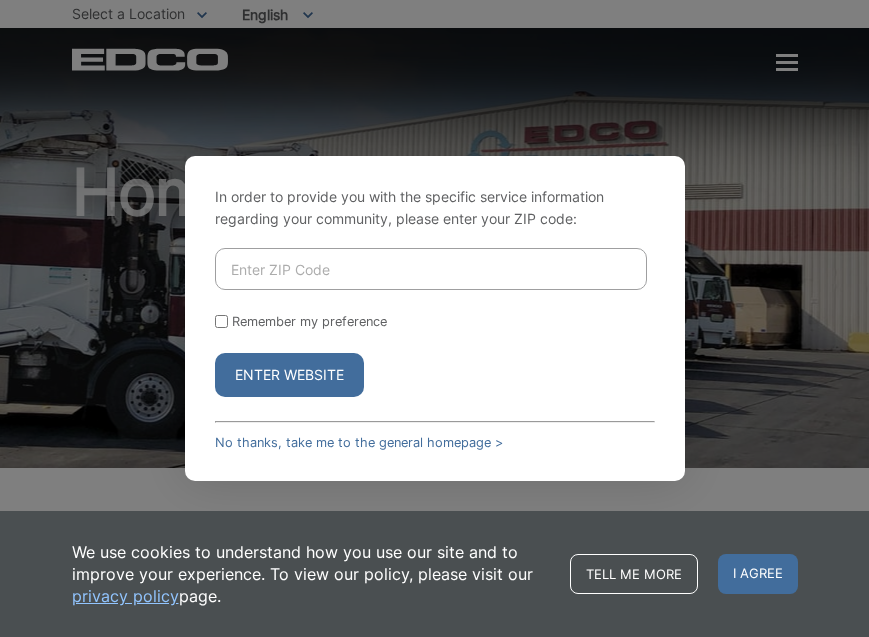 scroll, scrollTop: 0, scrollLeft: 0, axis: both 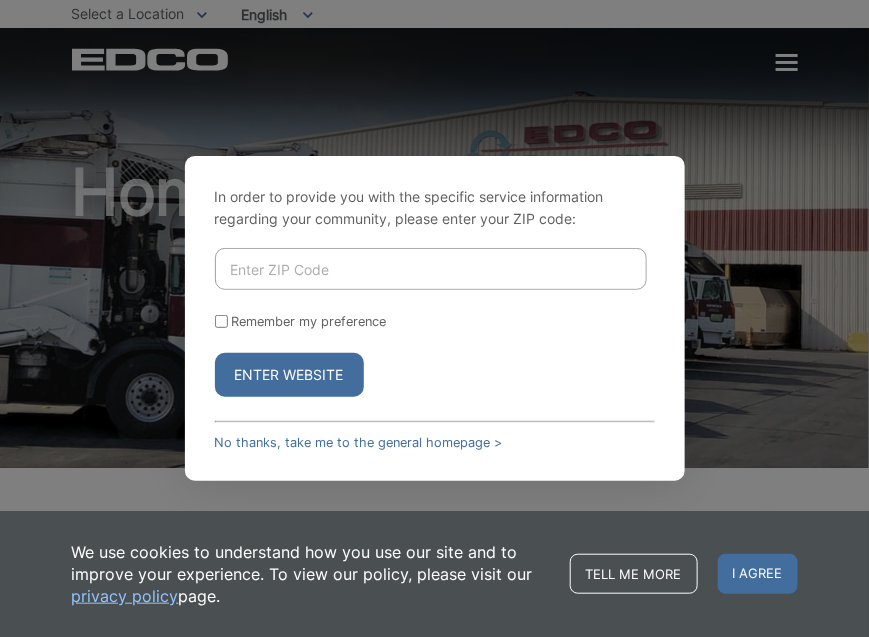 click at bounding box center [431, 269] 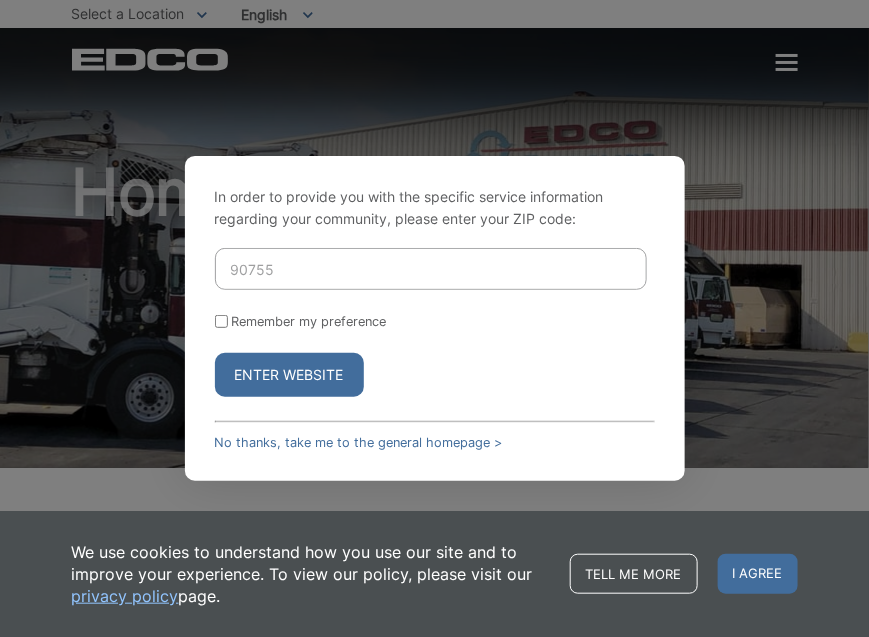 type on "90755" 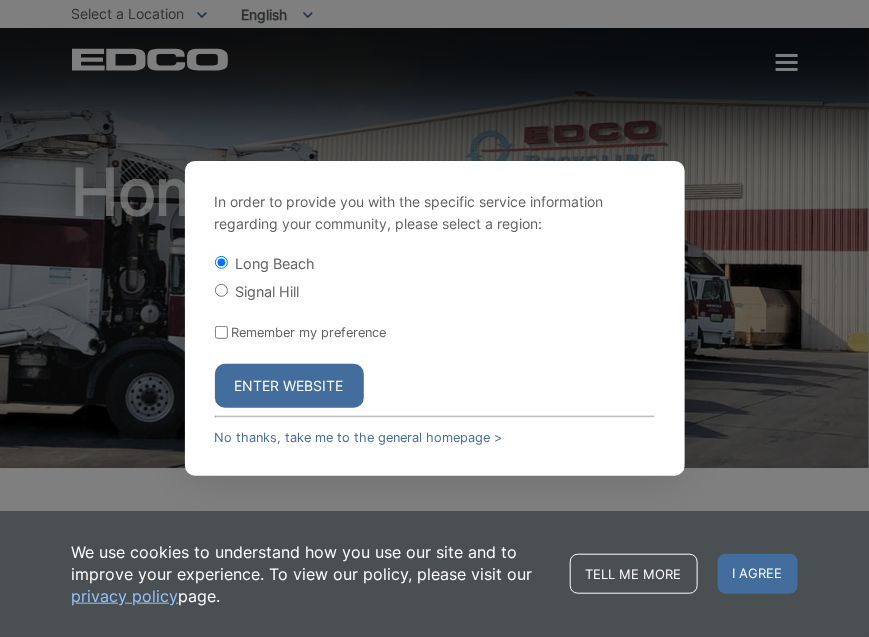 click on "Signal Hill" at bounding box center [268, 291] 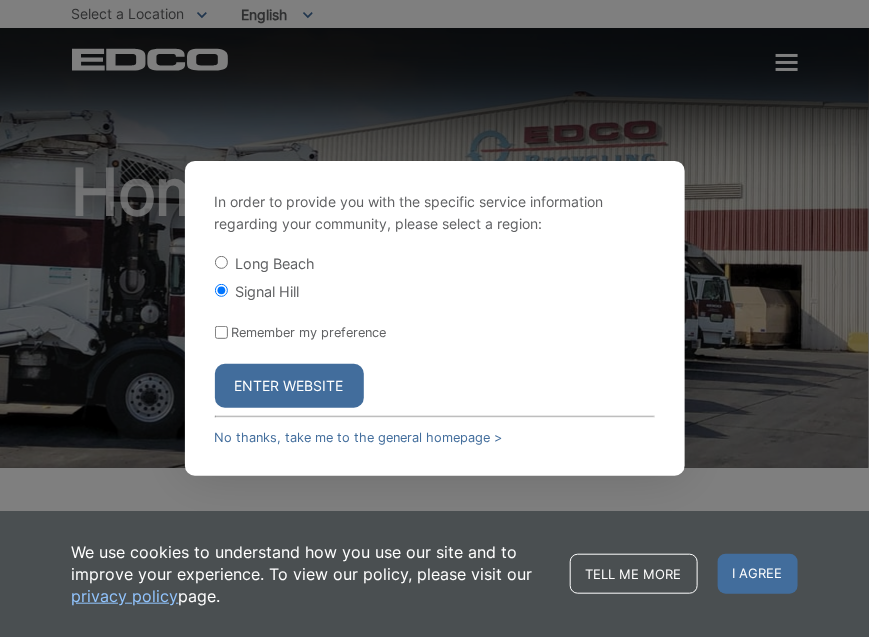 click on "In order to provide you with the specific service information regarding your community, please select a region:
Long Beach Signal Hill
Remember my preference
Enter Website
No thanks, take me to the general homepage >" at bounding box center (435, 318) 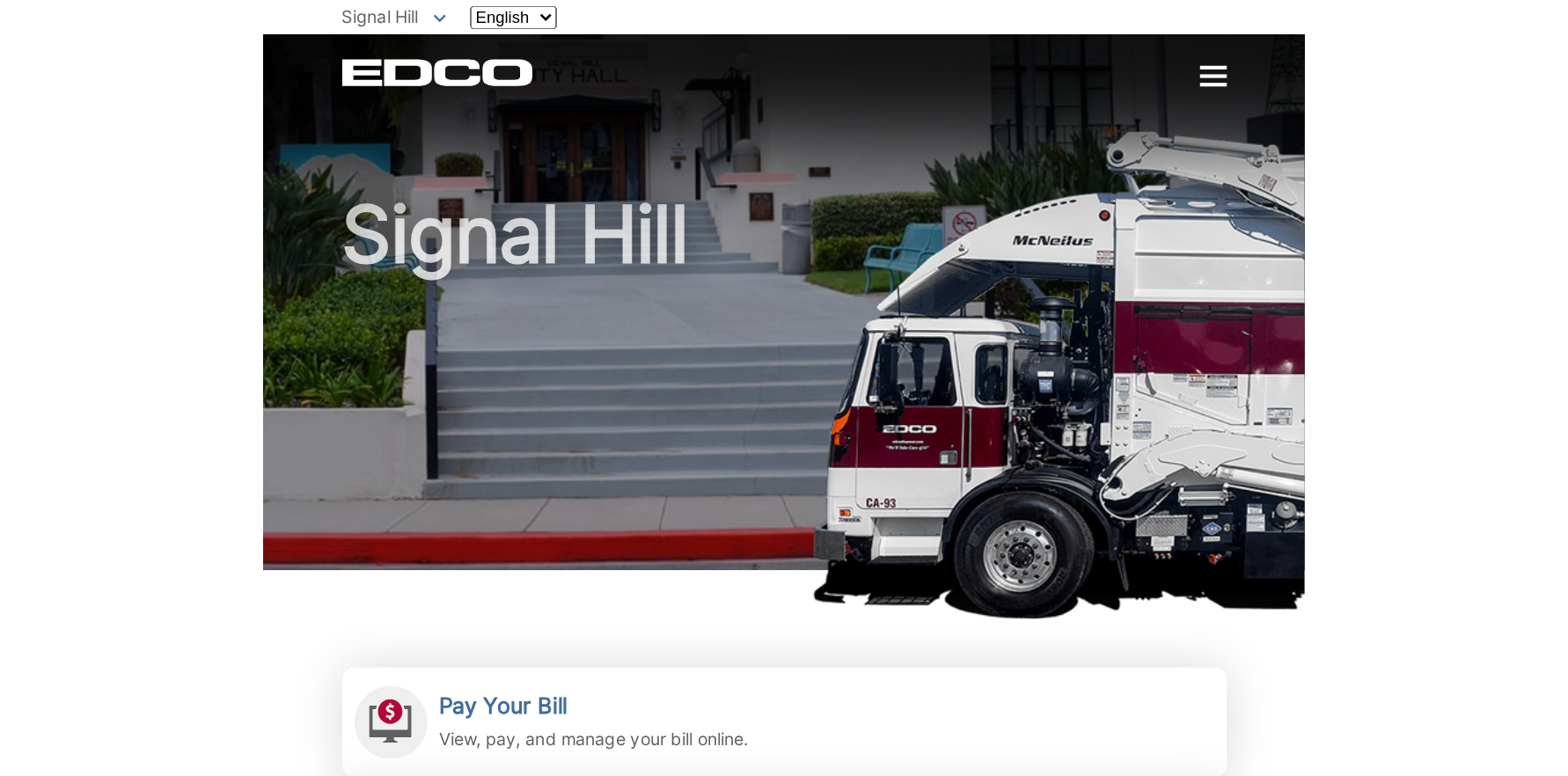 scroll, scrollTop: 0, scrollLeft: 0, axis: both 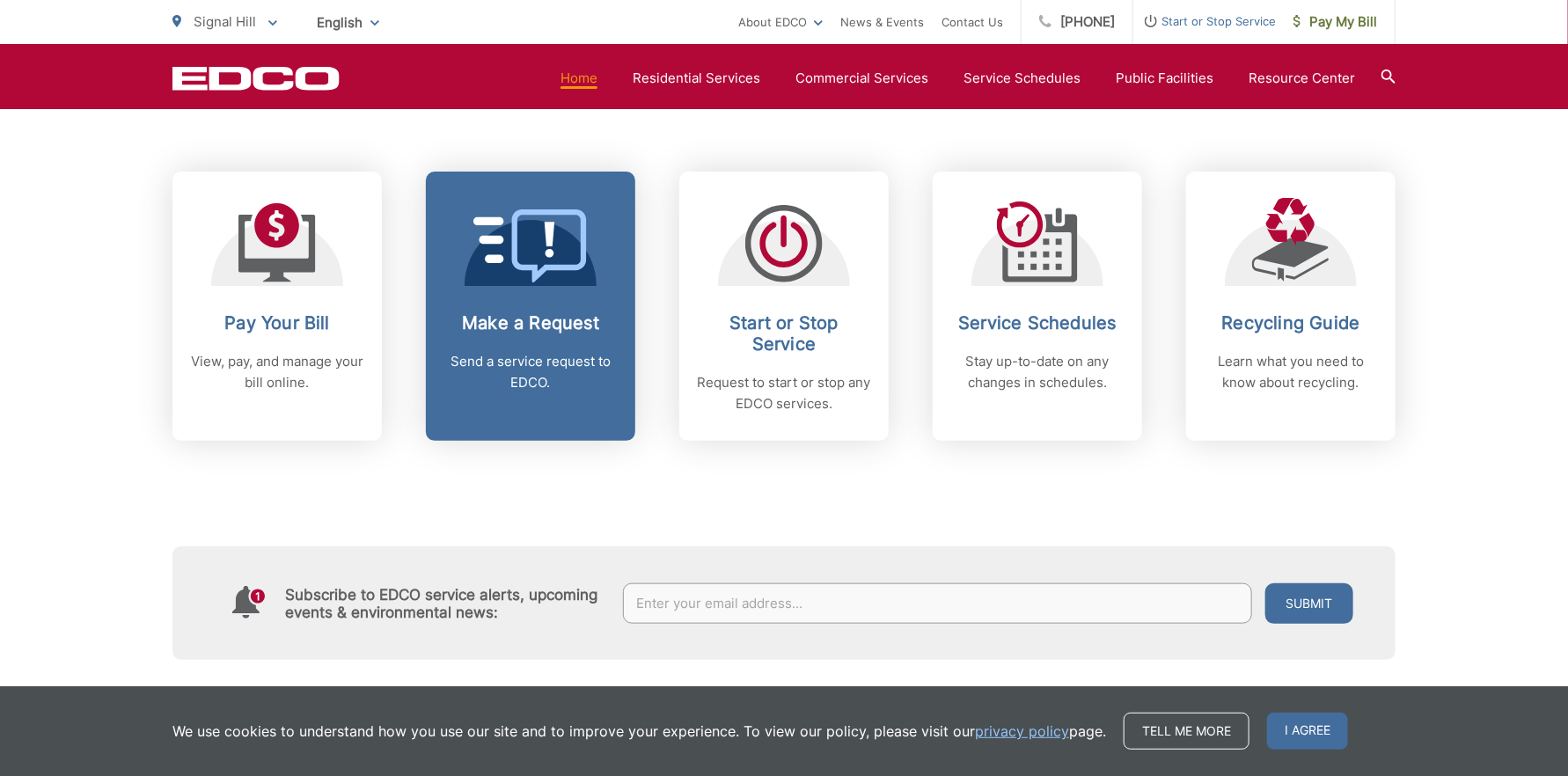click on "Make a Request
Send a service request to EDCO." at bounding box center (531, 353) 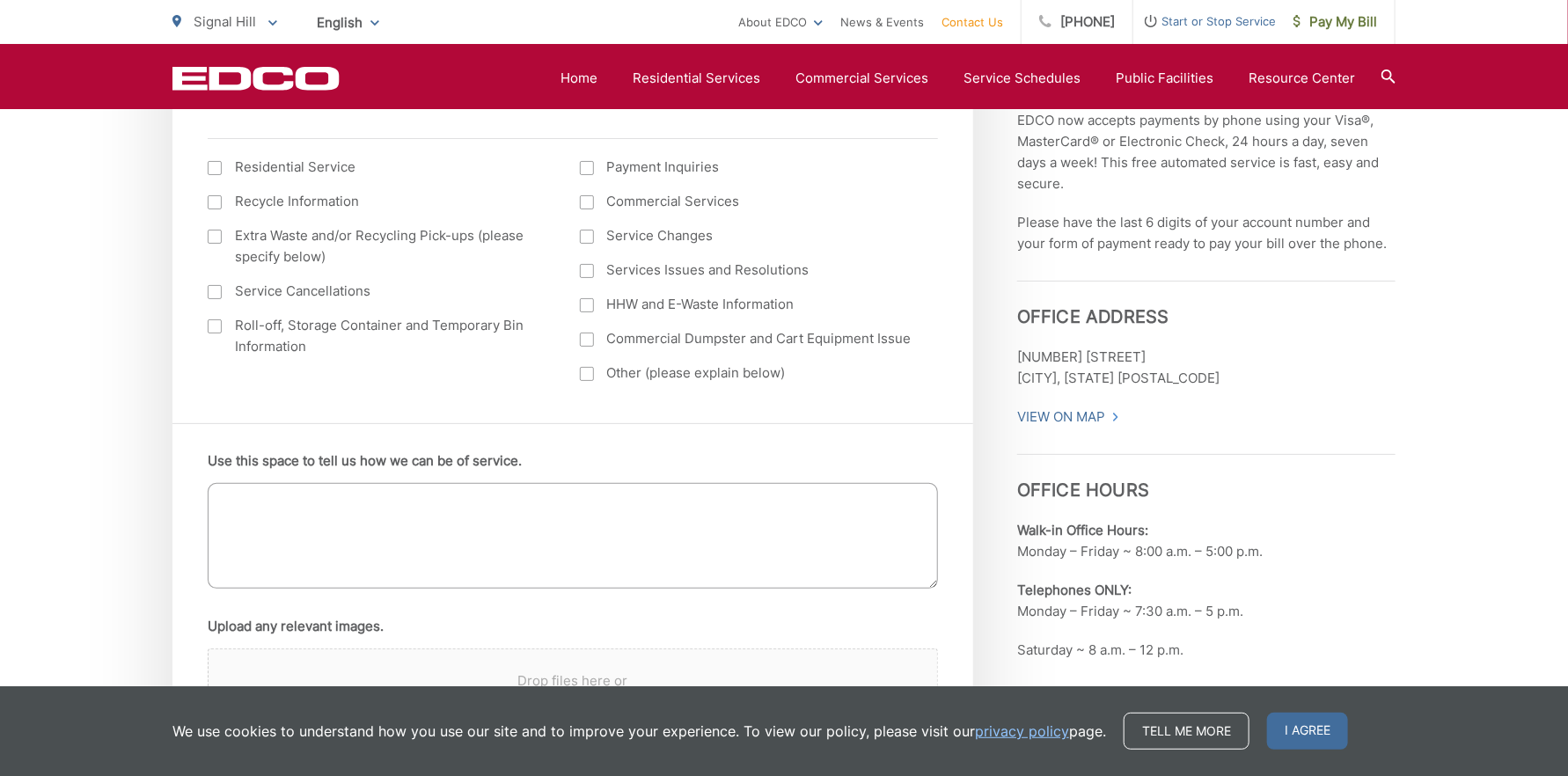 scroll, scrollTop: 792, scrollLeft: 0, axis: vertical 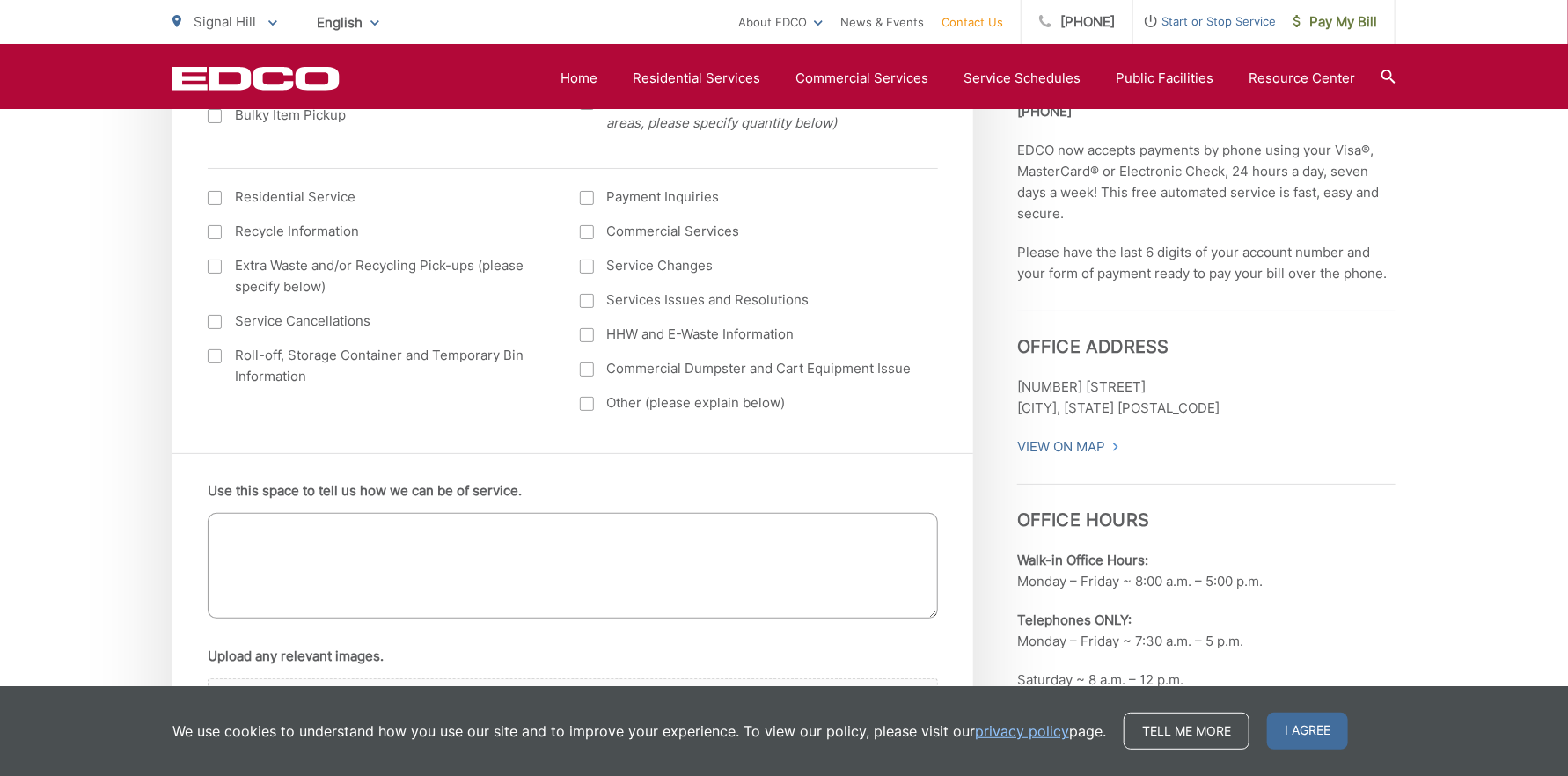 click on "Roll-off, Storage Container and Temporary Bin Information" at bounding box center [376, 366] 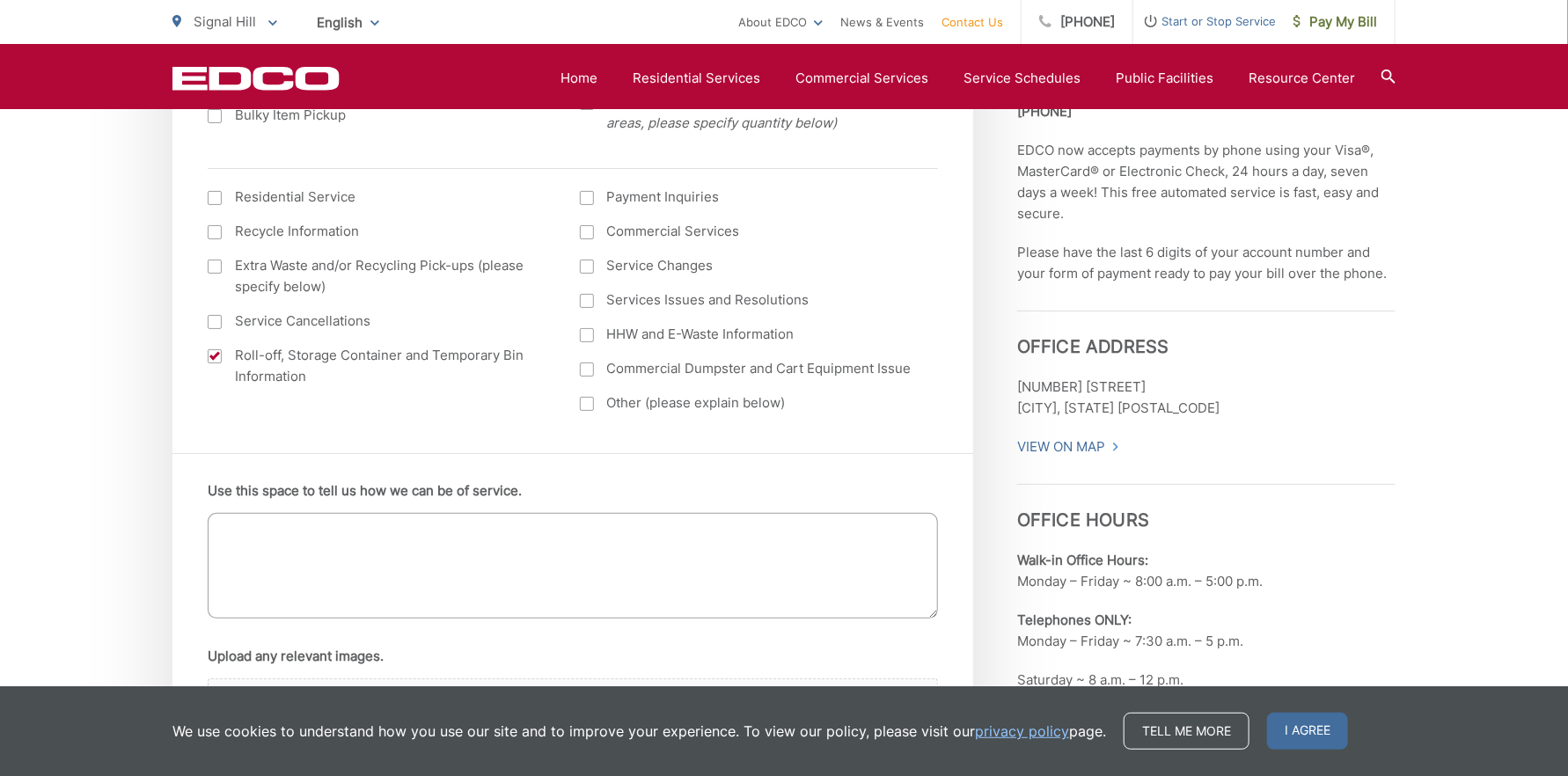 click on "Roll-off, Storage Container and Temporary Bin Information" at bounding box center [376, 366] 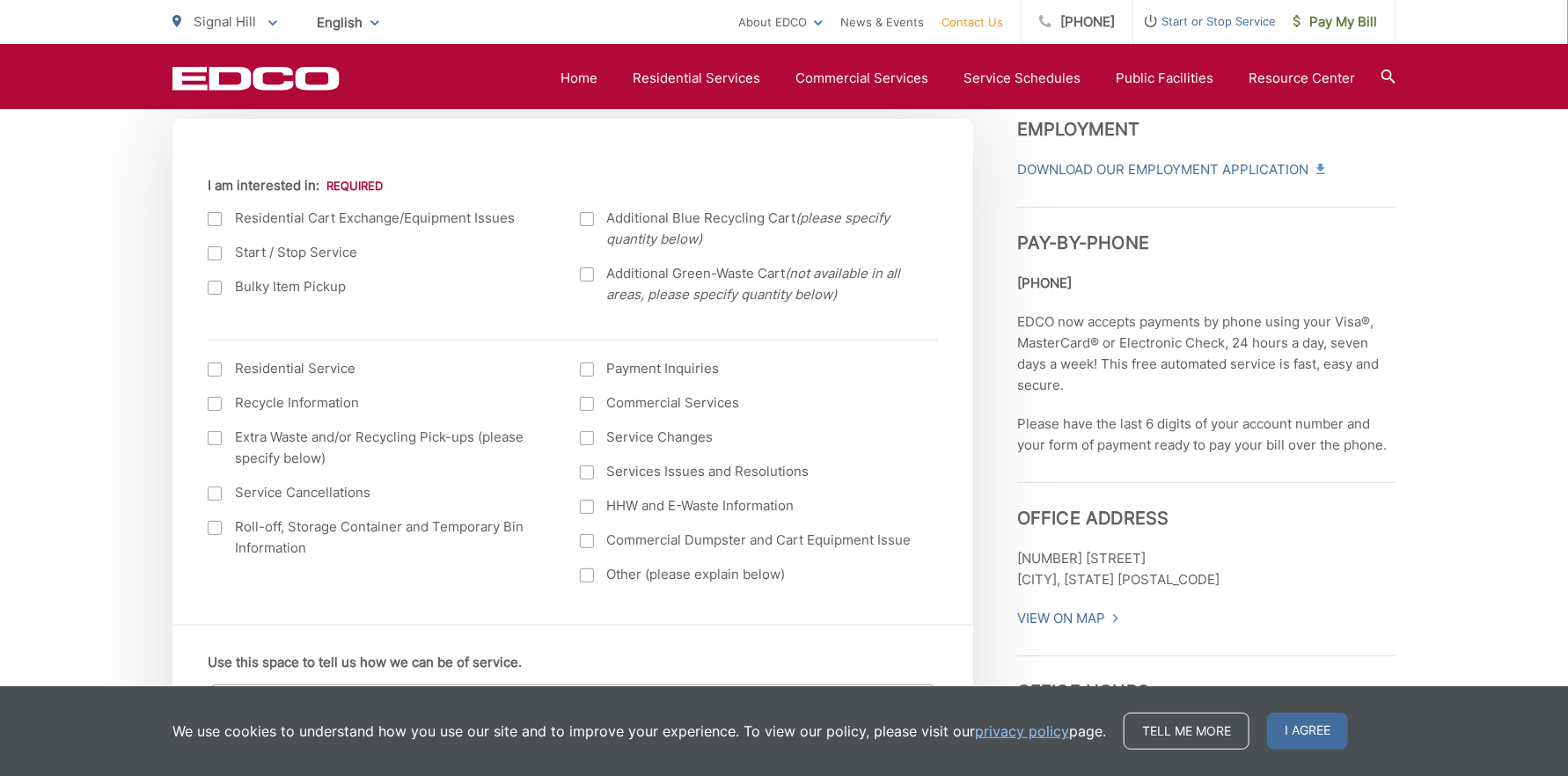 scroll, scrollTop: 528, scrollLeft: 0, axis: vertical 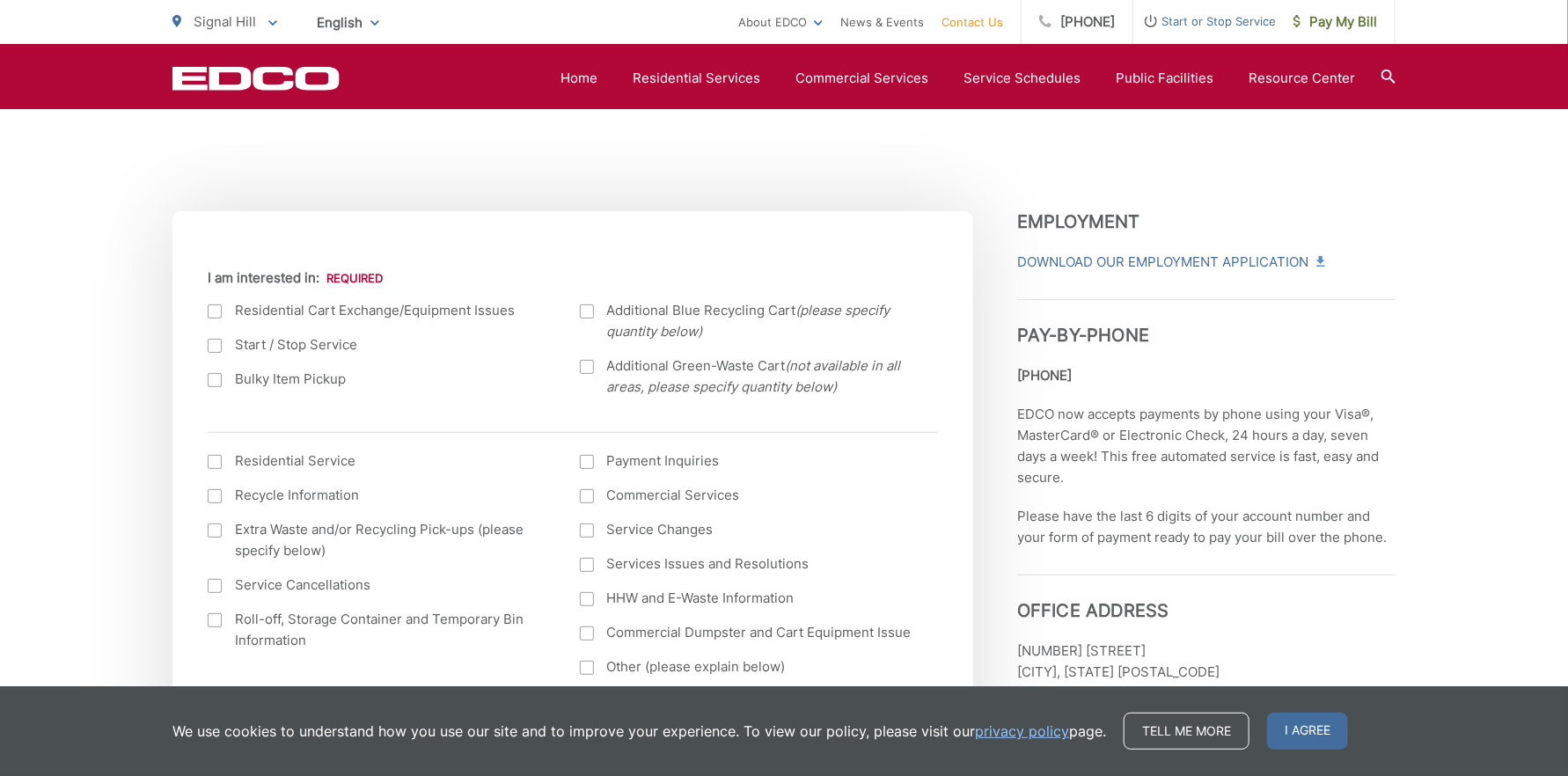 click on "EDCO now accepts payments by phone using your Visa®, MasterCard® or Electronic Check, 24 hours a day, seven days a week! This free automated service is fast, easy and secure." at bounding box center (1206, 446) 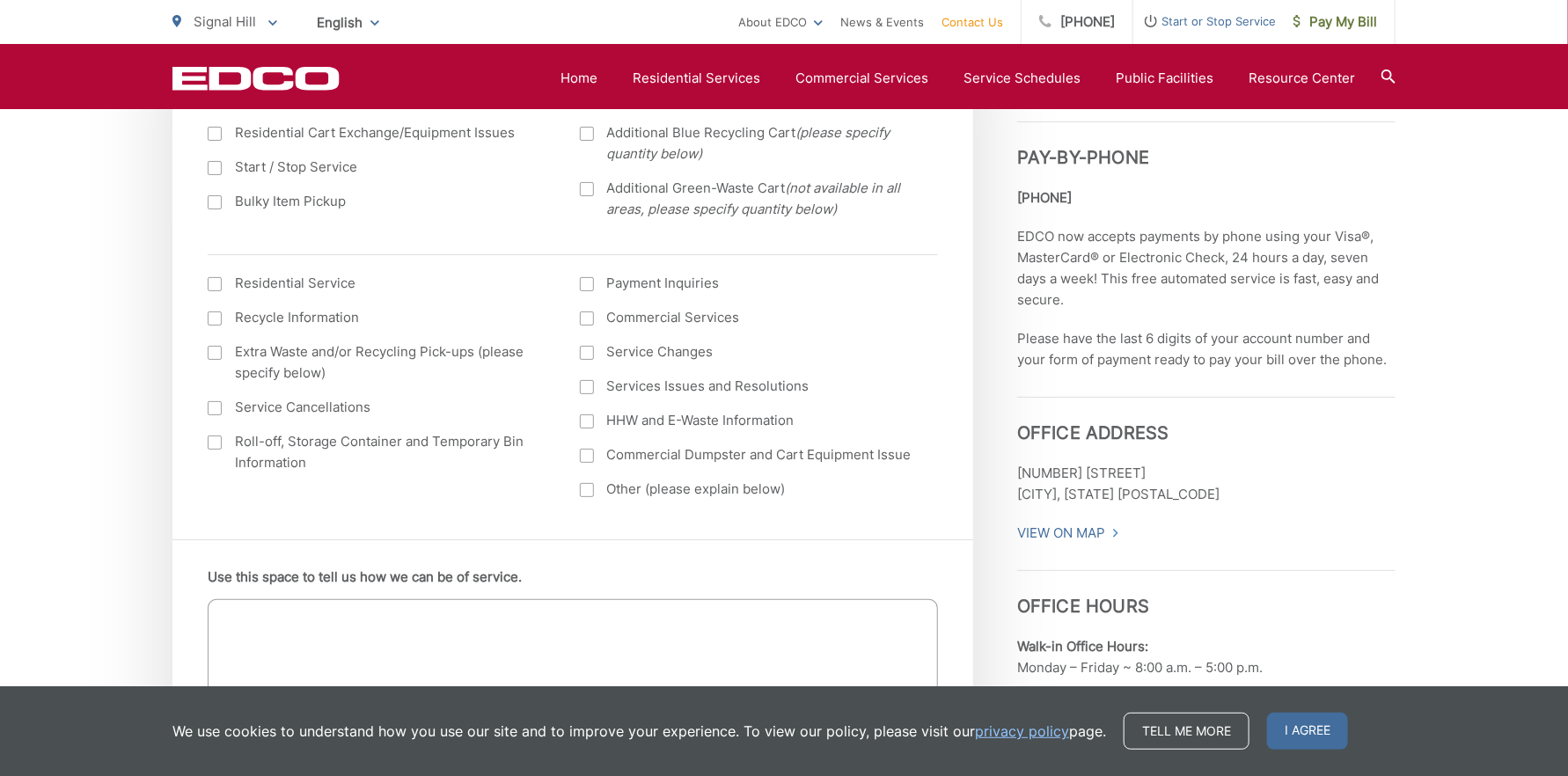 scroll, scrollTop: 792, scrollLeft: 0, axis: vertical 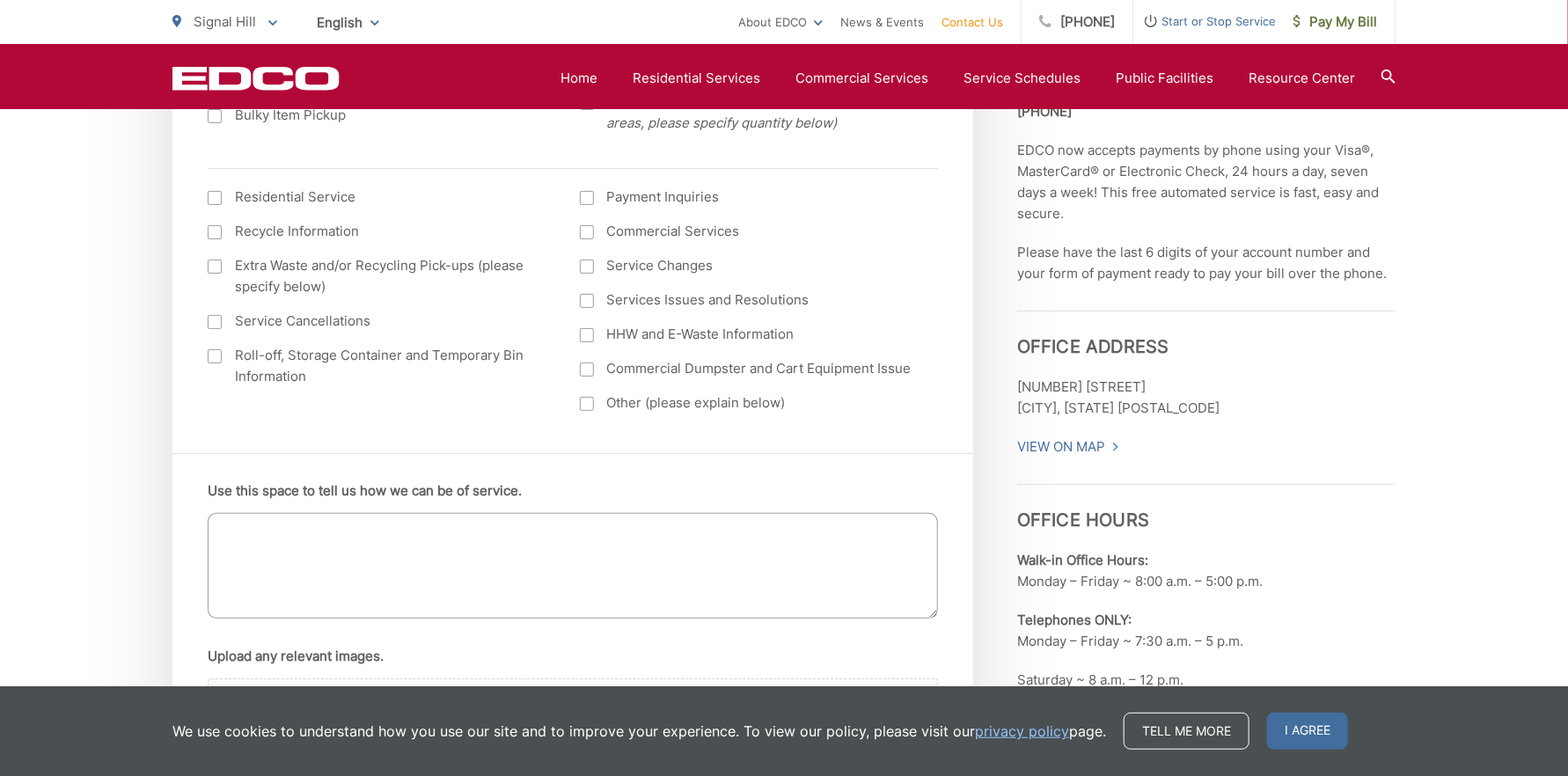 click on "We use cookies to understand how you use our site and to improve your experience. To view our policy, please visit our  privacy policy  page.
Tell me more
I agree" at bounding box center (784, 731) 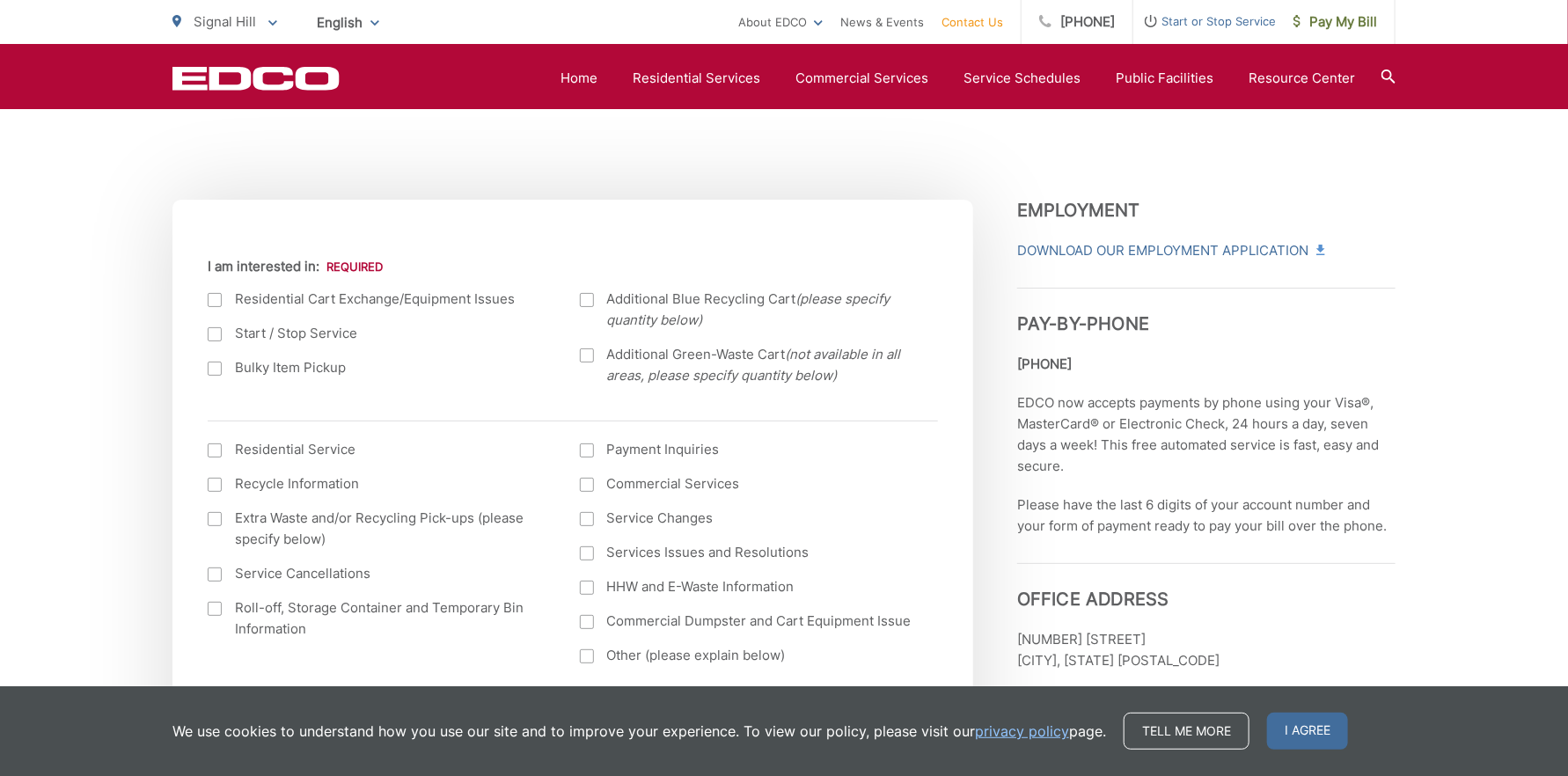 scroll, scrollTop: 528, scrollLeft: 0, axis: vertical 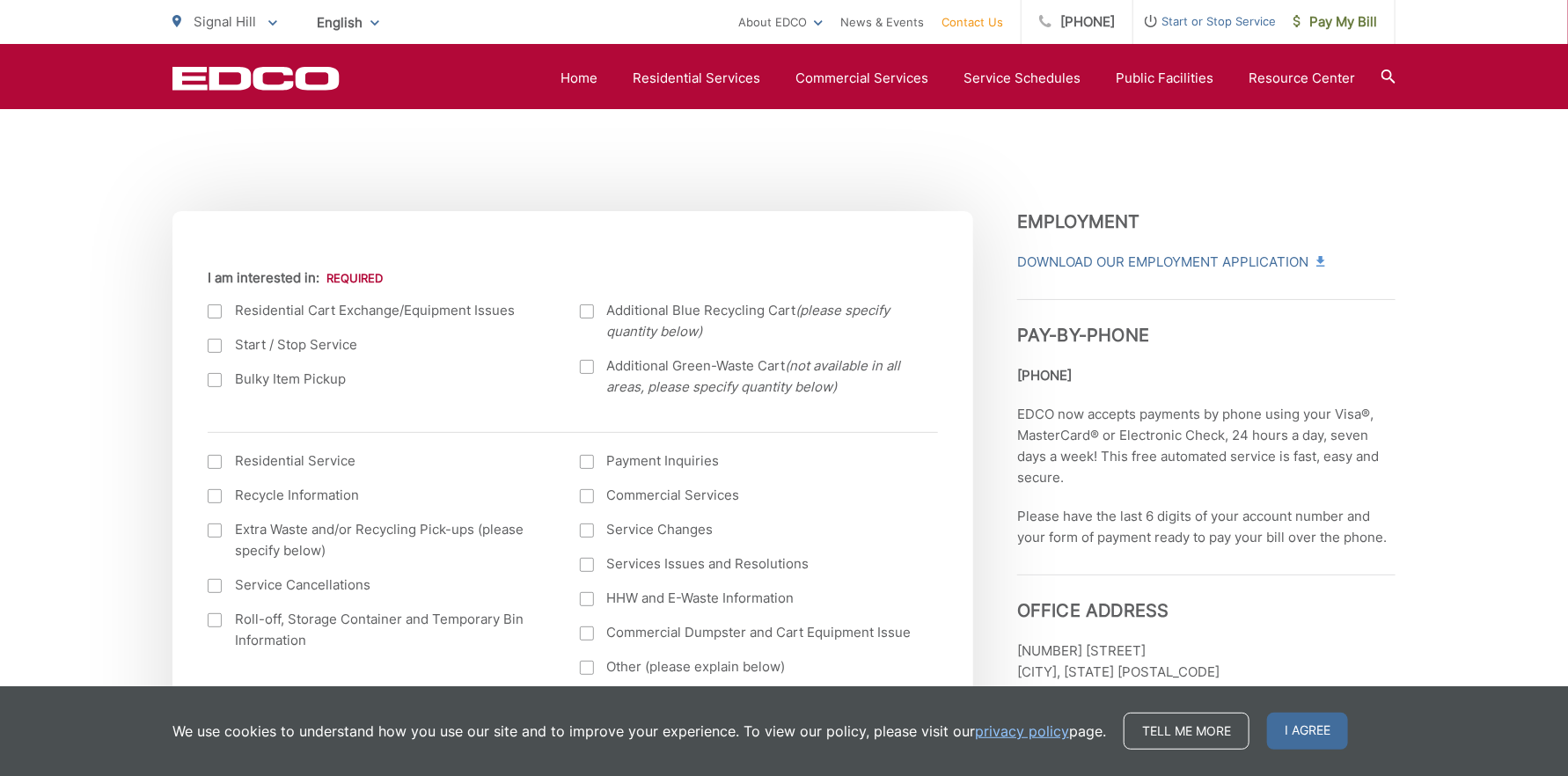click on "Residential Cart Exchange/Equipment Issues" at bounding box center [376, 311] 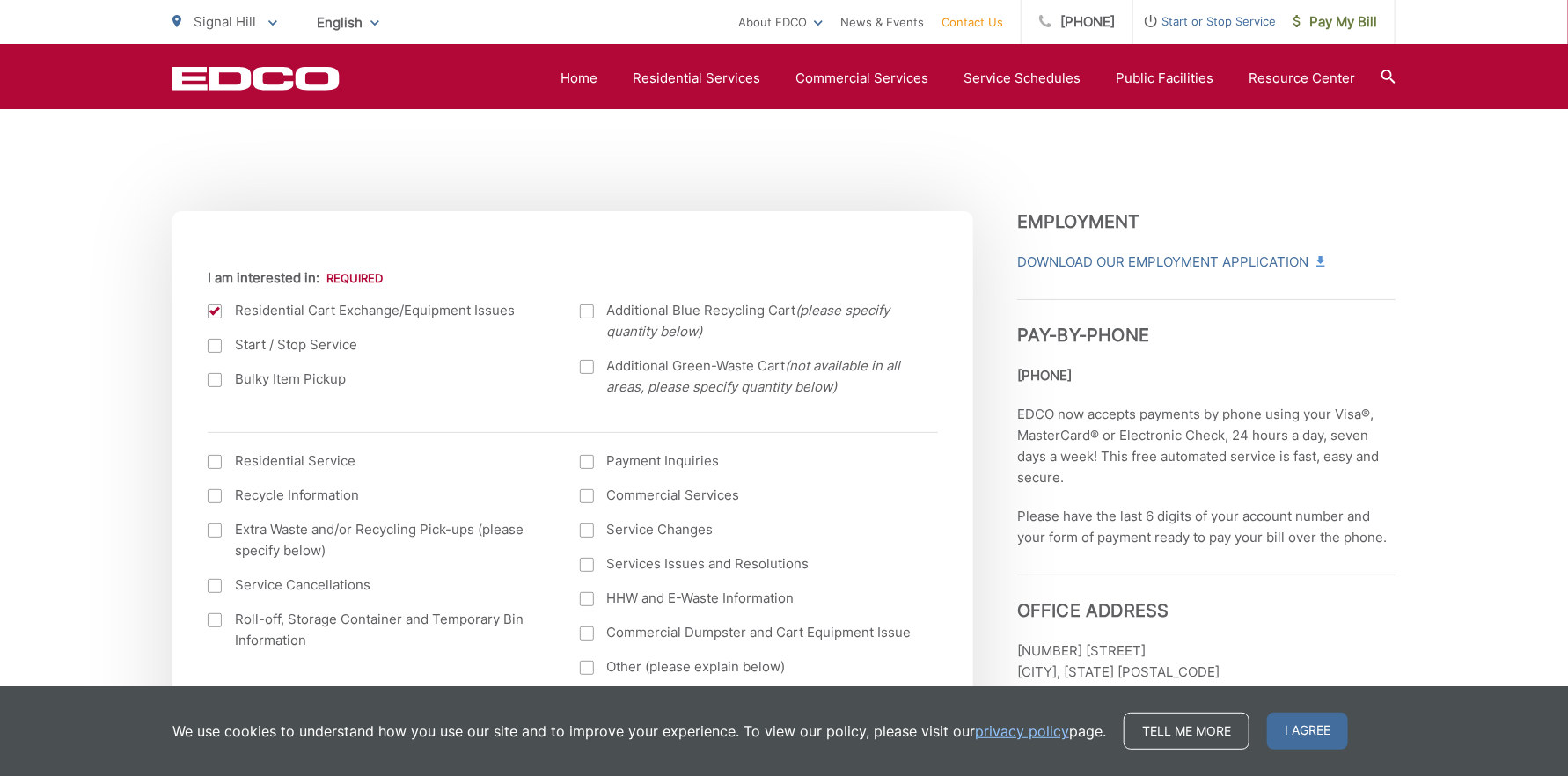 click on "Residential Cart Exchange/Equipment Issues" at bounding box center [376, 311] 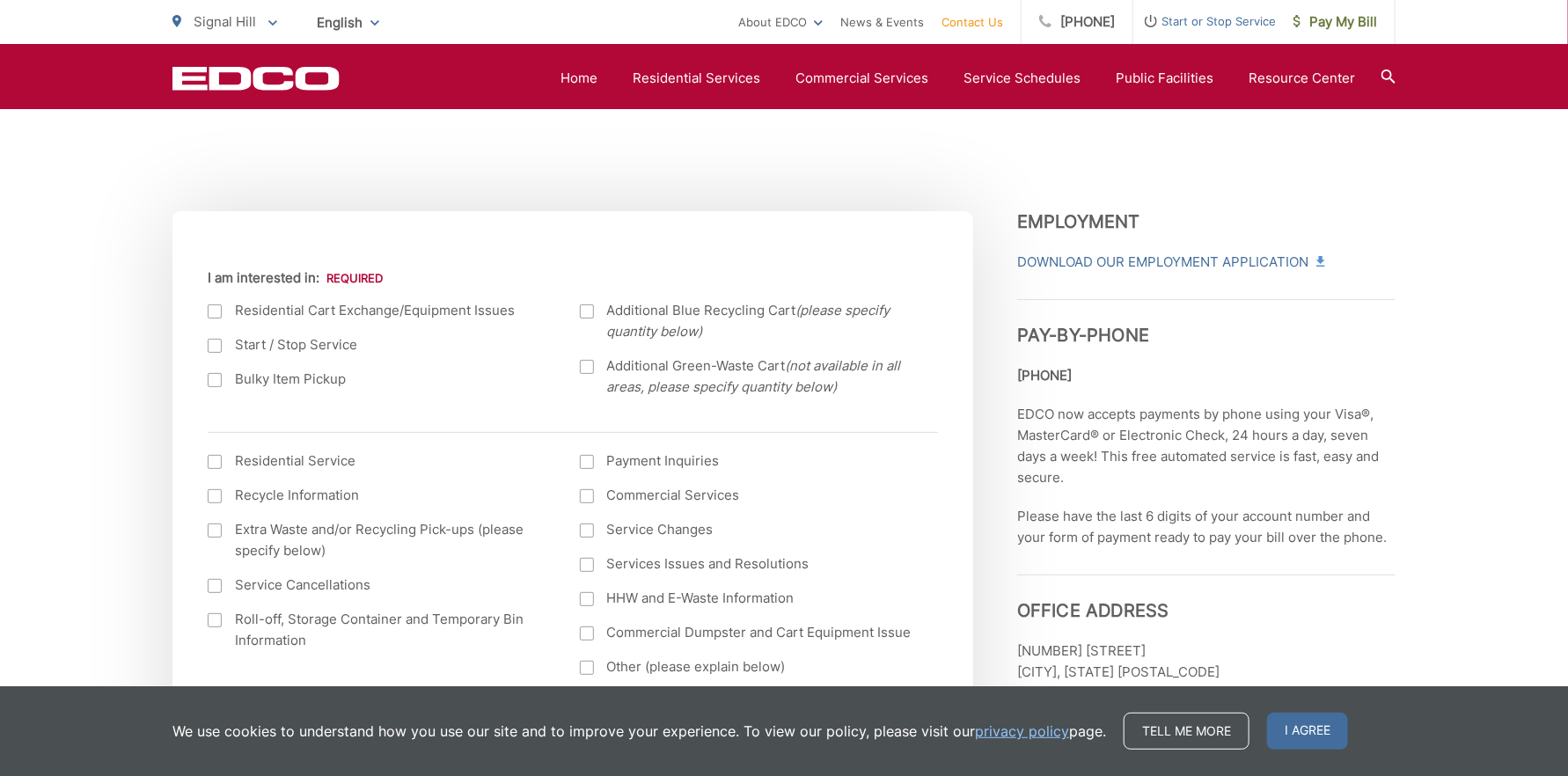 click on "Start / Stop Service" at bounding box center [376, 345] 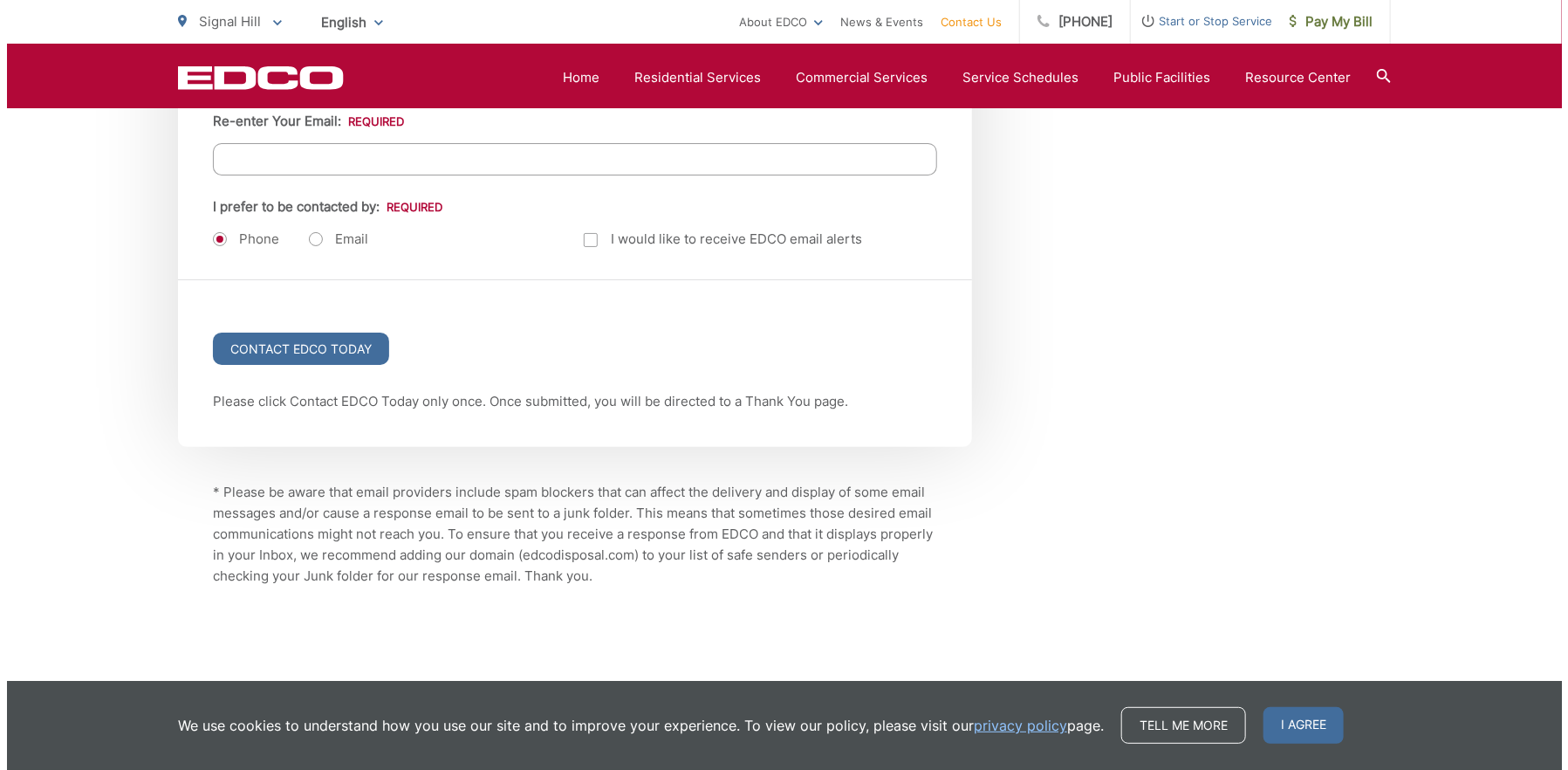 scroll, scrollTop: 2357, scrollLeft: 0, axis: vertical 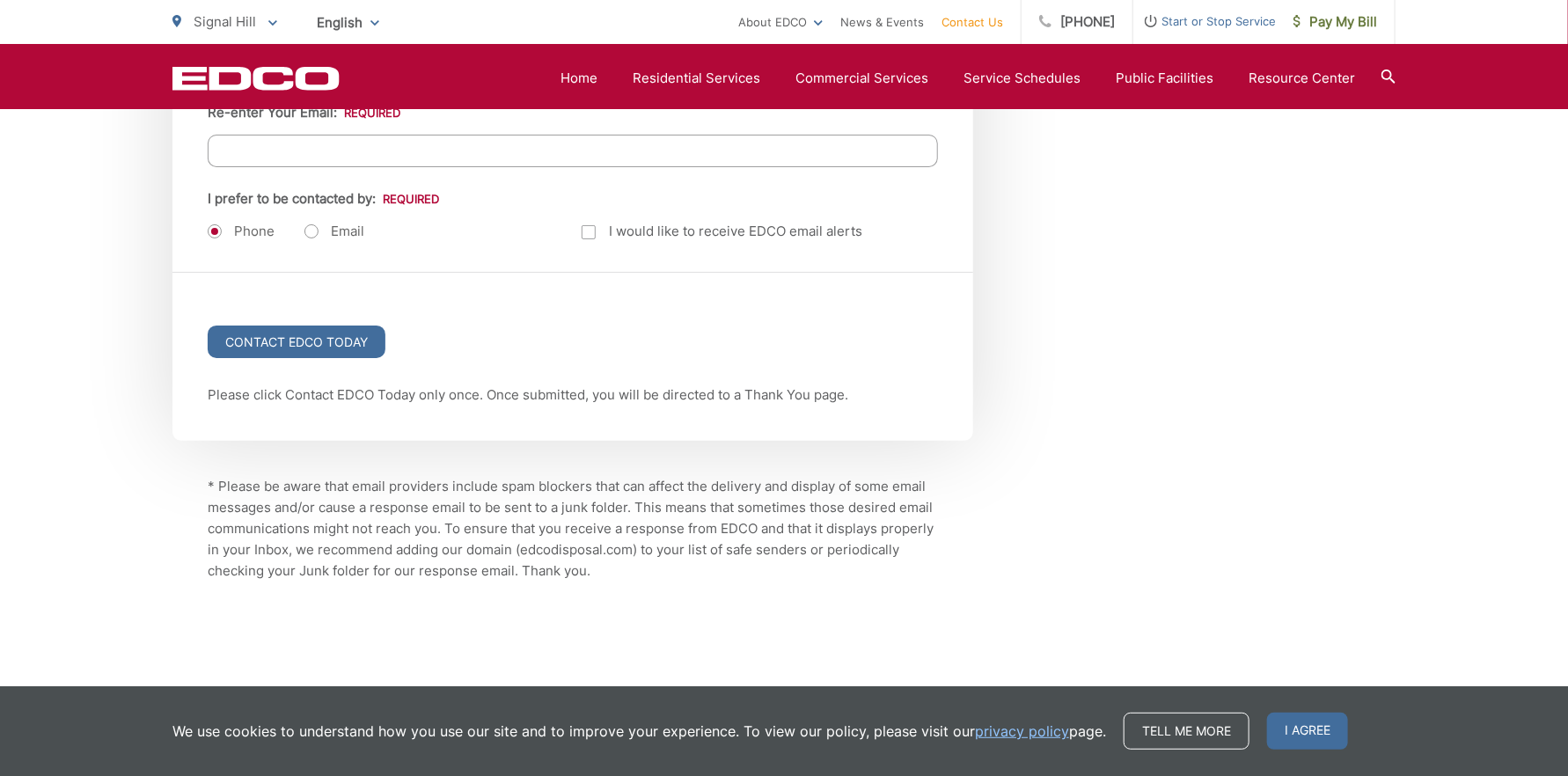 click on "EDCO keeps your response strictly confidential.  We do not provide it to any outside source. You will not receive any unsolicited e-mail as a result of your input. Please expect a response within one business day.
* Please be aware that email providers include spam blockers that can affect the delivery and display of some email messages and/or cause a response email to be sent to a junk folder. This means that sometimes those desired e-mail communications might not reach you. To ensure that you receive a response from EDCO and that it displays correctly in your Inbox, we recommend adding our domain (edcodisposal.com) to your list of safe senders or periodically checking your Junk folder for our response email. Thank you.
Entry Status None
*" at bounding box center [784, -669] 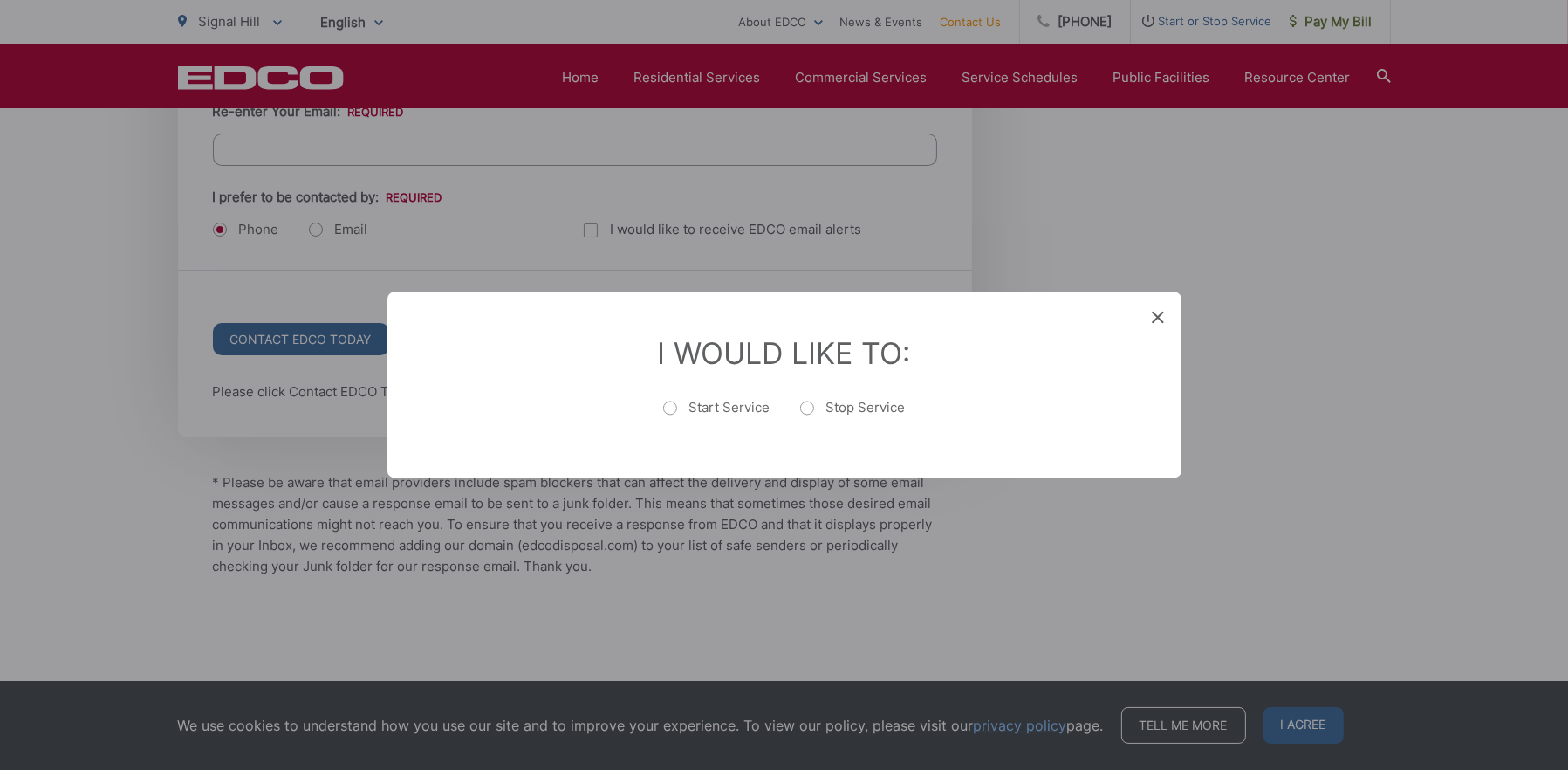 click on "Start Service" at bounding box center (716, 417) 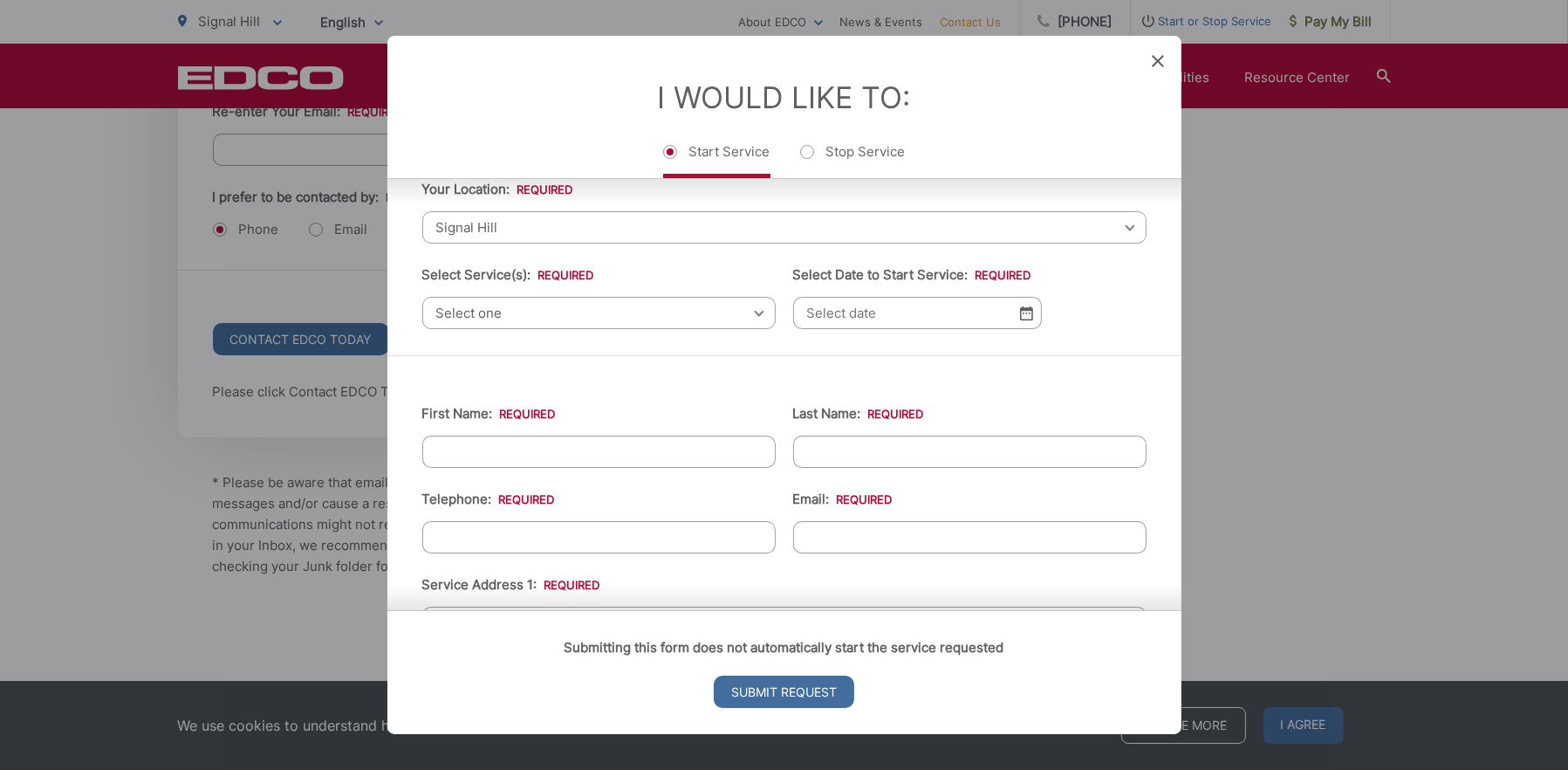 scroll, scrollTop: 0, scrollLeft: 0, axis: both 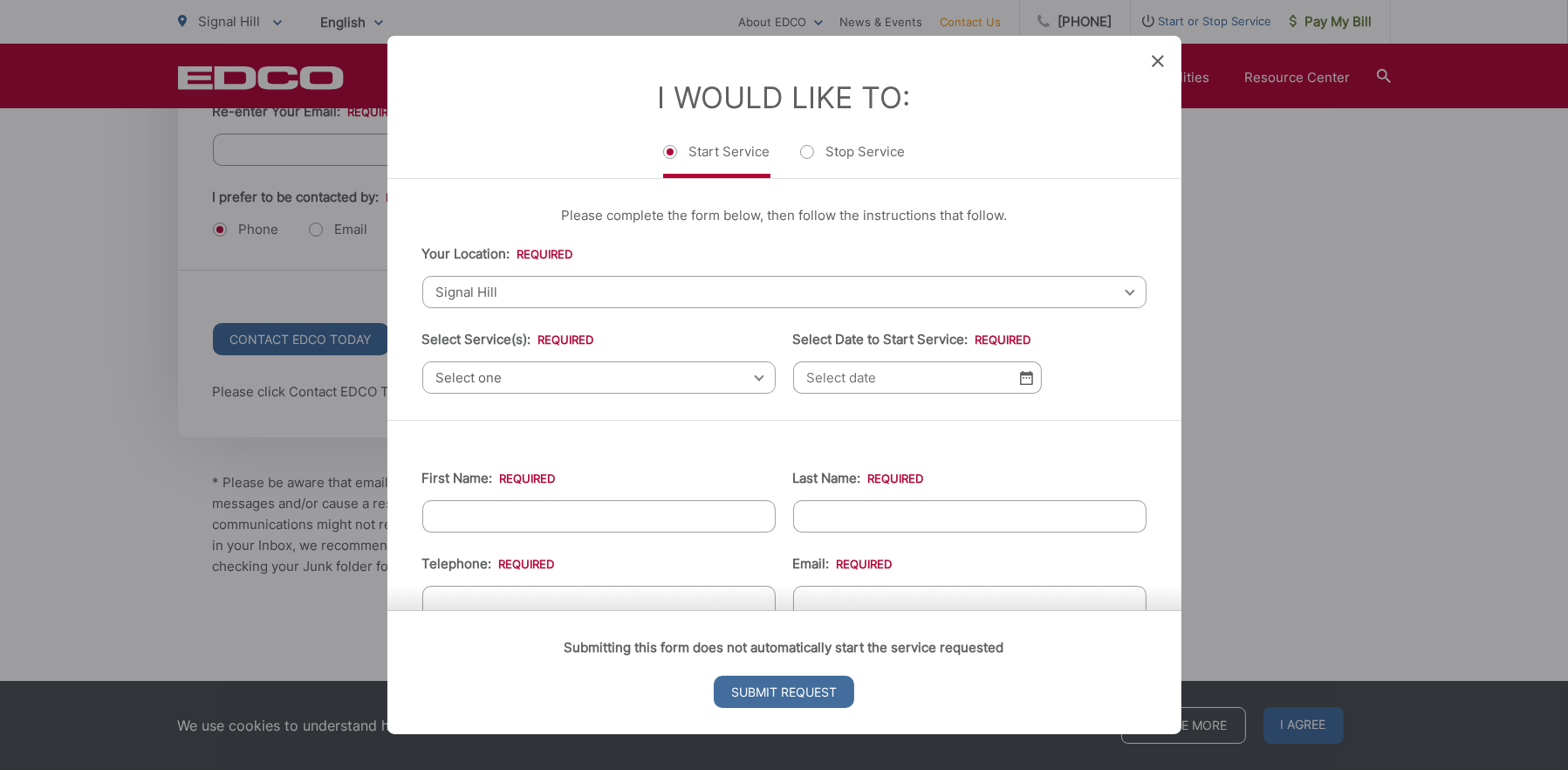 click on "Select one" at bounding box center [599, 377] 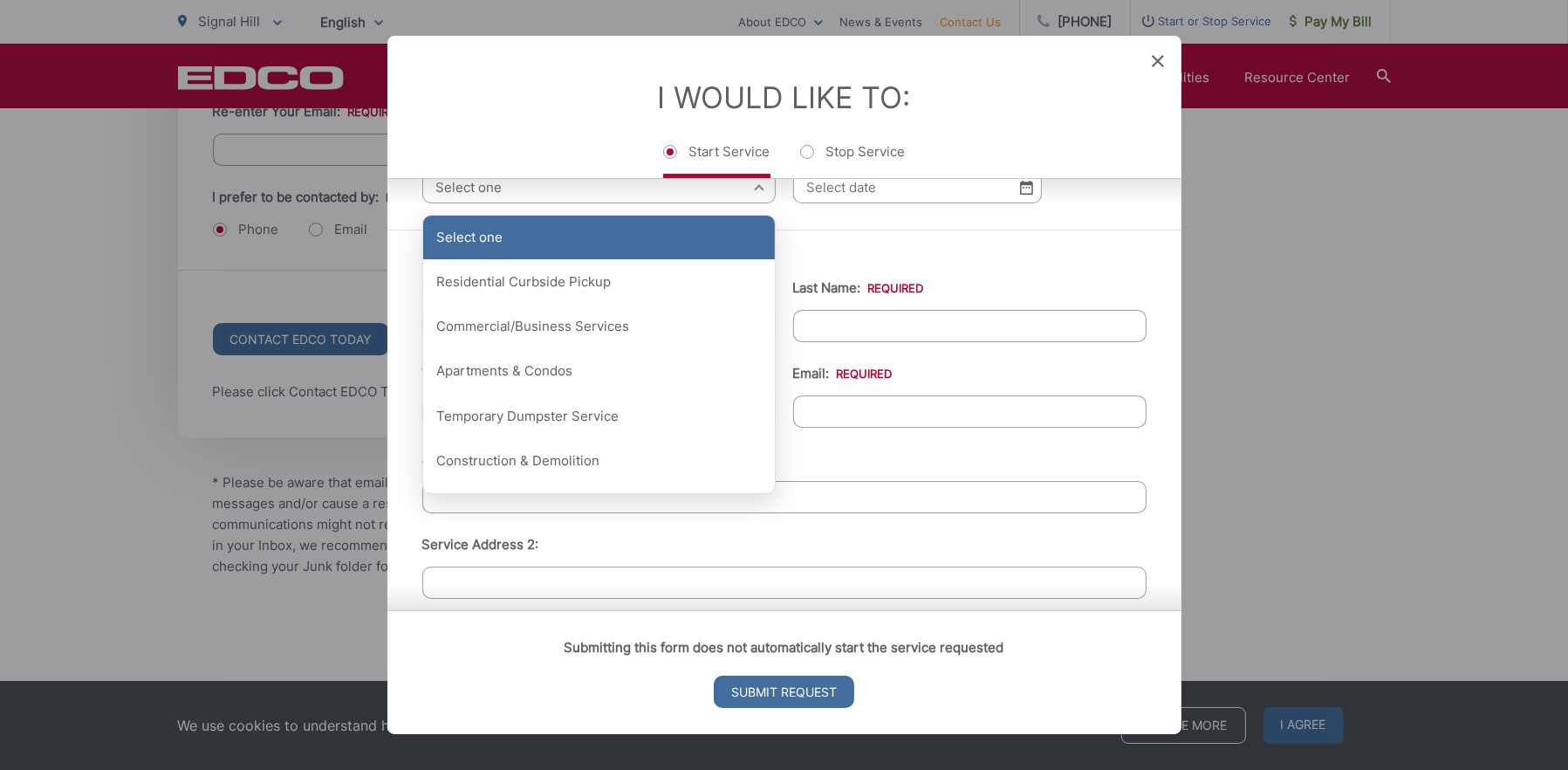 scroll, scrollTop: 262, scrollLeft: 0, axis: vertical 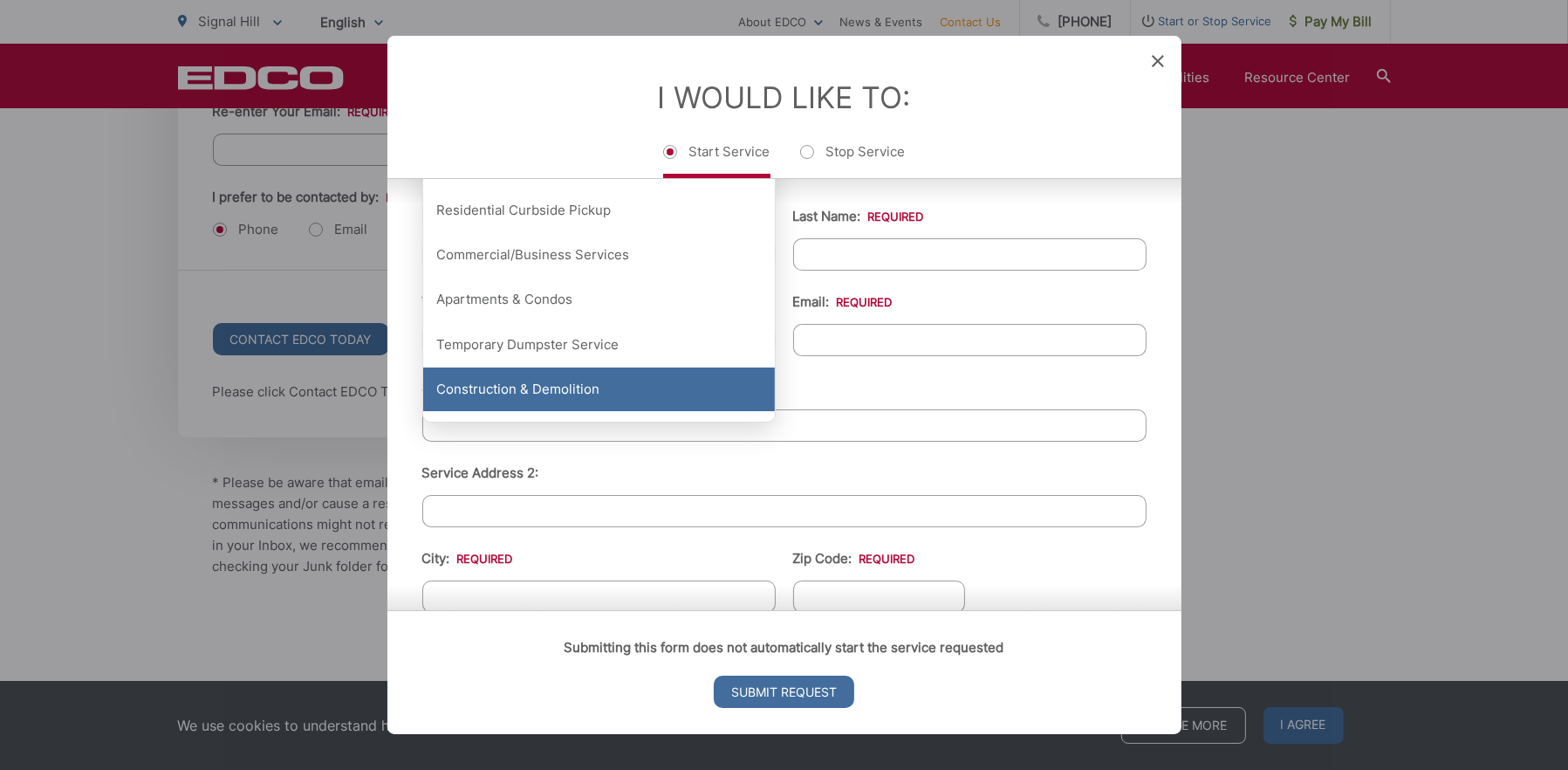 click on "Construction & Demolition" at bounding box center (599, 389) 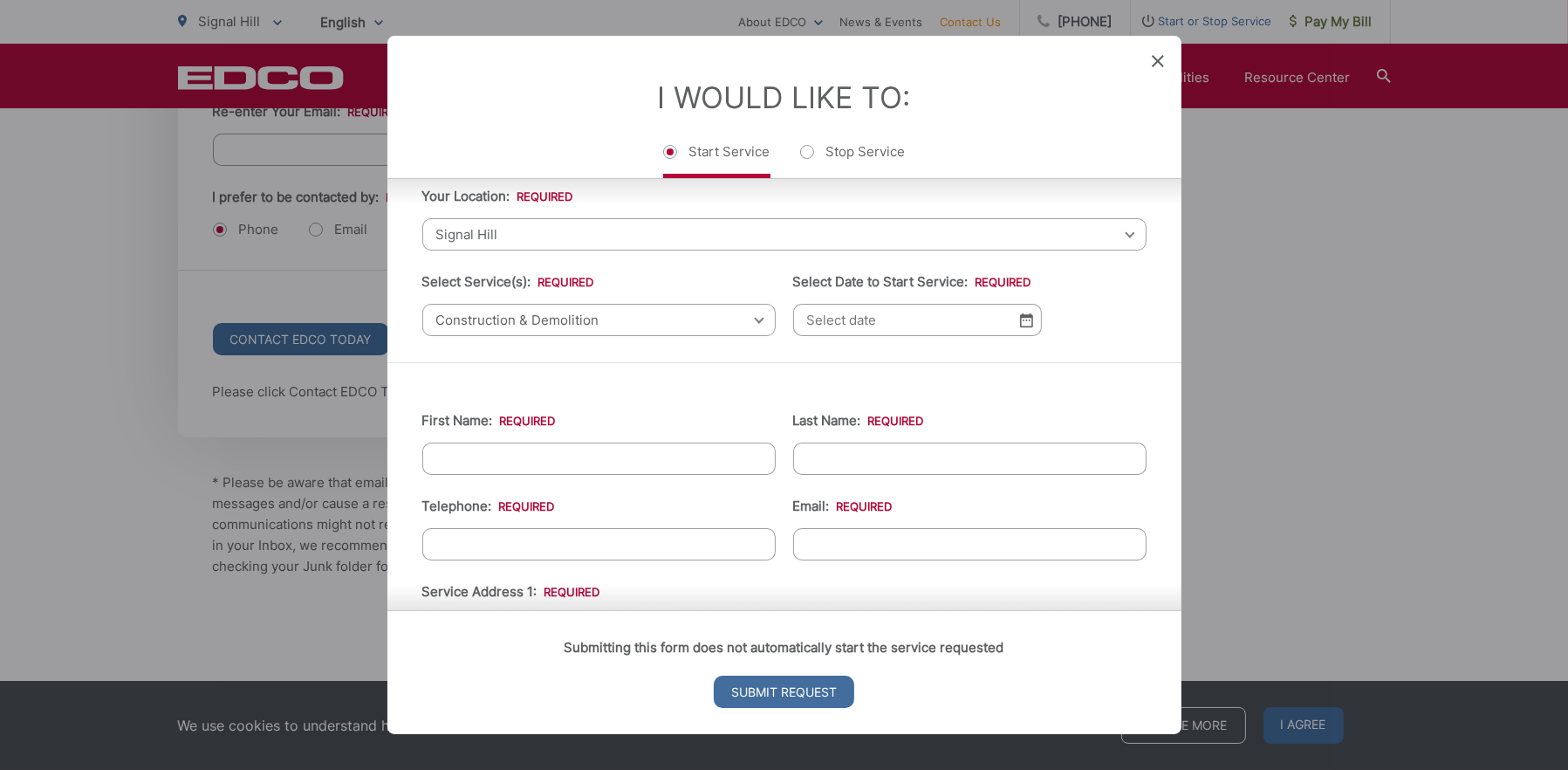 scroll, scrollTop: 0, scrollLeft: 0, axis: both 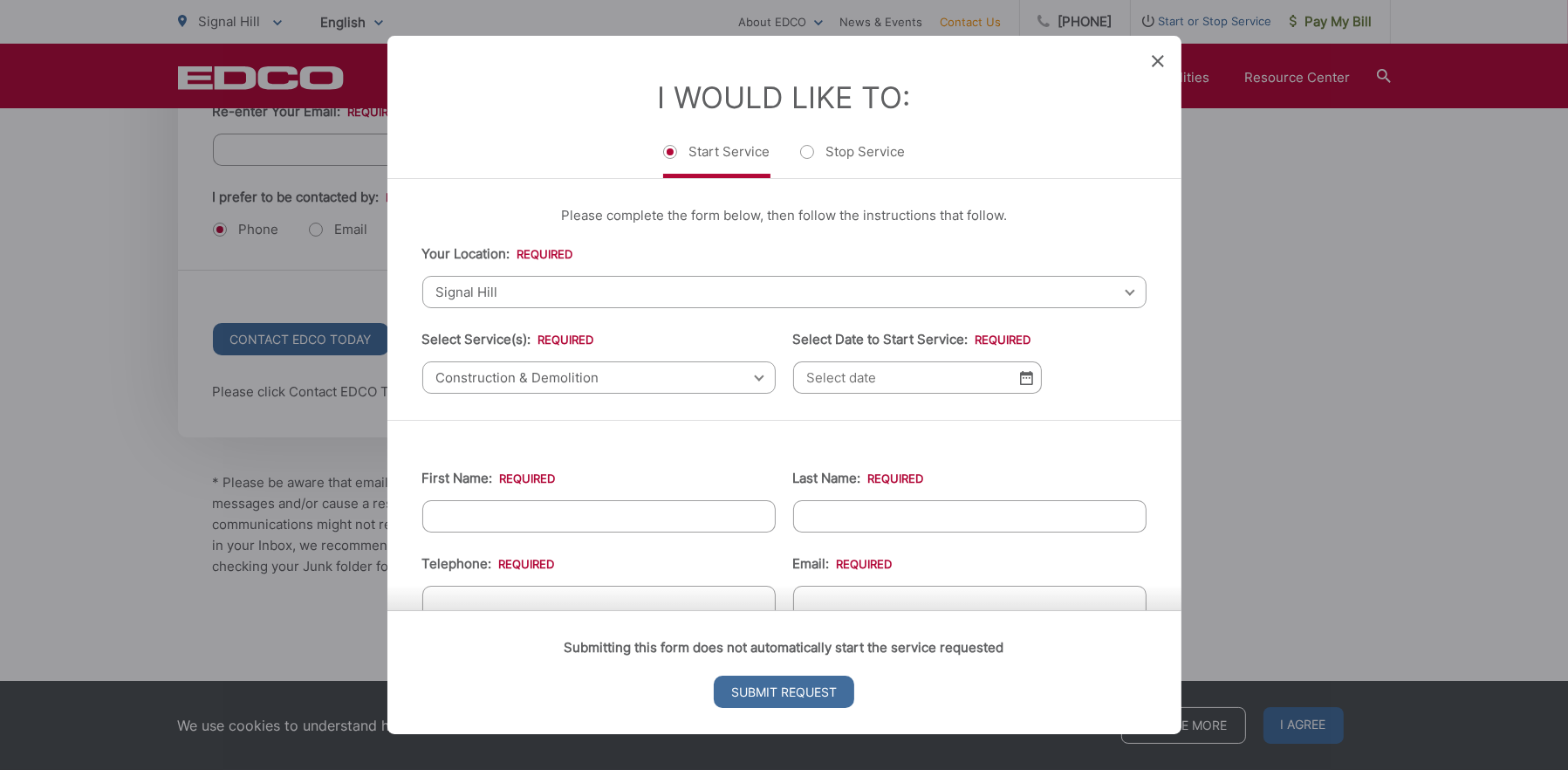 click on "Select Date to Start Service: *" at bounding box center [917, 377] 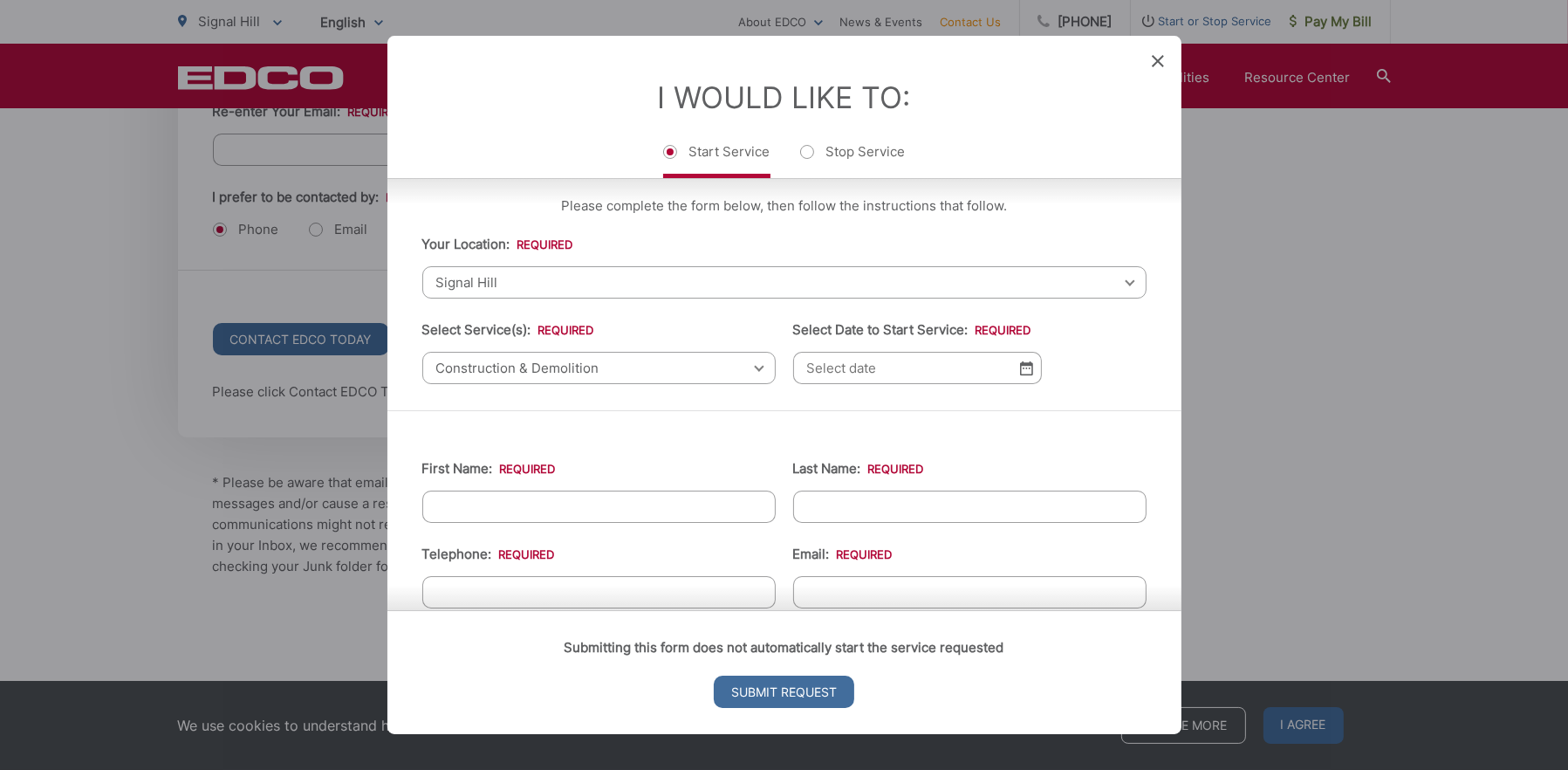scroll, scrollTop: 0, scrollLeft: 0, axis: both 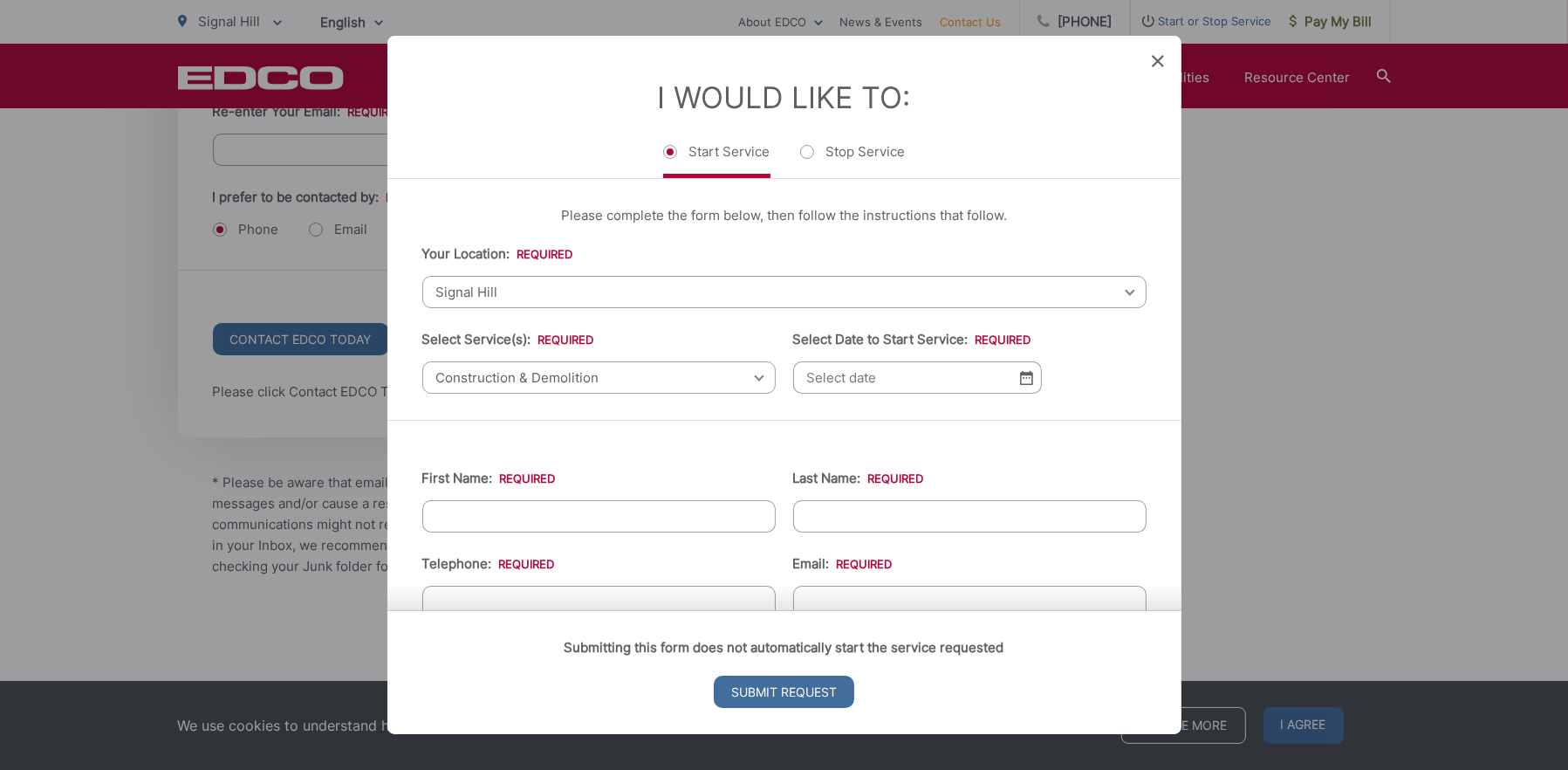 click on "Select Date to Start Service: *" at bounding box center (917, 377) 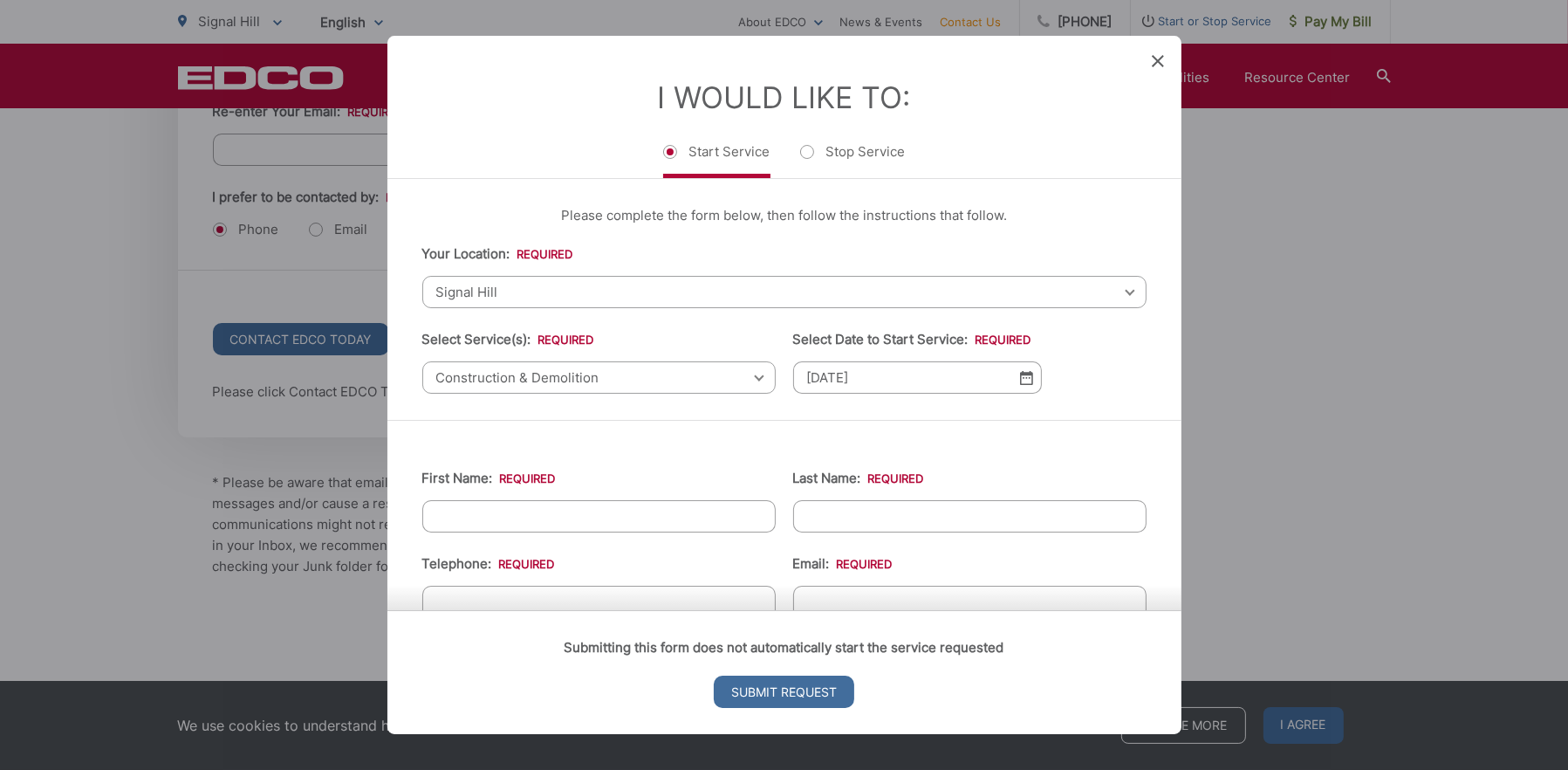 type on "08/07/2025" 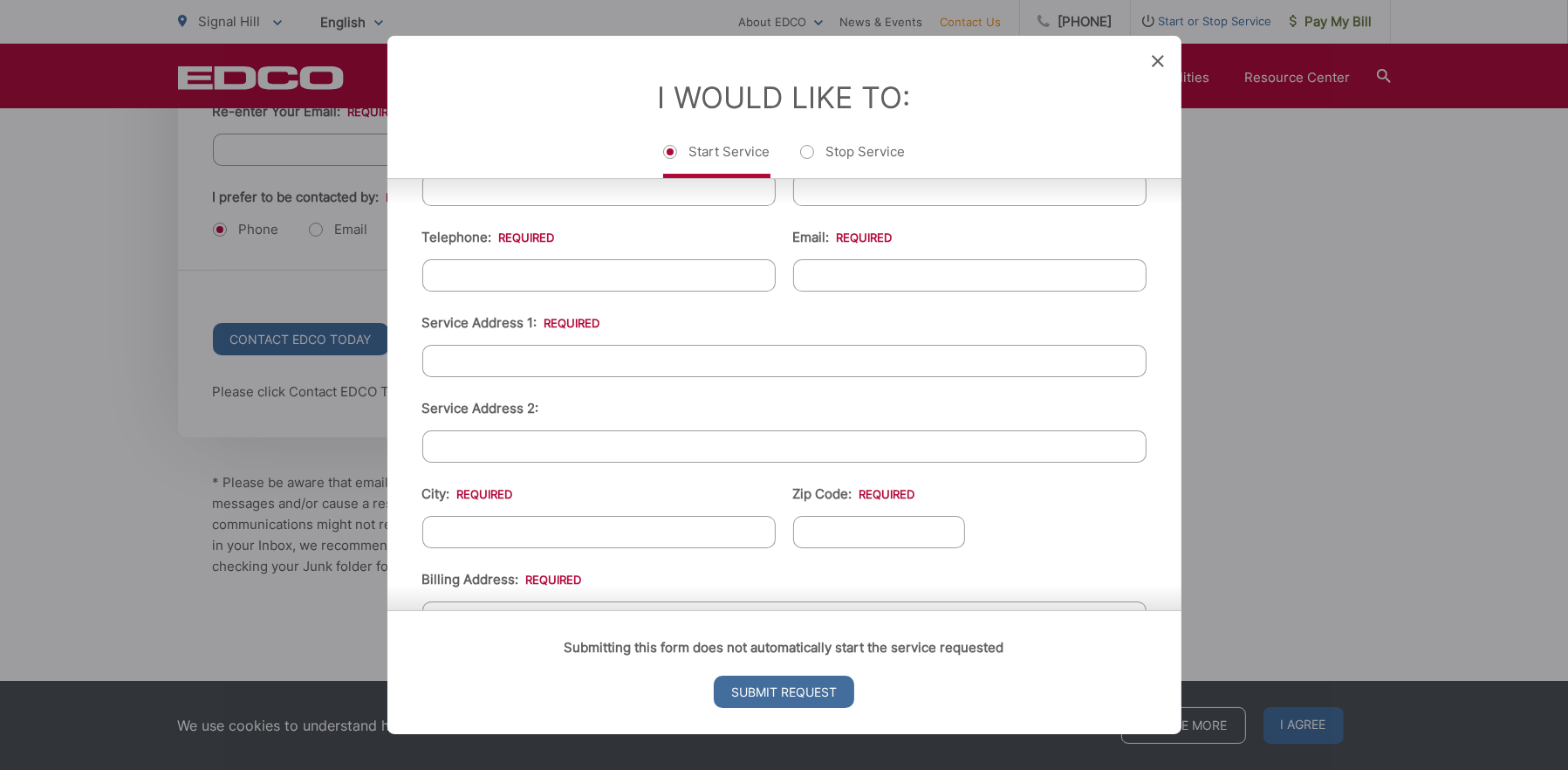 scroll, scrollTop: 349, scrollLeft: 0, axis: vertical 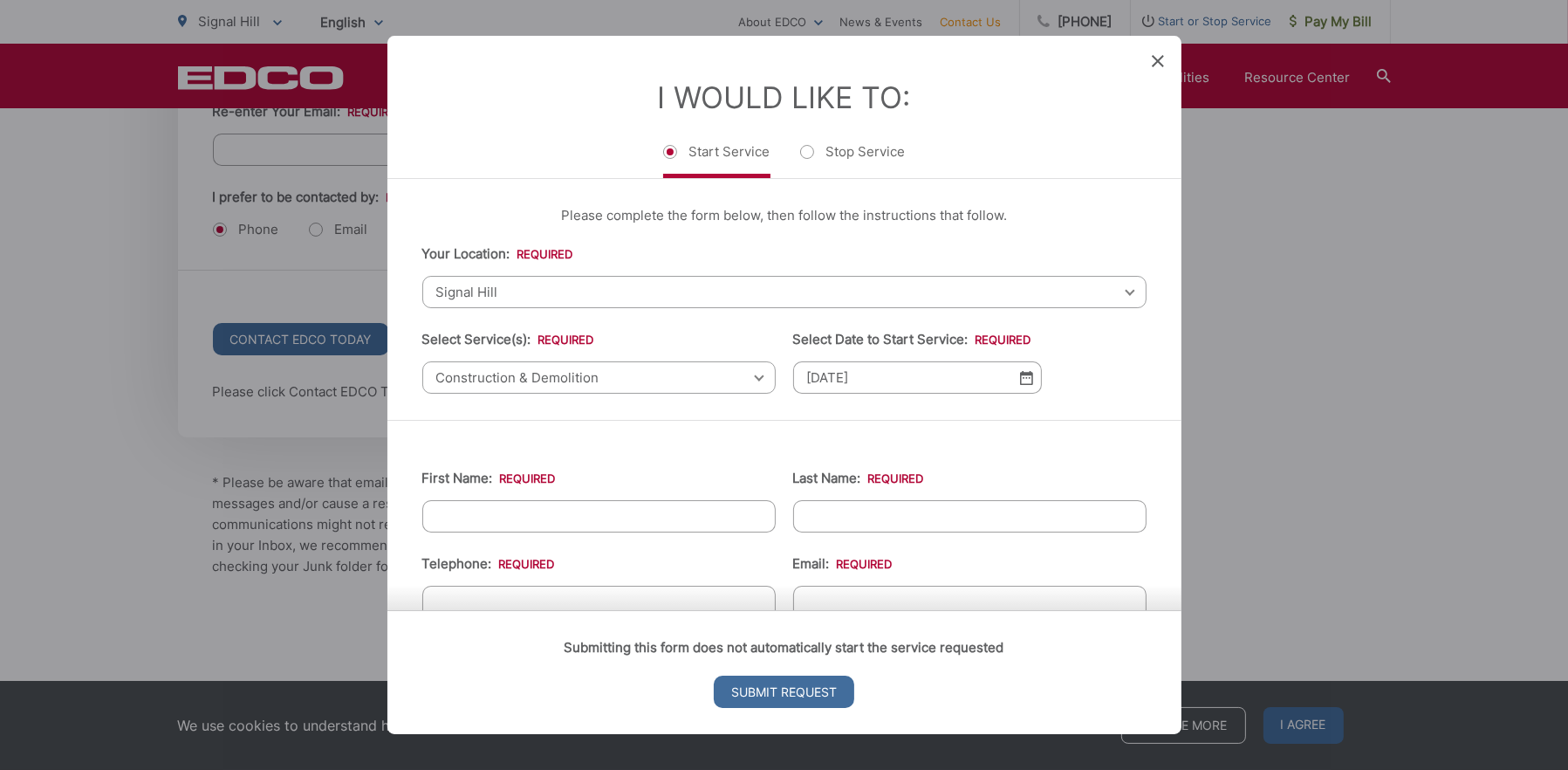 click on "08/07/2025" at bounding box center [917, 377] 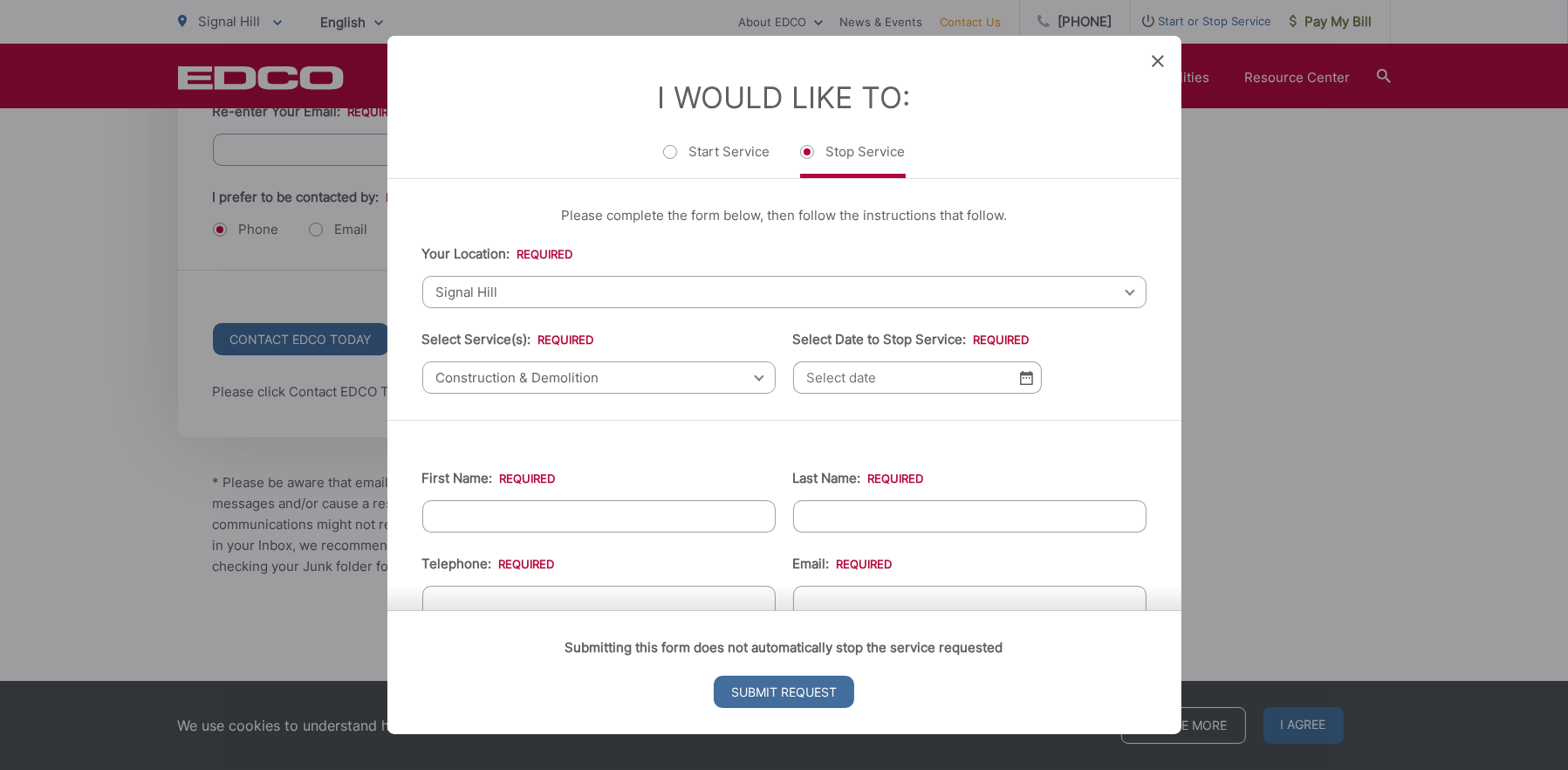 drag, startPoint x: 1148, startPoint y: 54, endPoint x: 1167, endPoint y: 105, distance: 54.42426 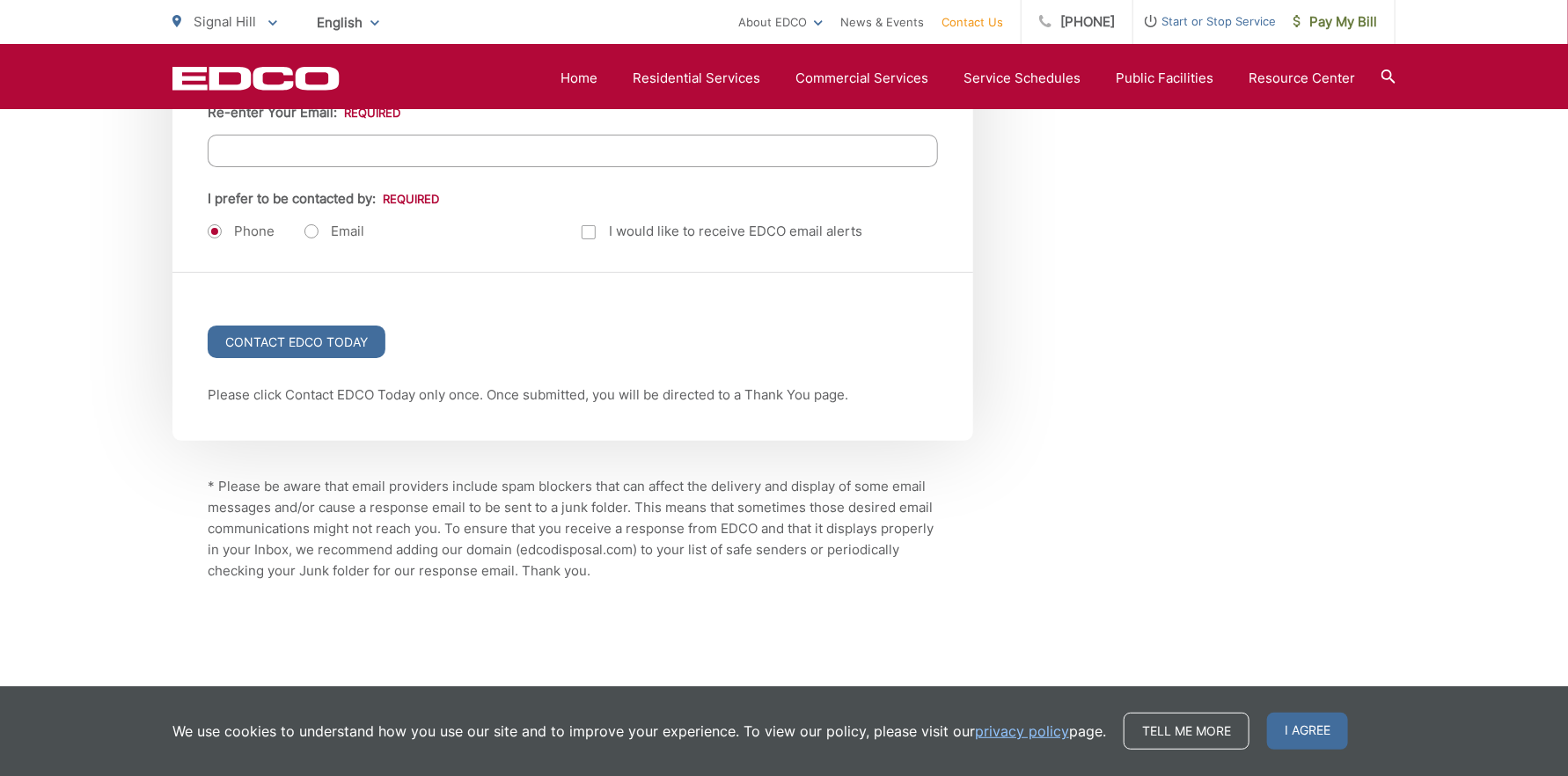 drag, startPoint x: 1096, startPoint y: 187, endPoint x: 1087, endPoint y: 153, distance: 35.17101 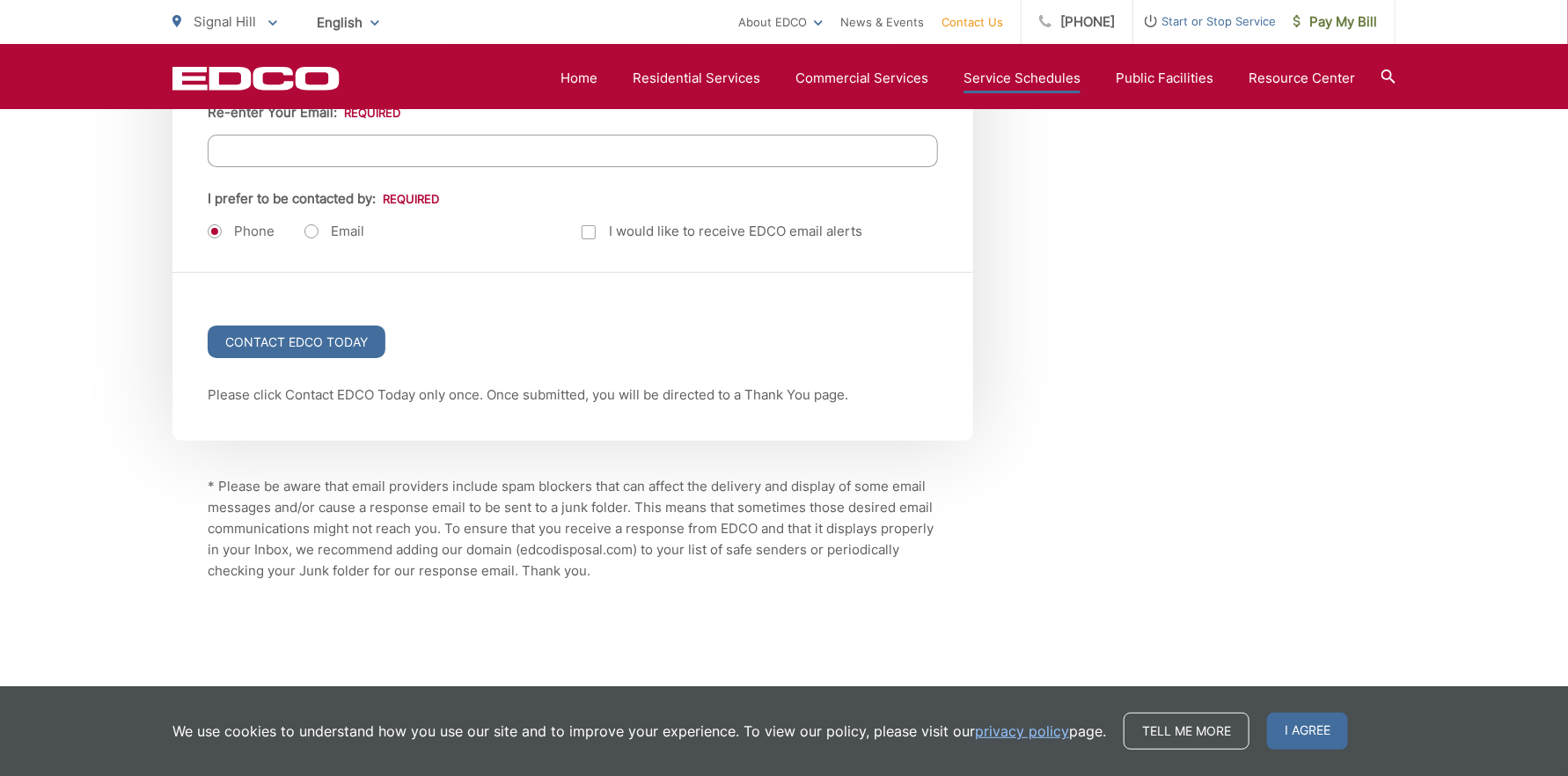 click on "Service Schedules" at bounding box center (1022, 78) 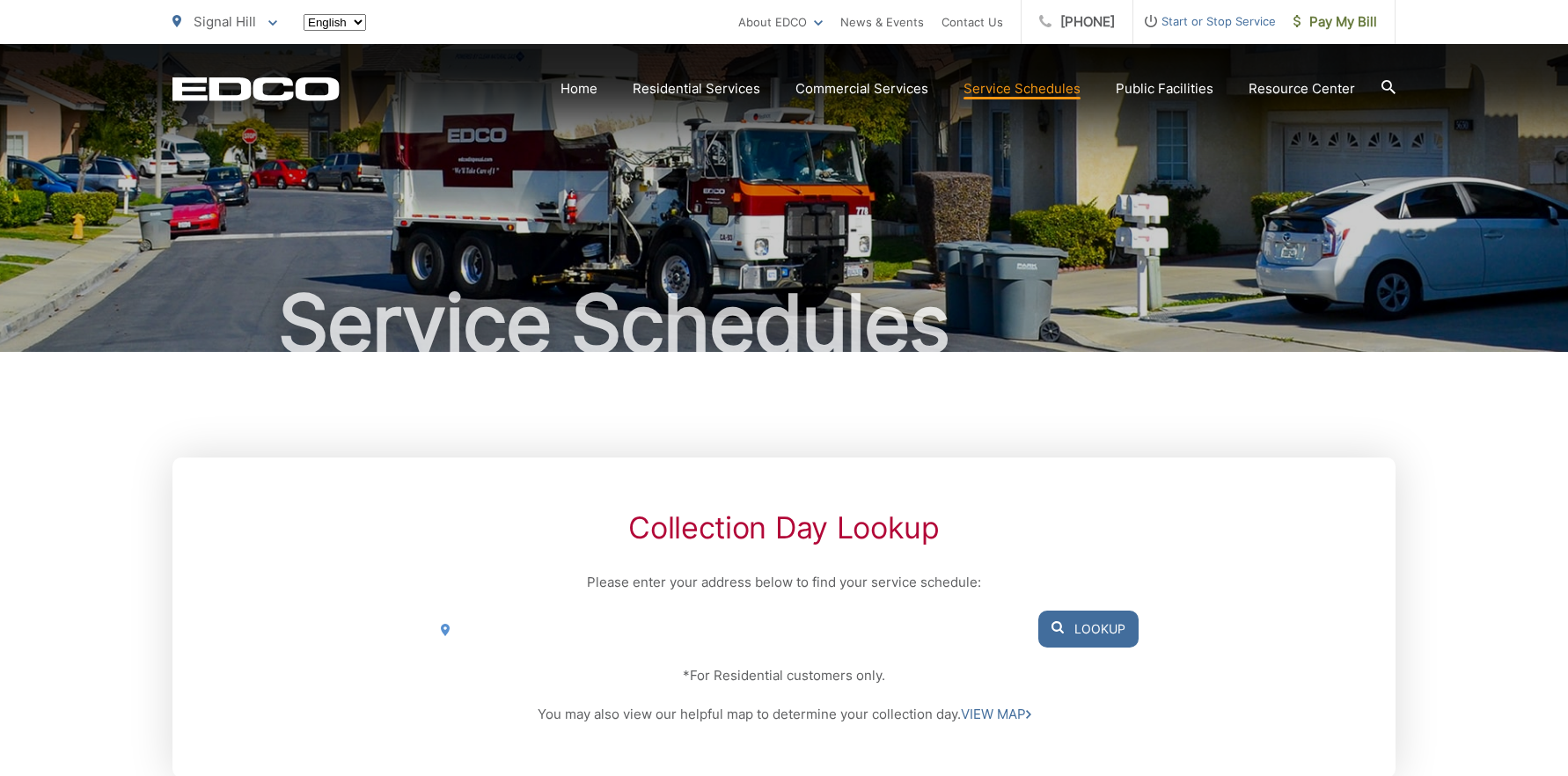 scroll, scrollTop: 0, scrollLeft: 0, axis: both 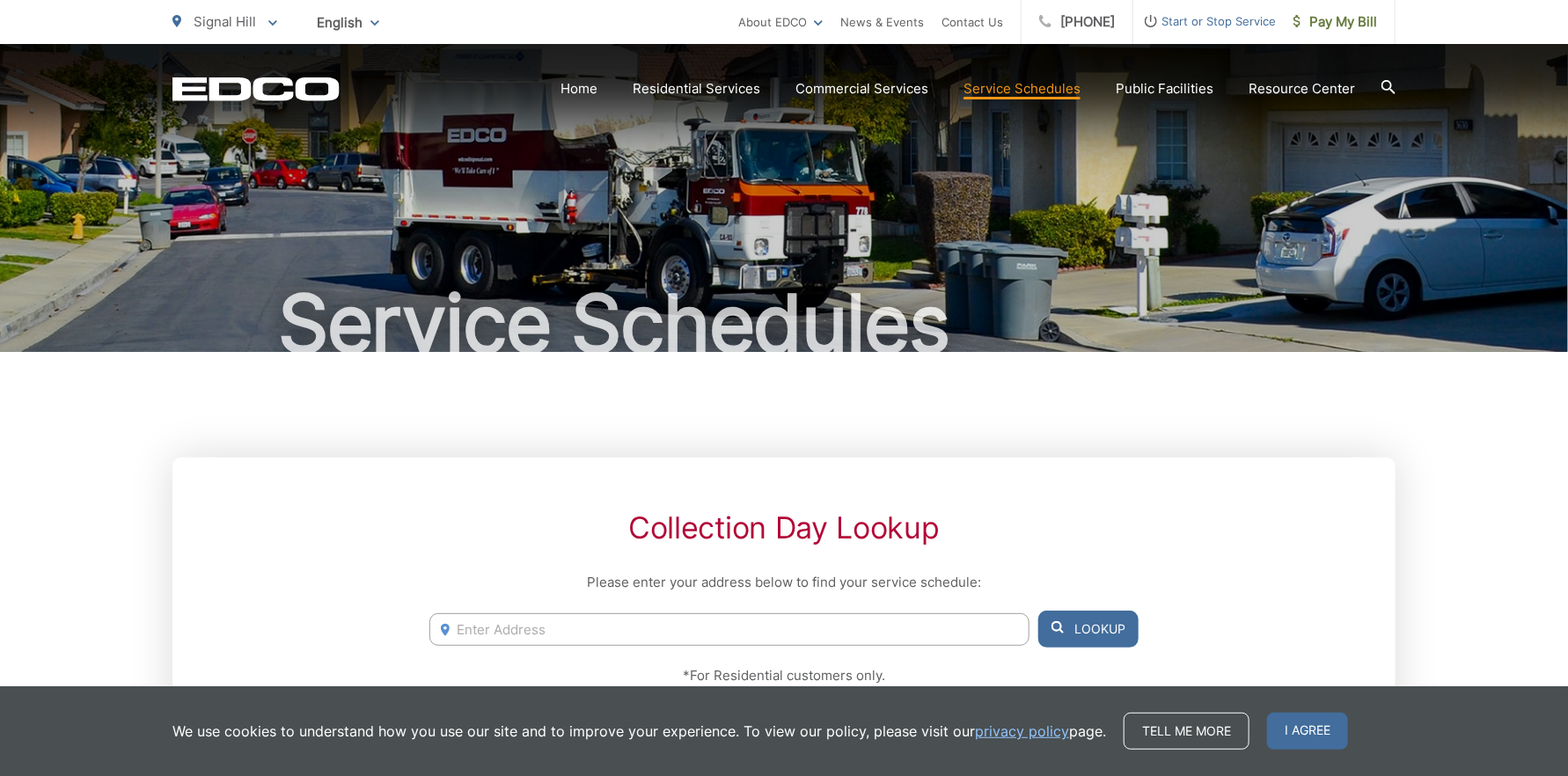 click on "Home
Residential Services
Curbside Pickup
Recycling
Organic Recycling
Trash
Household Hazardous Waste
Bulky Item Pickup
Dumpster Service
Temporary Dumpster
Roll-Off Boxes
Storage Containers
Apartments & Condos
Recycling
Organic Recycling
Trash
Commercial Services
Commercial Services
Recycling
Organic Recycling
Trash
Roll-Off Boxes
Forklift Maintenance
Construction & Demolition
Dumpsters
Roll-Off Boxes
Storage Containers" at bounding box center (957, 89) 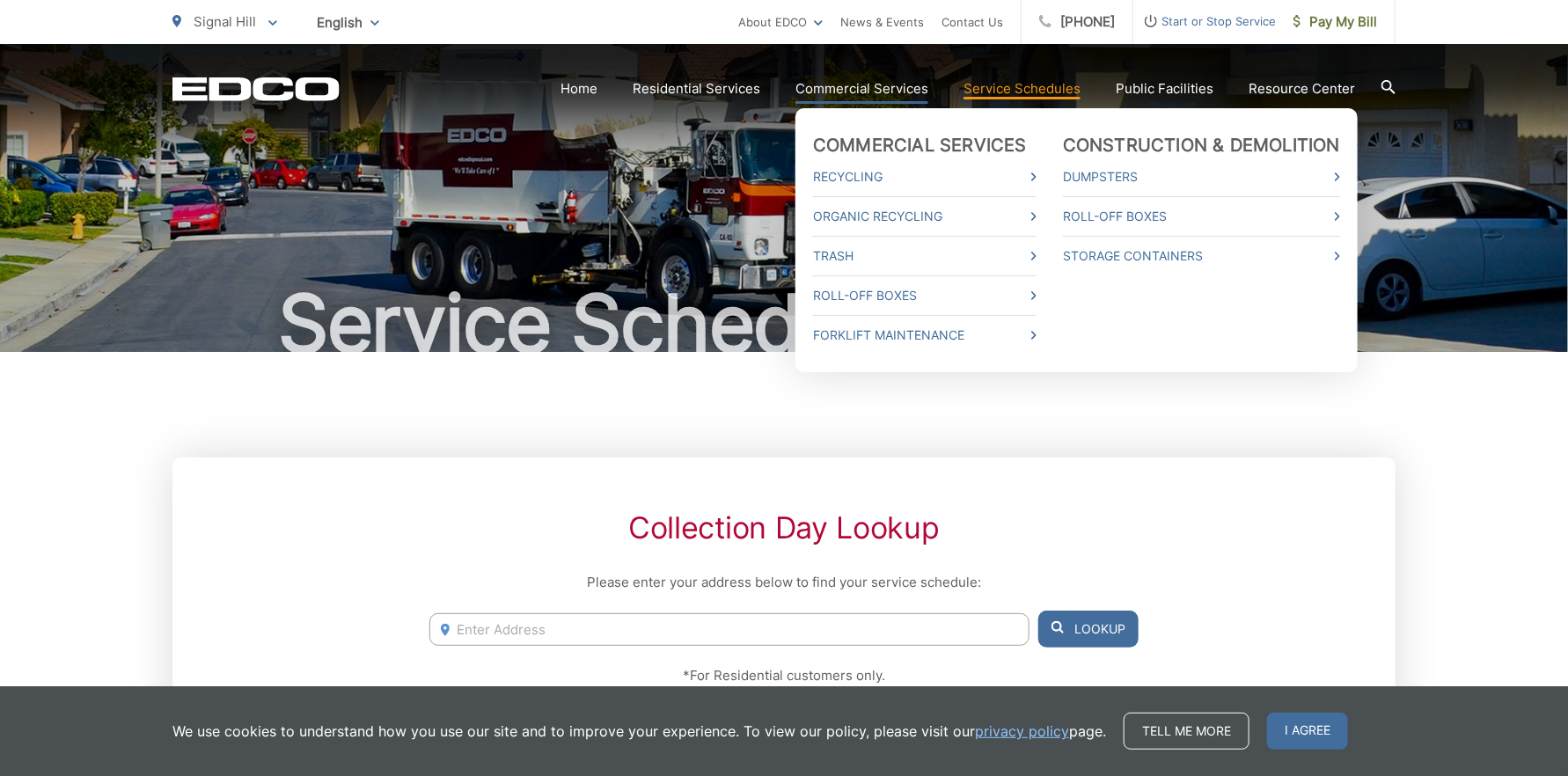 click on "Commercial Services" at bounding box center [861, 89] 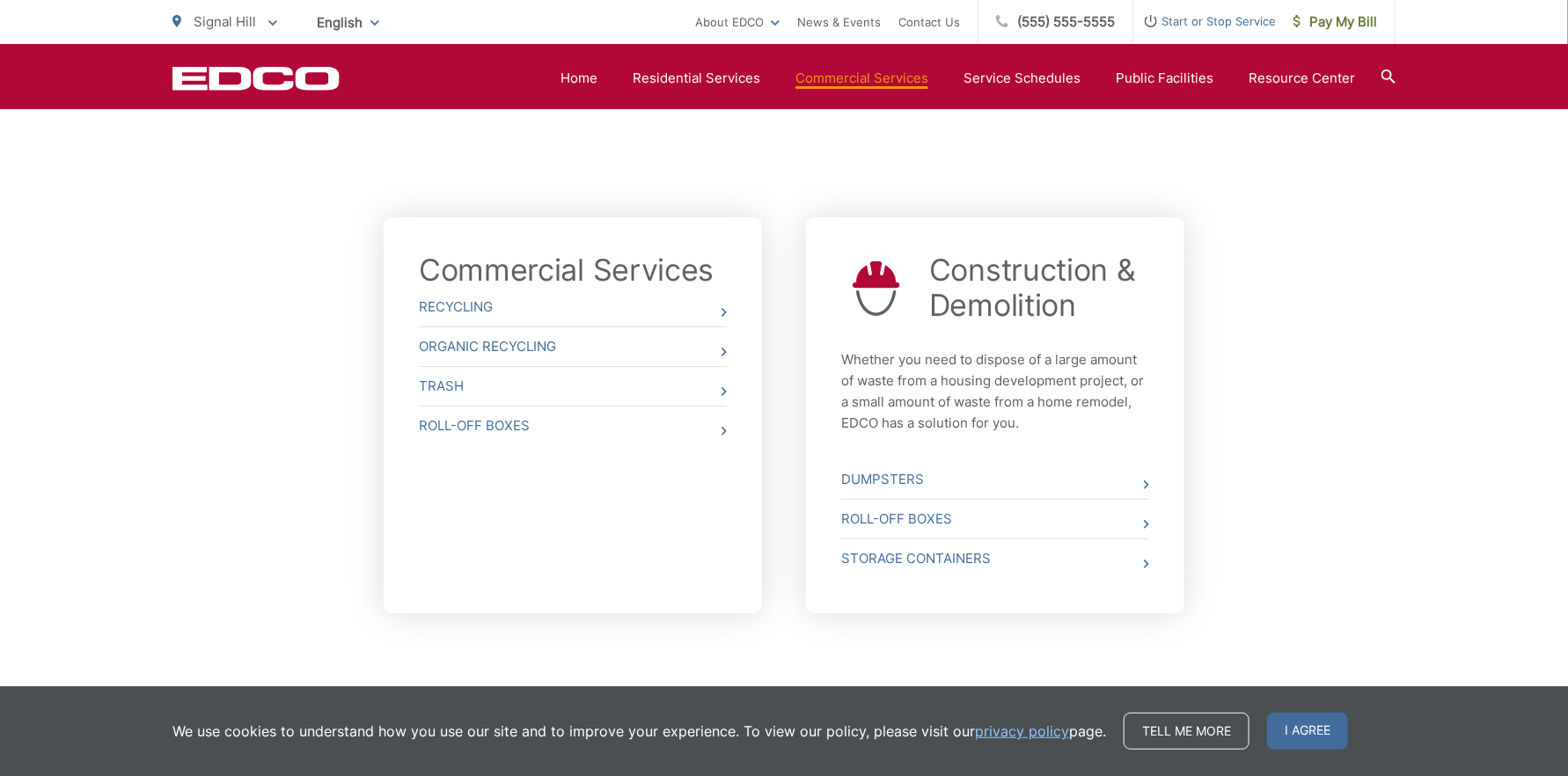 scroll, scrollTop: 608, scrollLeft: 0, axis: vertical 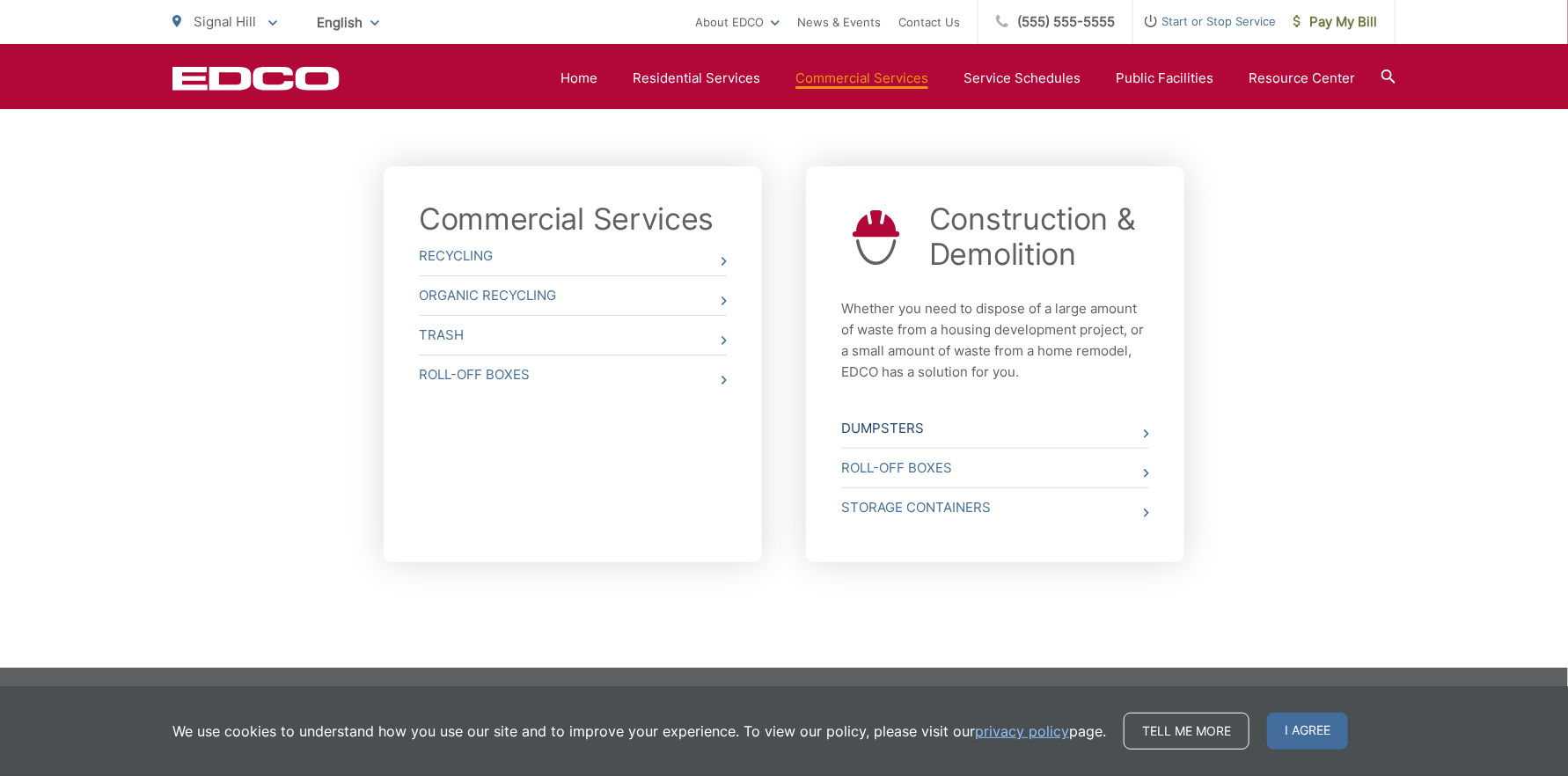click on "Dumpsters" at bounding box center (995, 428) 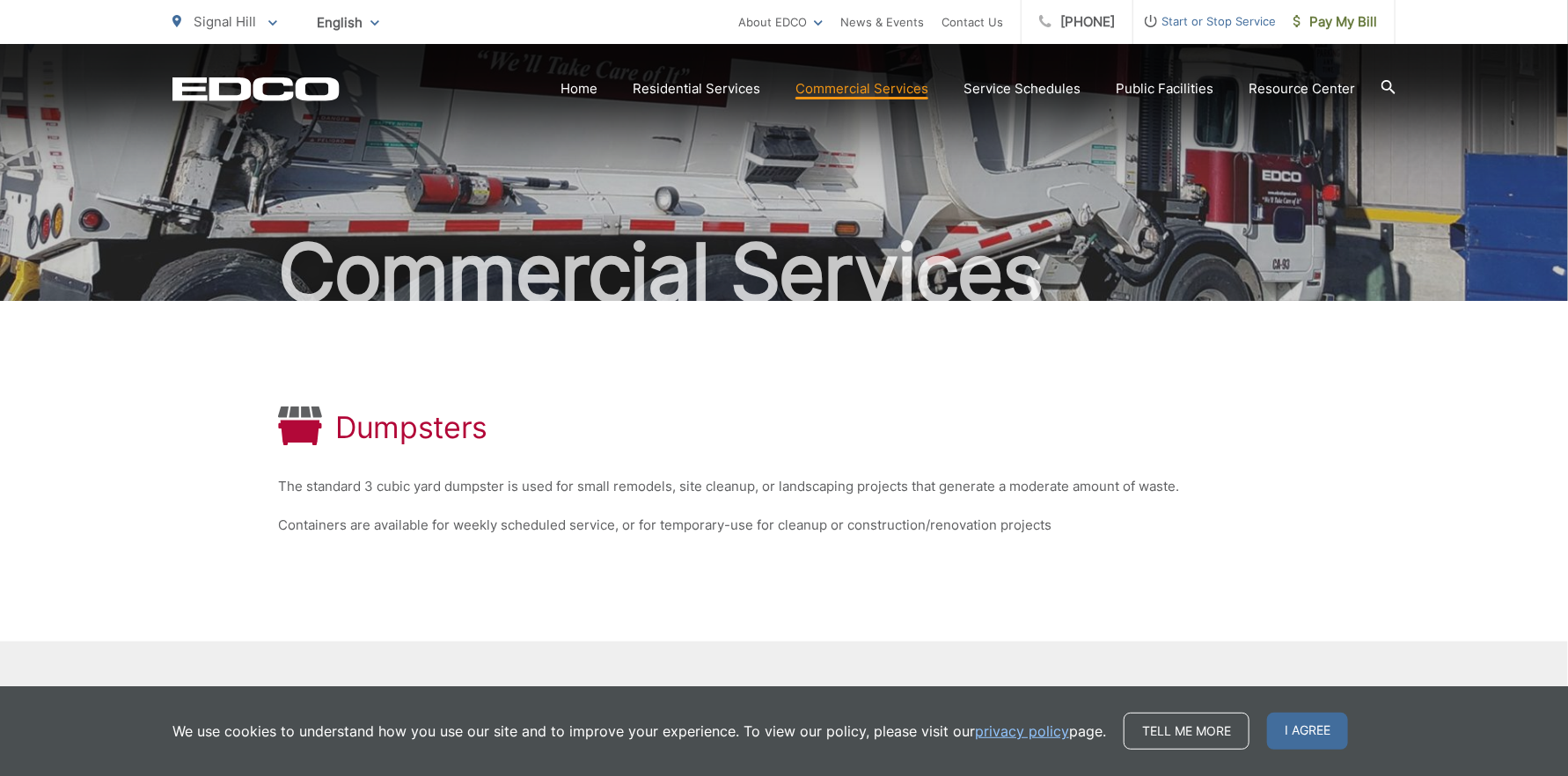 scroll, scrollTop: 184, scrollLeft: 0, axis: vertical 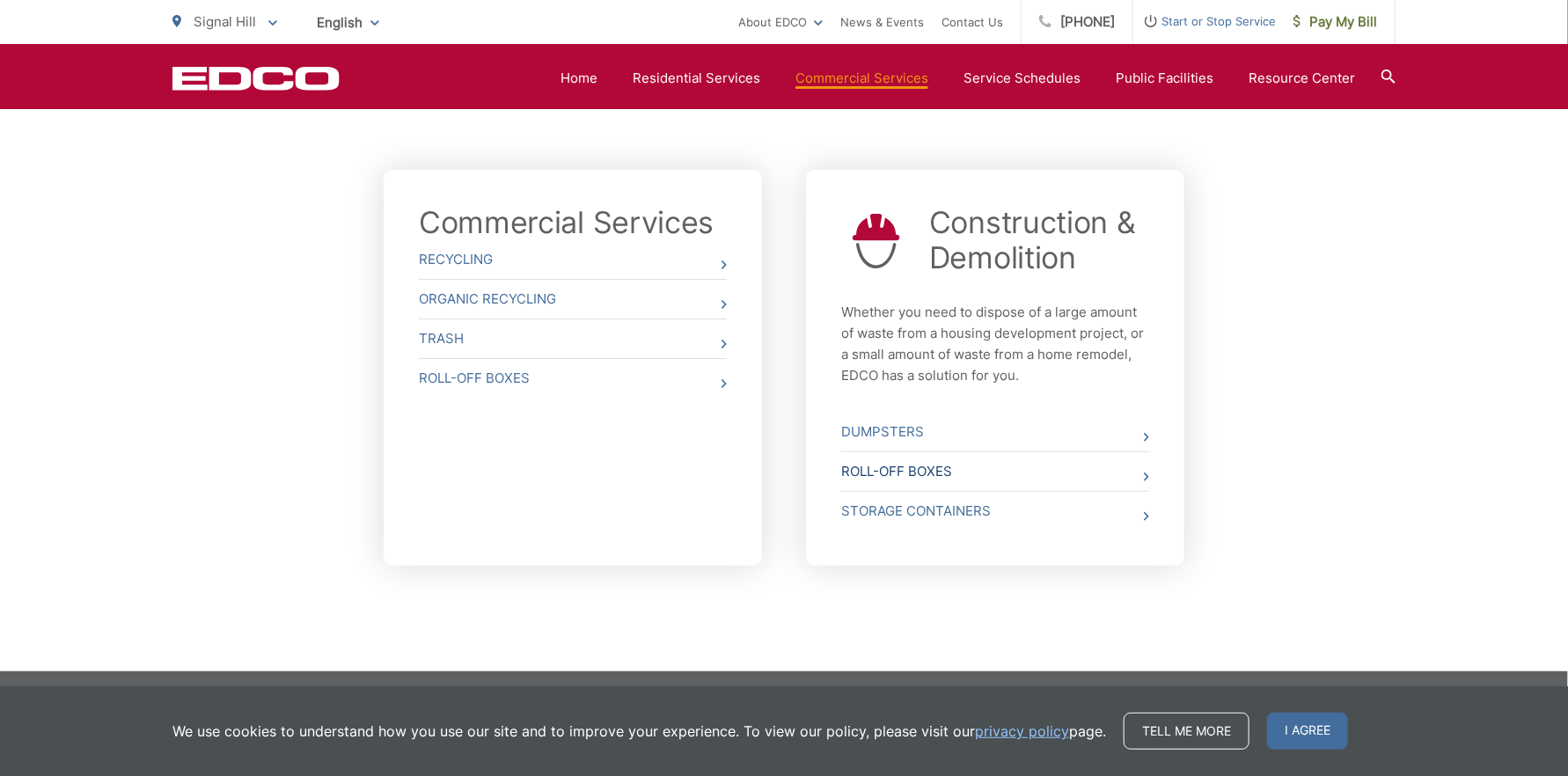 click on "Roll-Off Boxes" at bounding box center (995, 472) 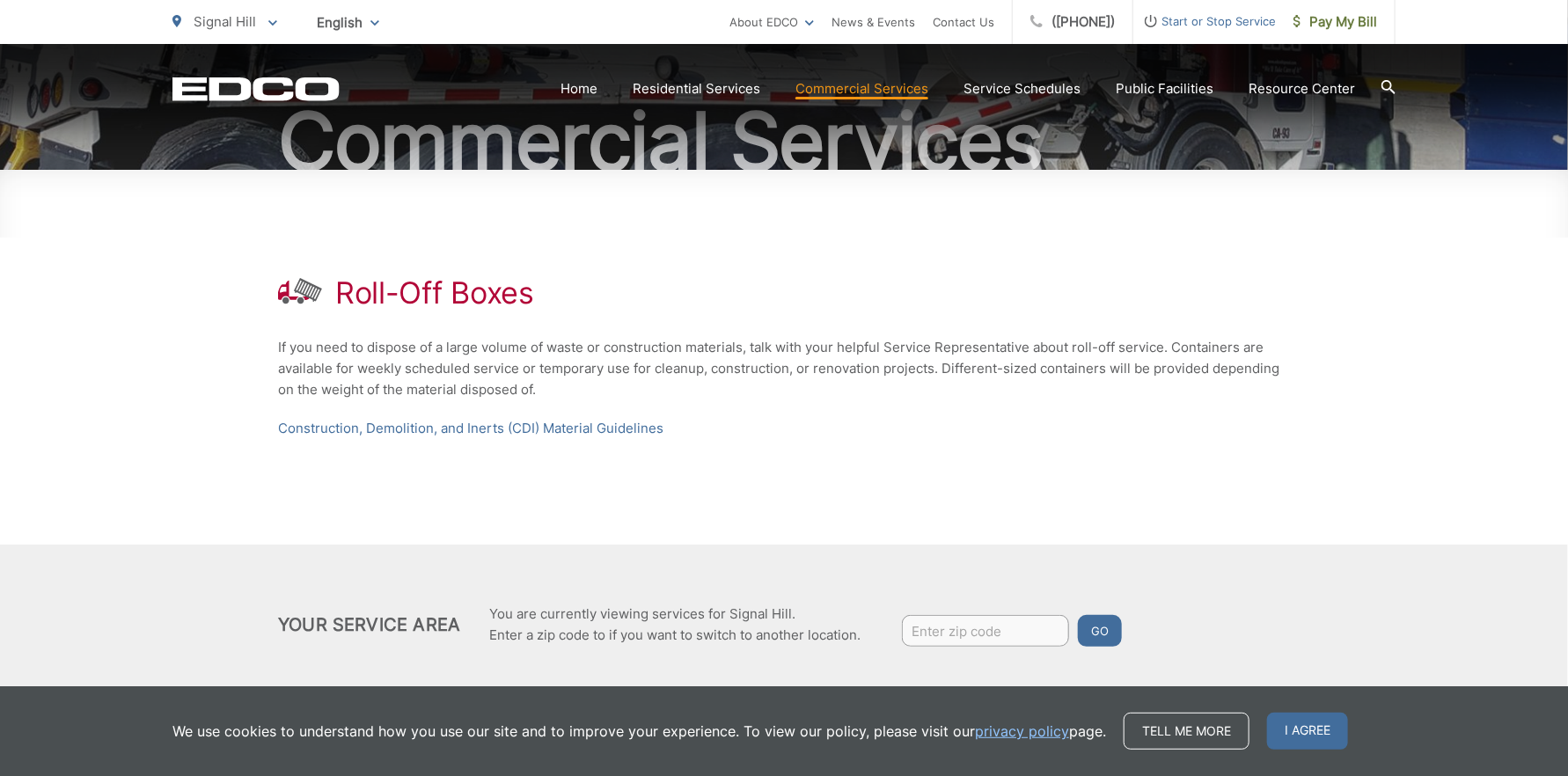 scroll, scrollTop: 219, scrollLeft: 0, axis: vertical 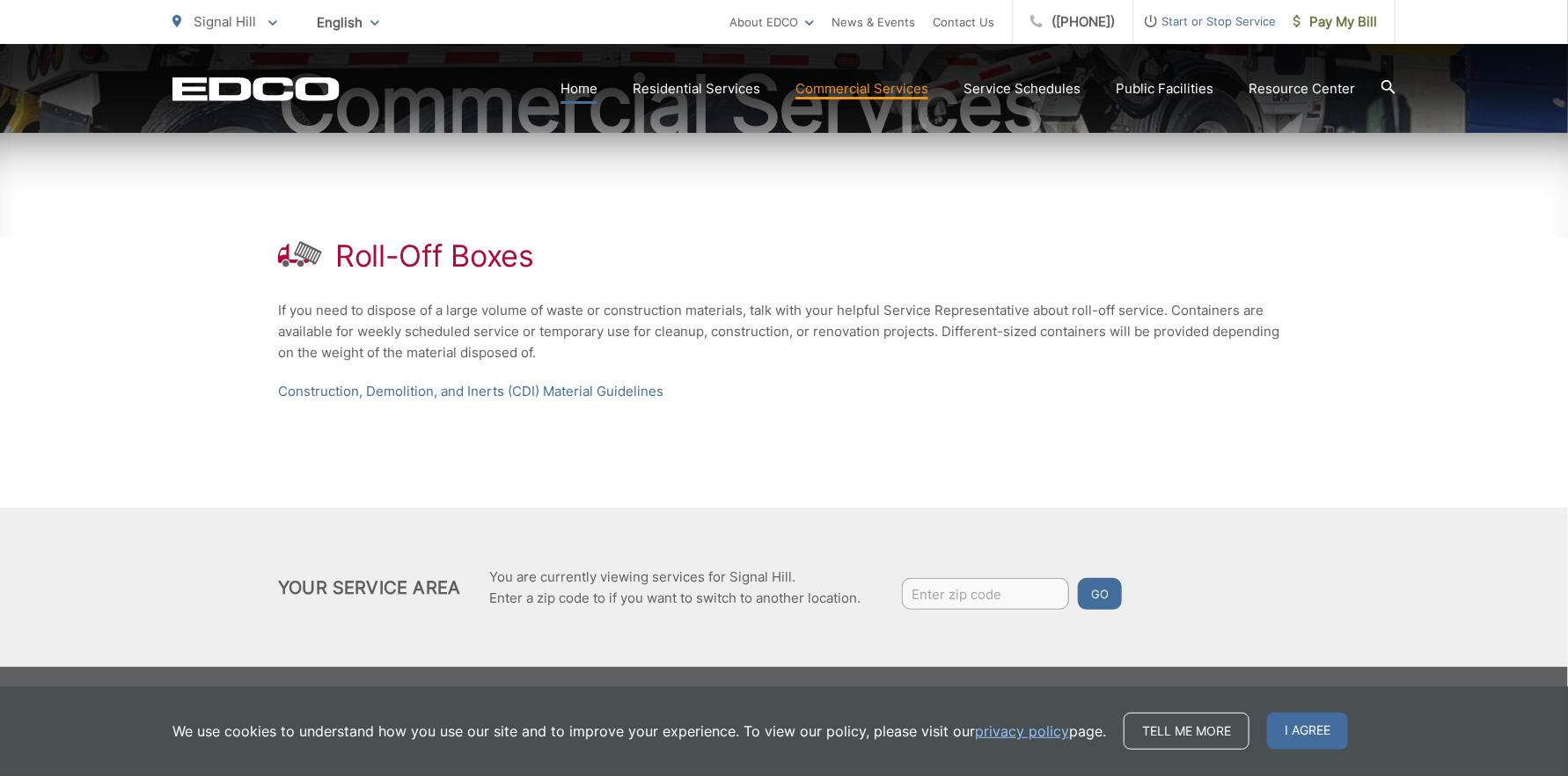 click on "Home" at bounding box center (579, 89) 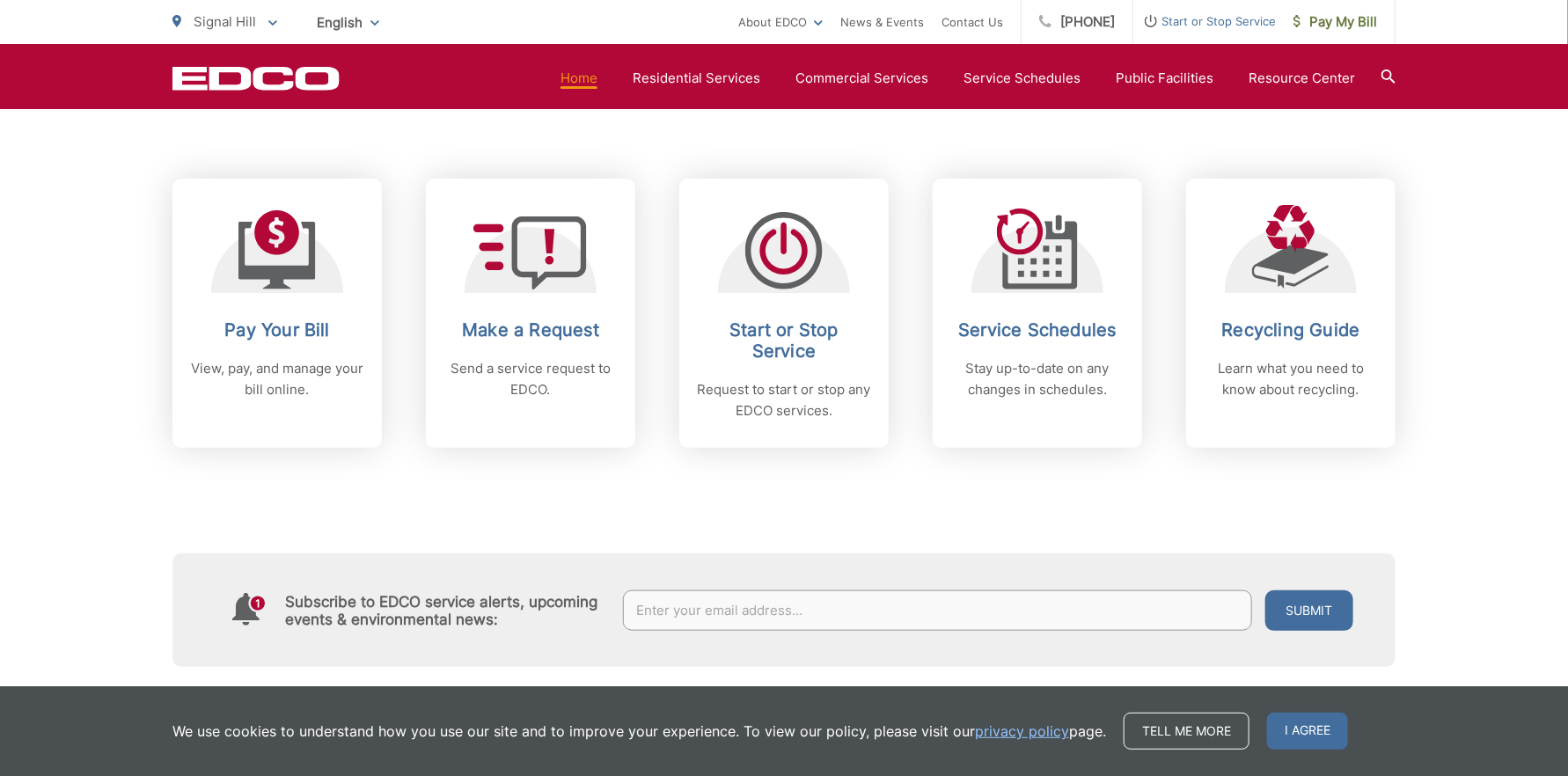 scroll, scrollTop: 704, scrollLeft: 0, axis: vertical 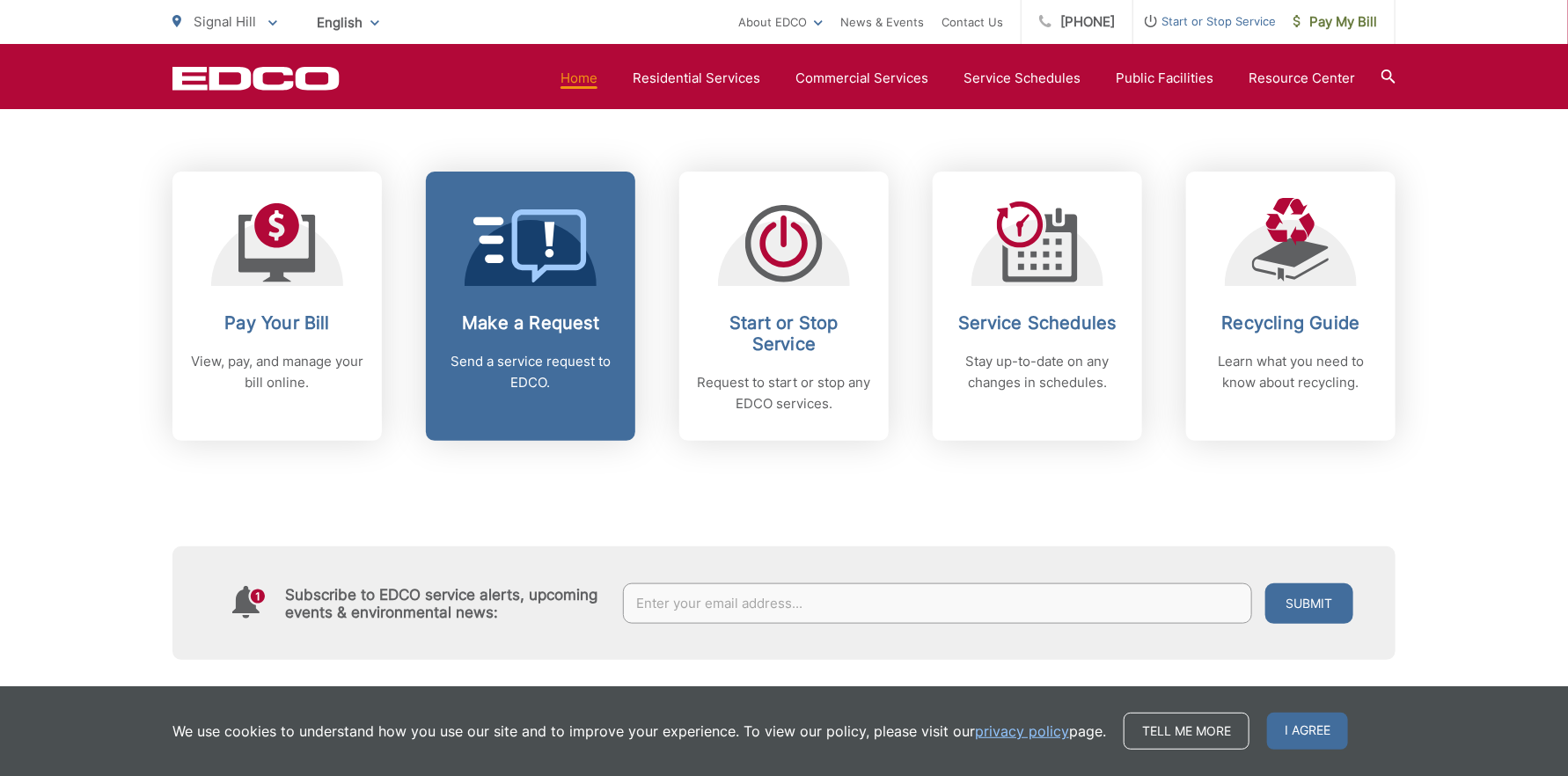 click at bounding box center (531, 247) 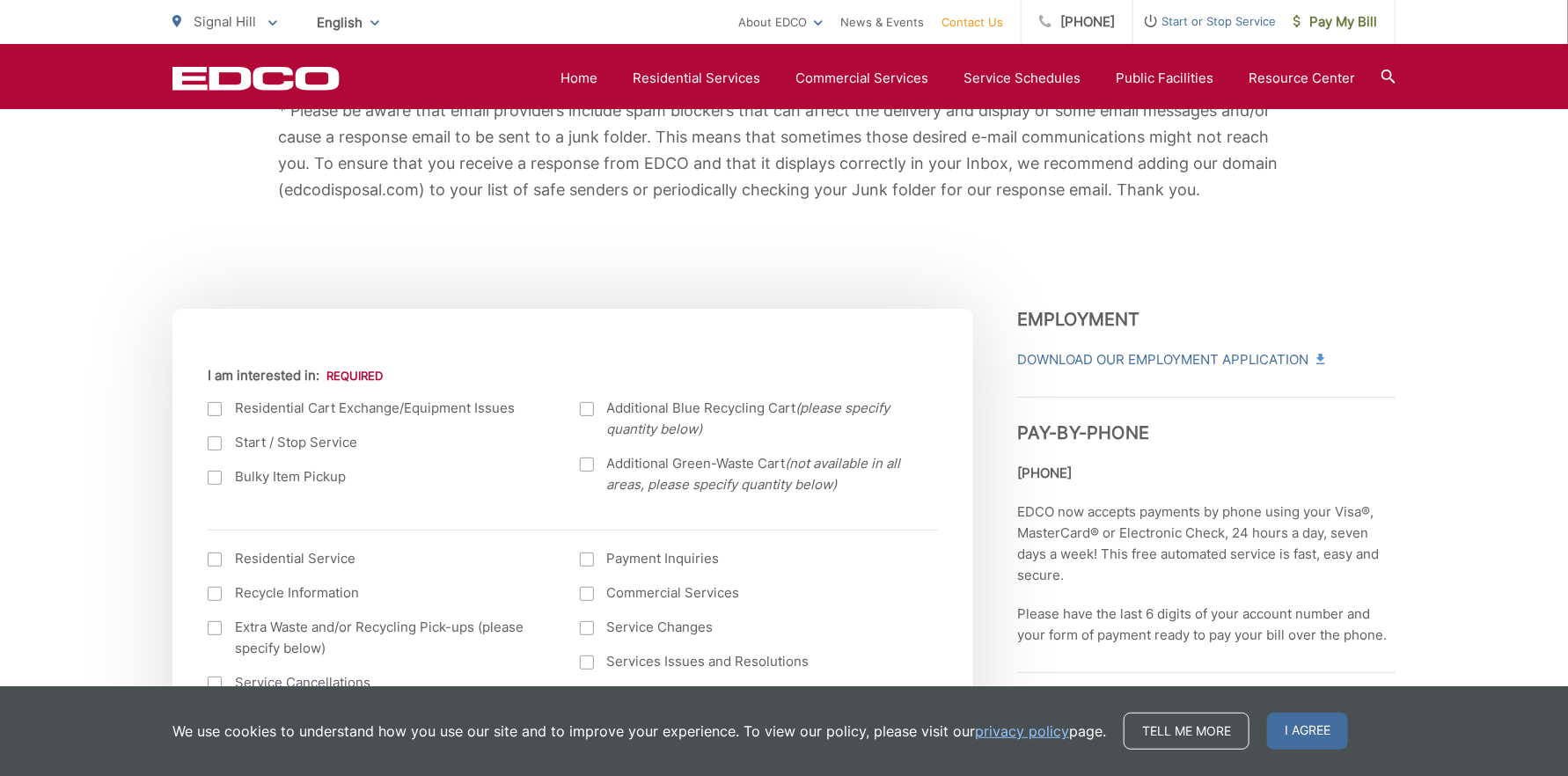 scroll, scrollTop: 440, scrollLeft: 0, axis: vertical 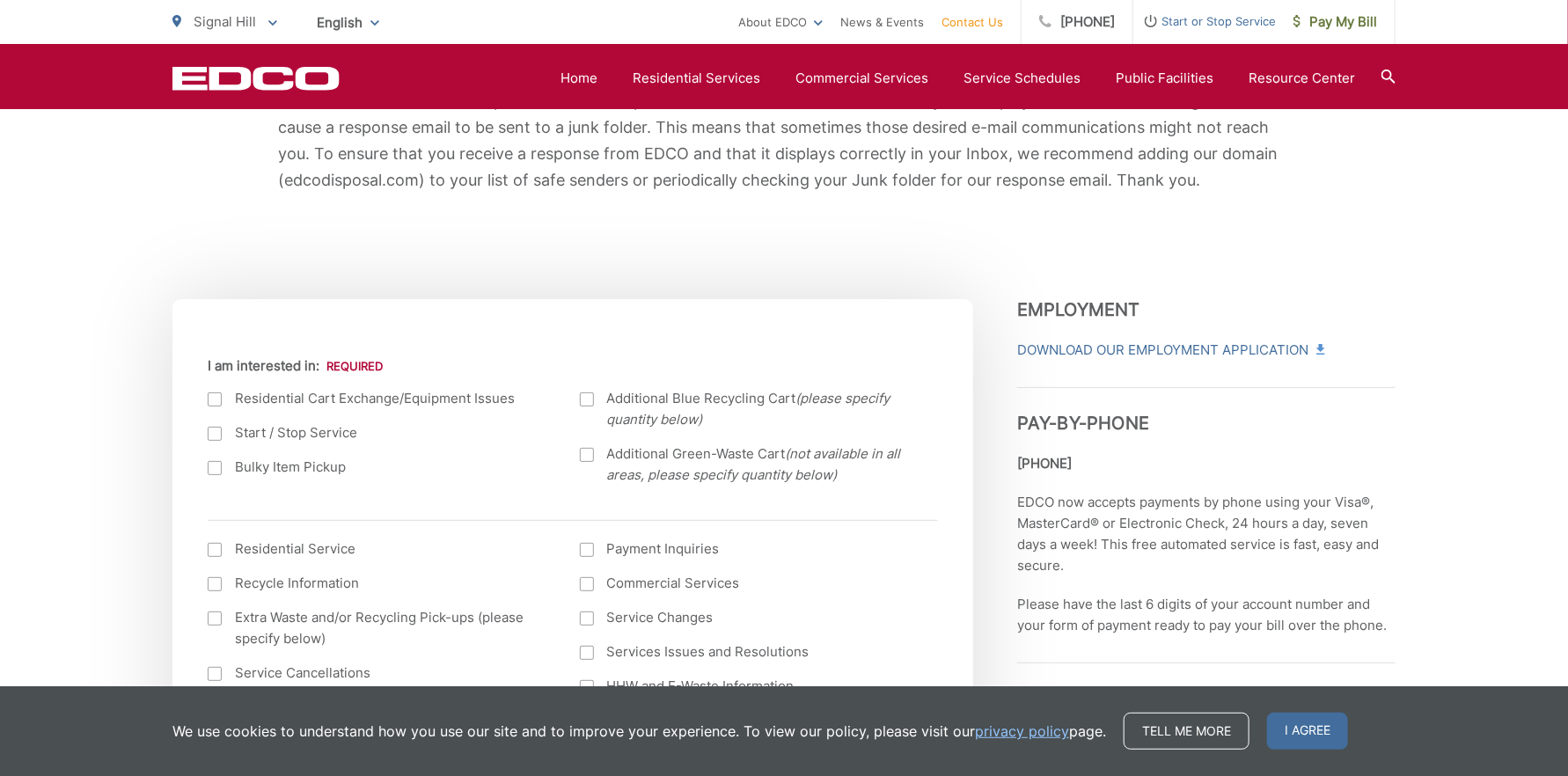 click on "Start / Stop Service" at bounding box center (376, 433) 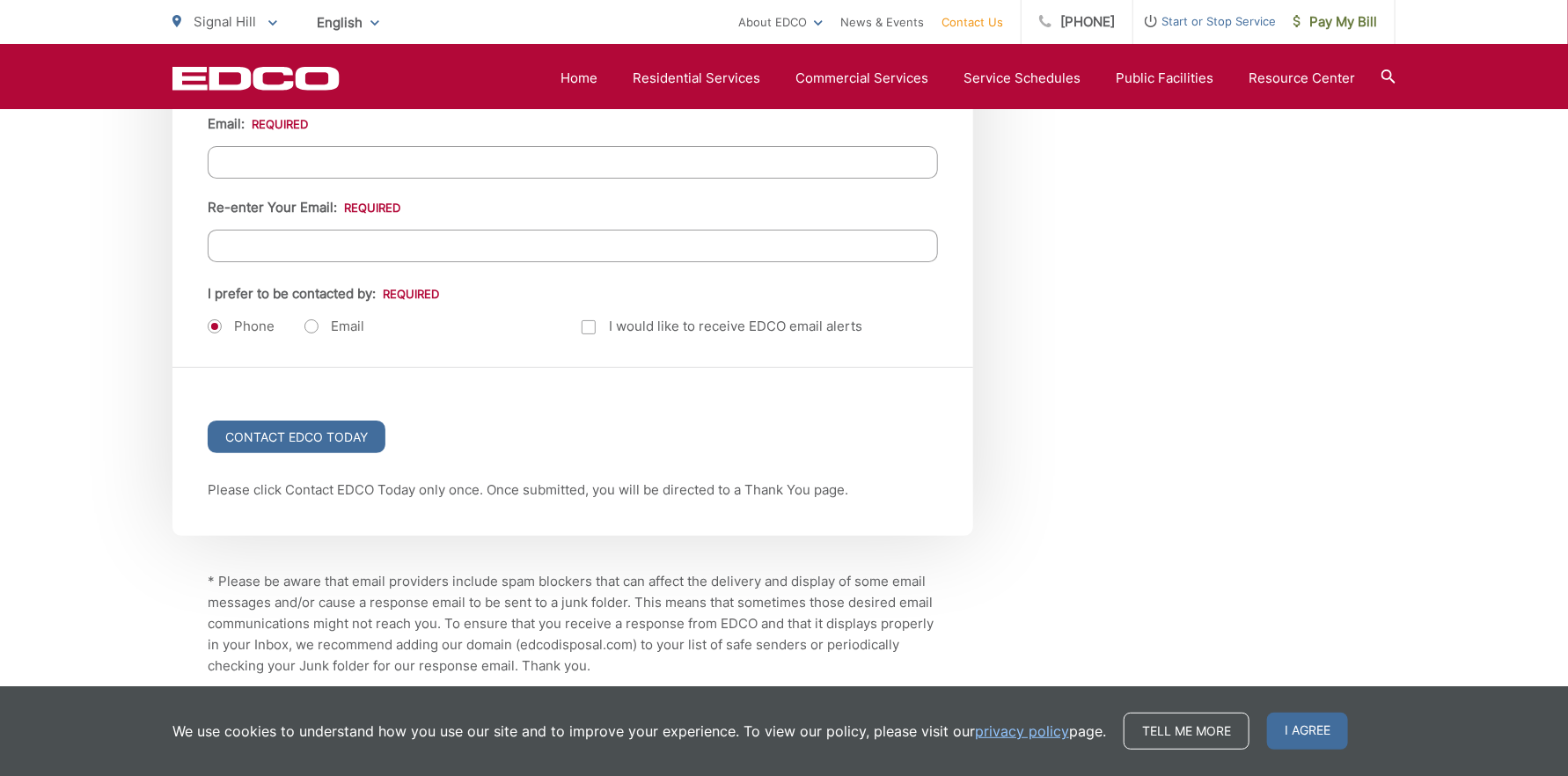 scroll, scrollTop: 2288, scrollLeft: 0, axis: vertical 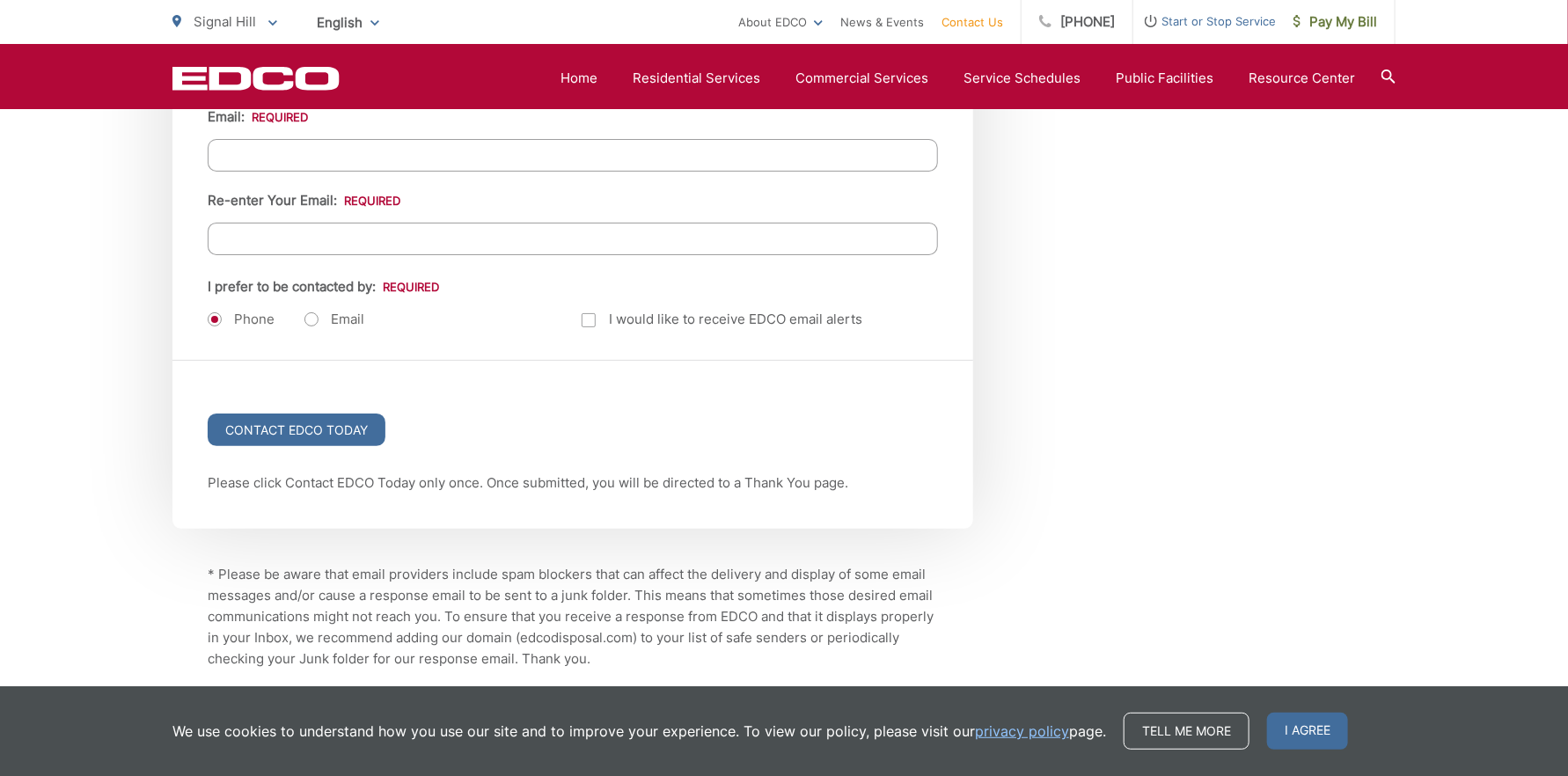 click on "First Name: * Last Name: * Title: Company: Address: * Address (line 2): City: * Zip Code: * Telephone: * Fax: Email *
Email:
Re-enter Your Email:
I prefer to be contacted by: *
Phone
Email
Email Alerts   I would like to receive EDCO email alerts Email Alerts   I would like to receive EDI email alerts Email Alerts   I would like to receive RDS email alerts" at bounding box center [573, -82] 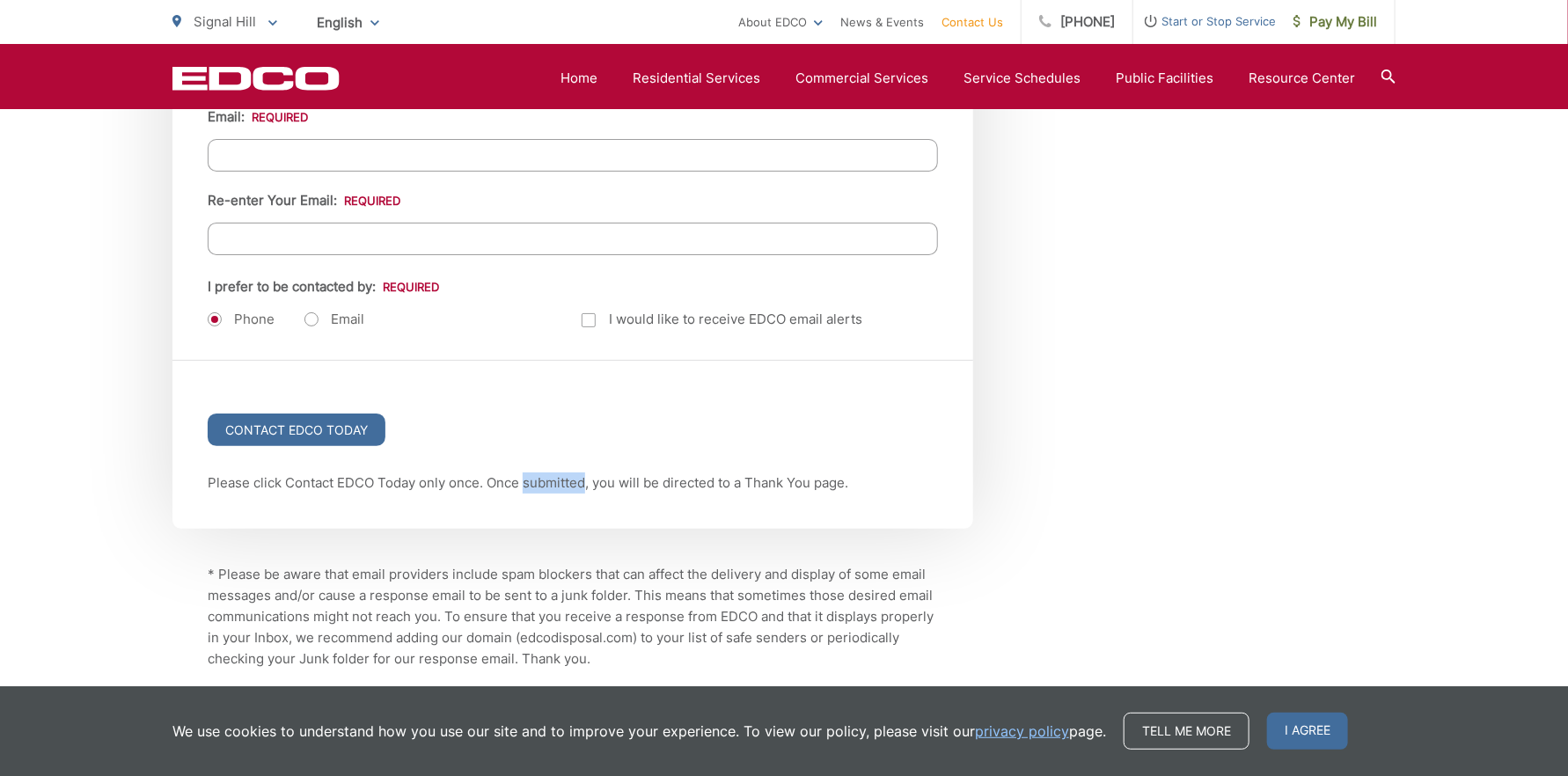 click on "Please click Contact EDCO Today only once. Once submitted, you will be directed to a Thank You page." at bounding box center (573, 483) 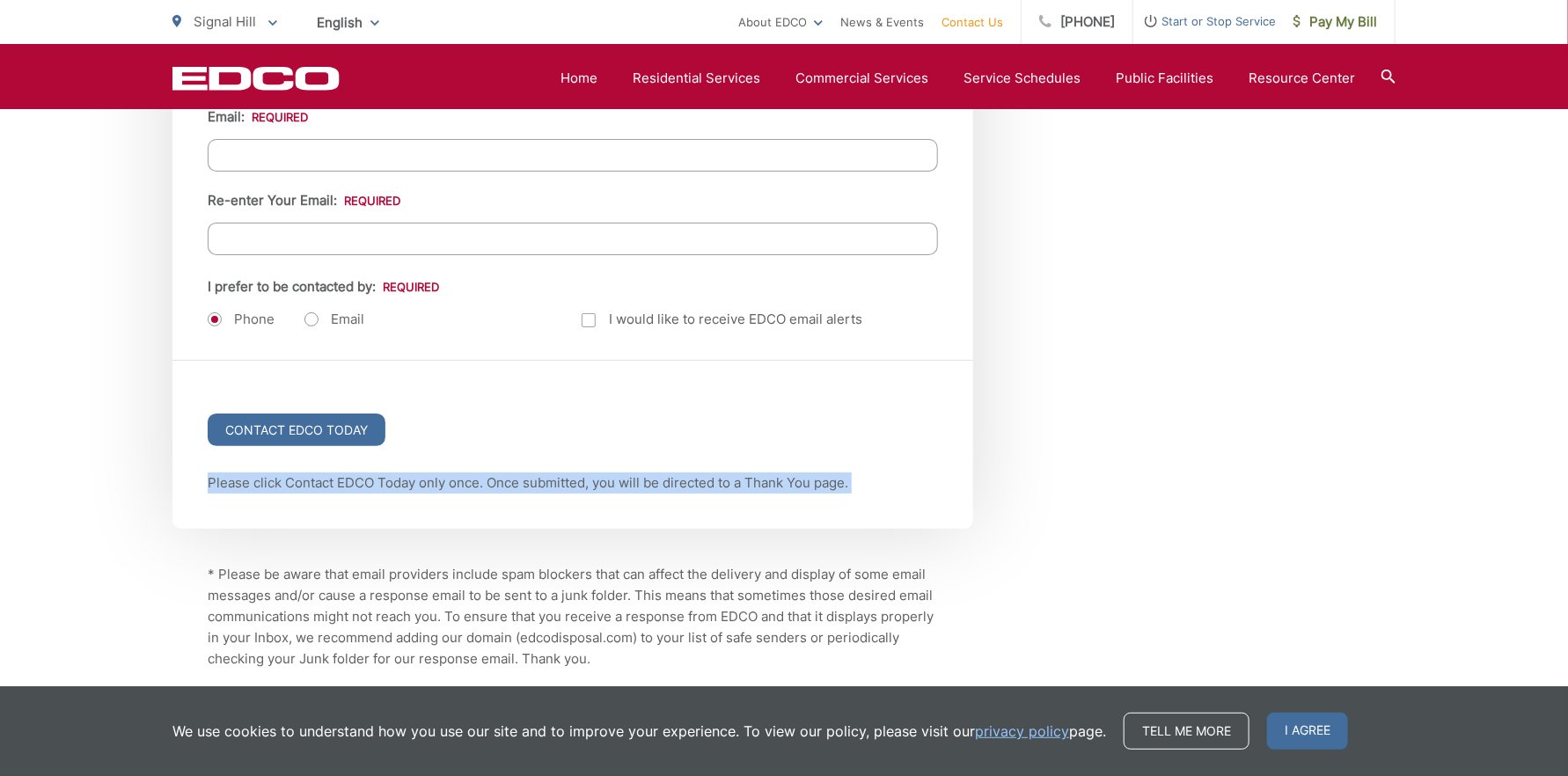click on "Please click Contact EDCO Today only once. Once submitted, you will be directed to a Thank You page." at bounding box center [573, 483] 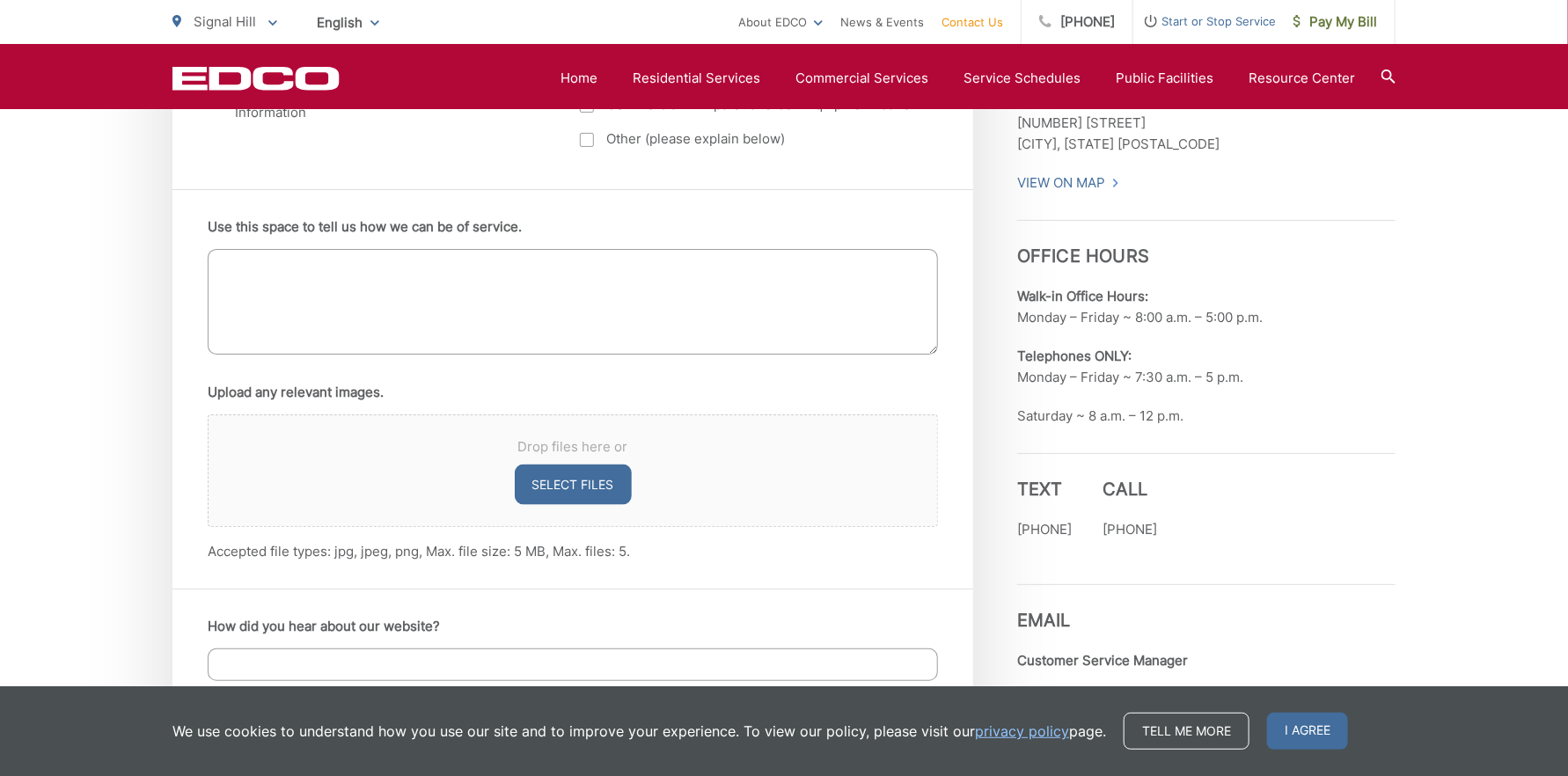 scroll, scrollTop: 1408, scrollLeft: 0, axis: vertical 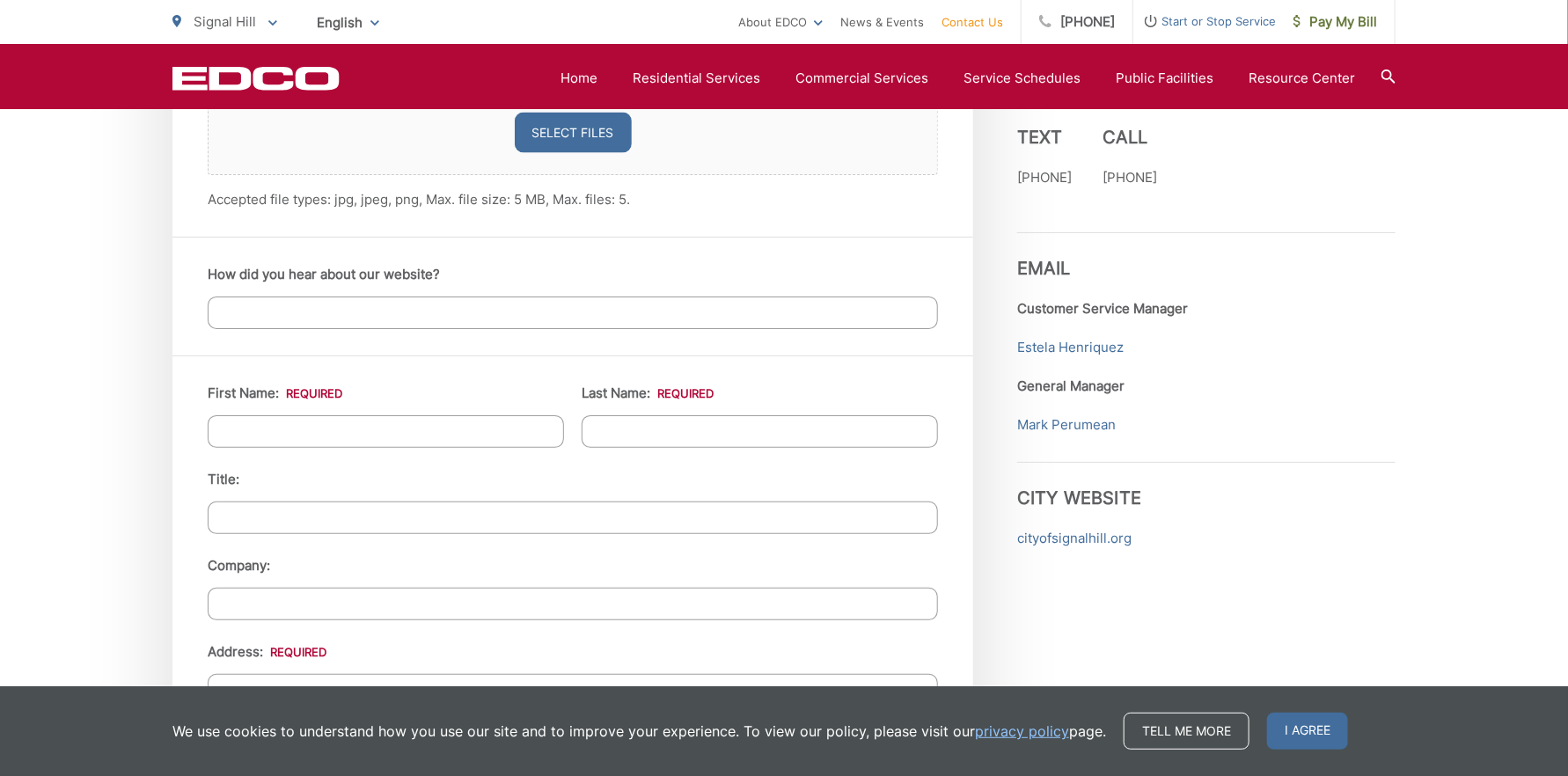 click on "Mark Perumean" at bounding box center [1206, 425] 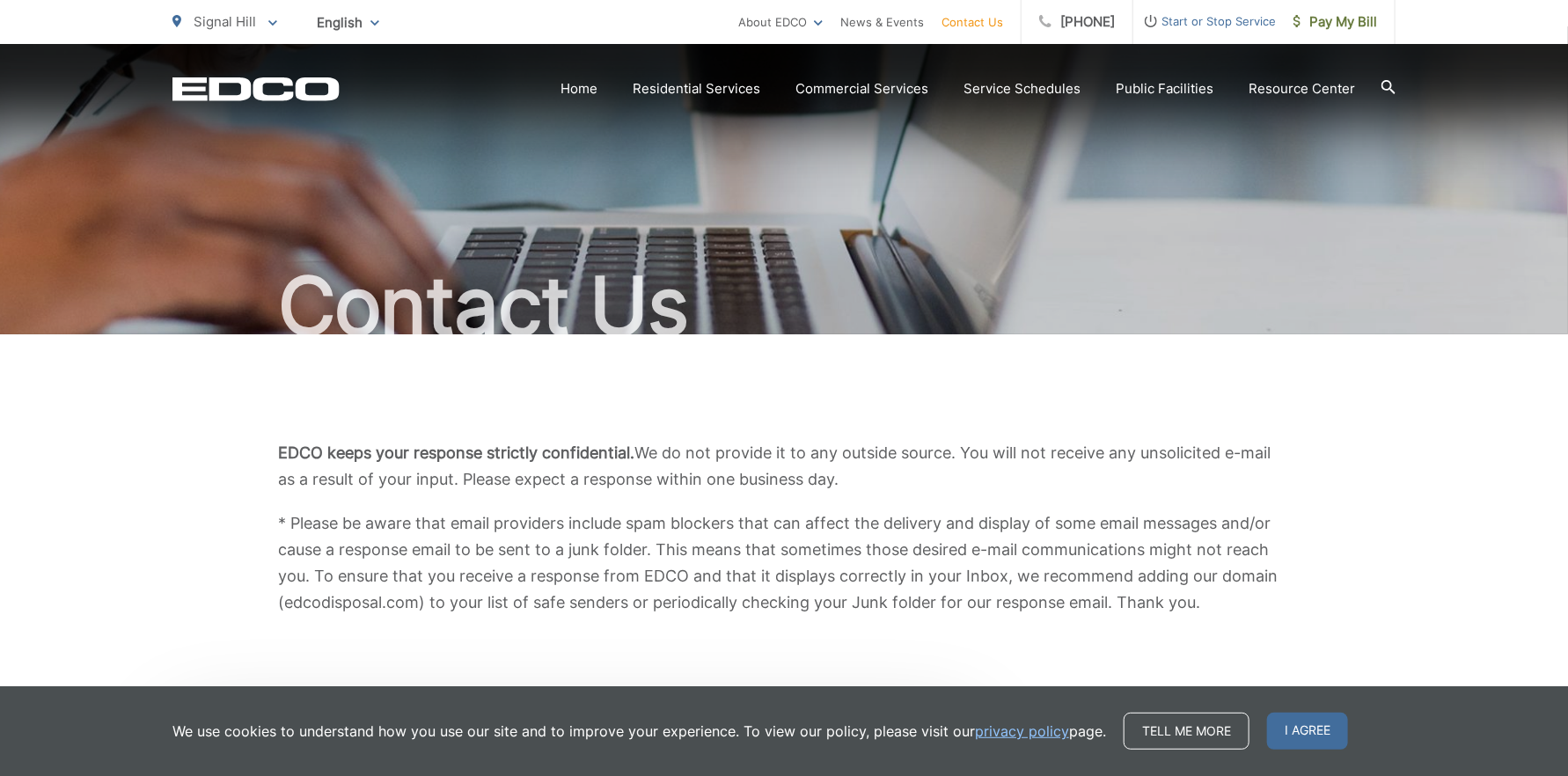scroll, scrollTop: 0, scrollLeft: 0, axis: both 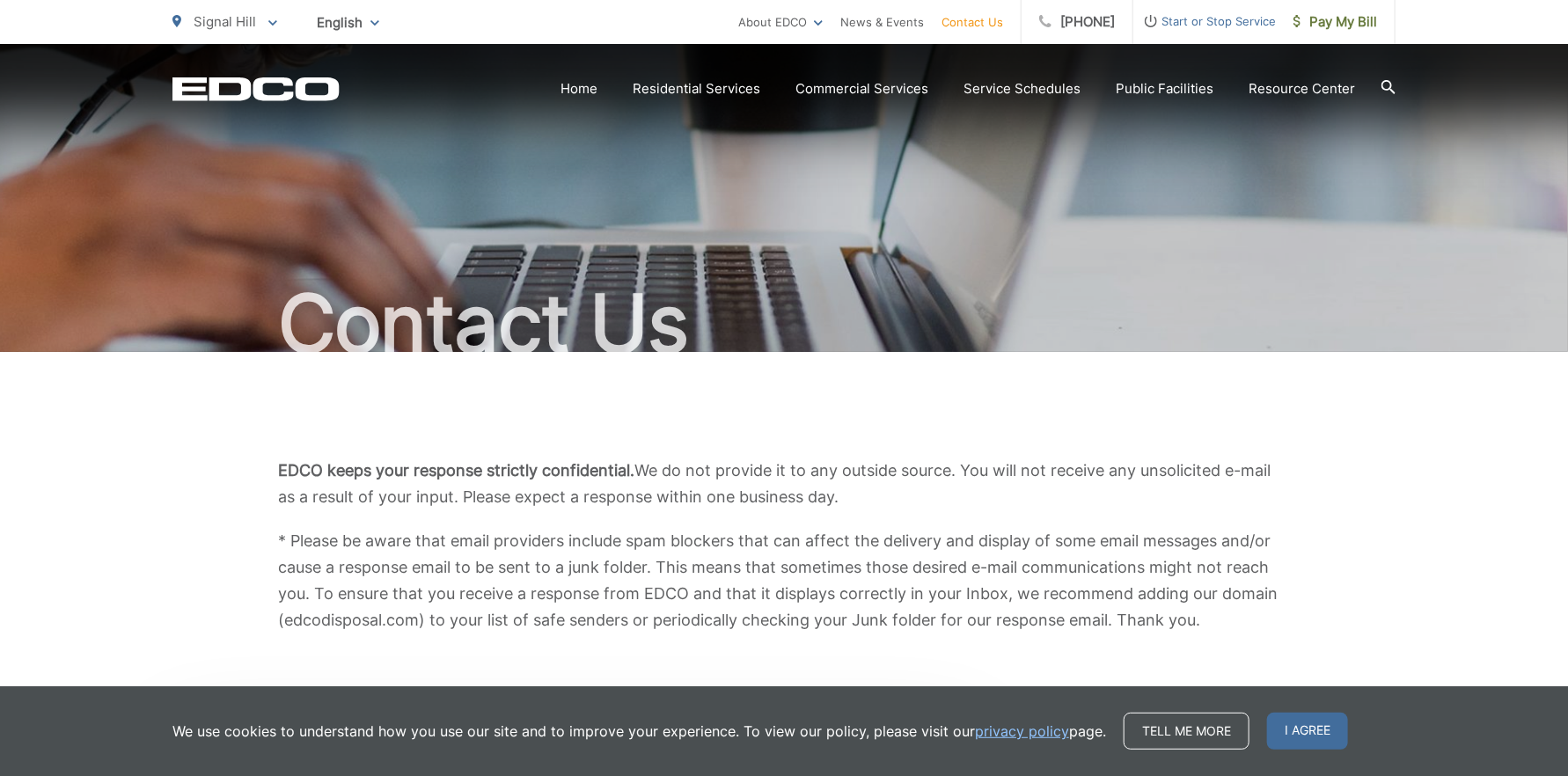 click on "Home
Residential Services
Curbside Pickup
Recycling
Organic Recycling
Trash
Household Hazardous Waste
Bulky Item Pickup
Dumpster Service
Temporary Dumpster
Roll-Off Boxes
Storage Containers
Apartments & Condos
Recycling
Organic Recycling
Trash
Commercial Services
Commercial Services
Recycling
Organic Recycling
Trash
Roll-Off Boxes
Forklift Maintenance
Construction & Demolition
Dumpsters
Roll-Off Boxes" at bounding box center [868, 89] 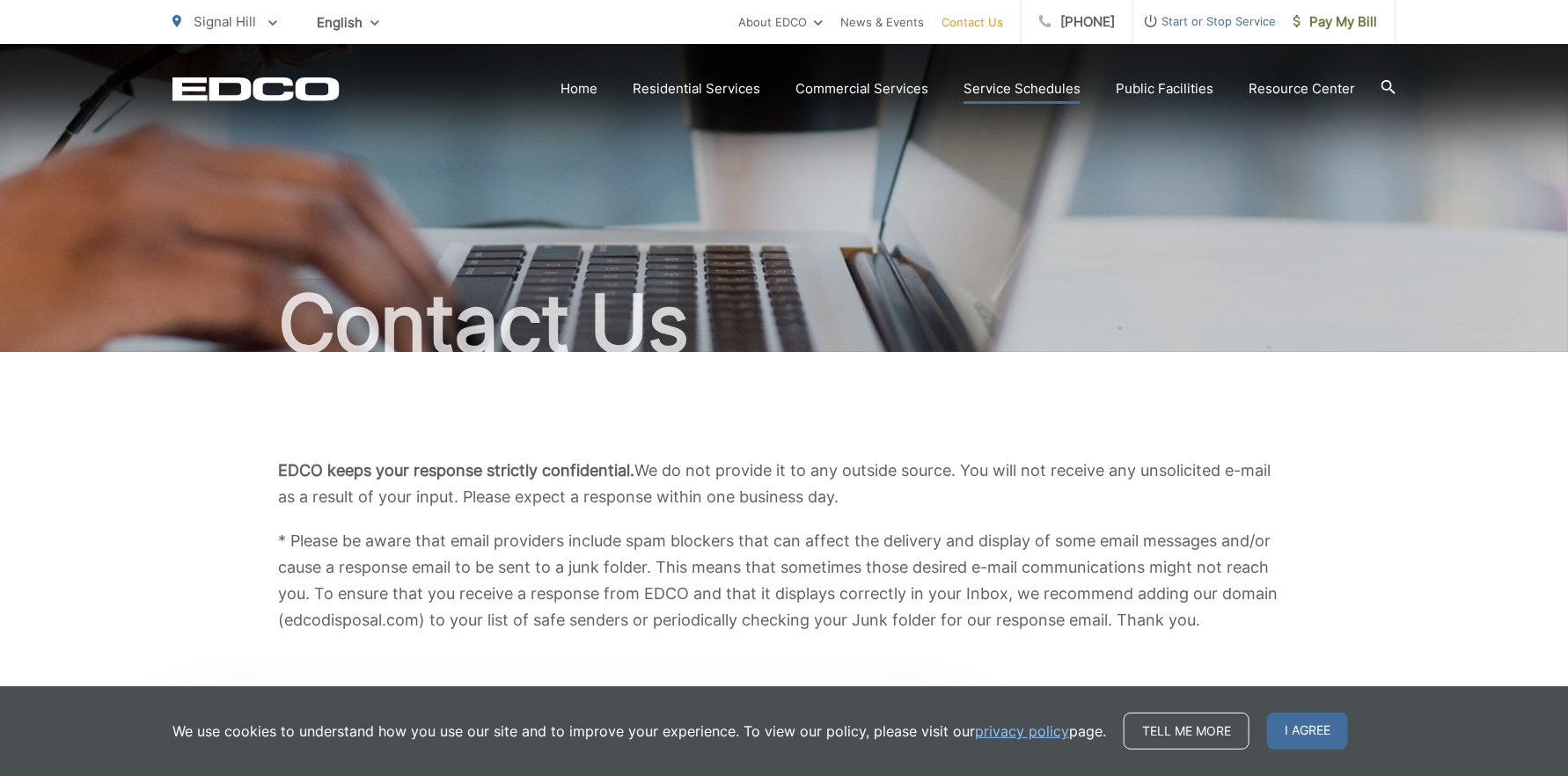 click on "Service Schedules" at bounding box center (1022, 89) 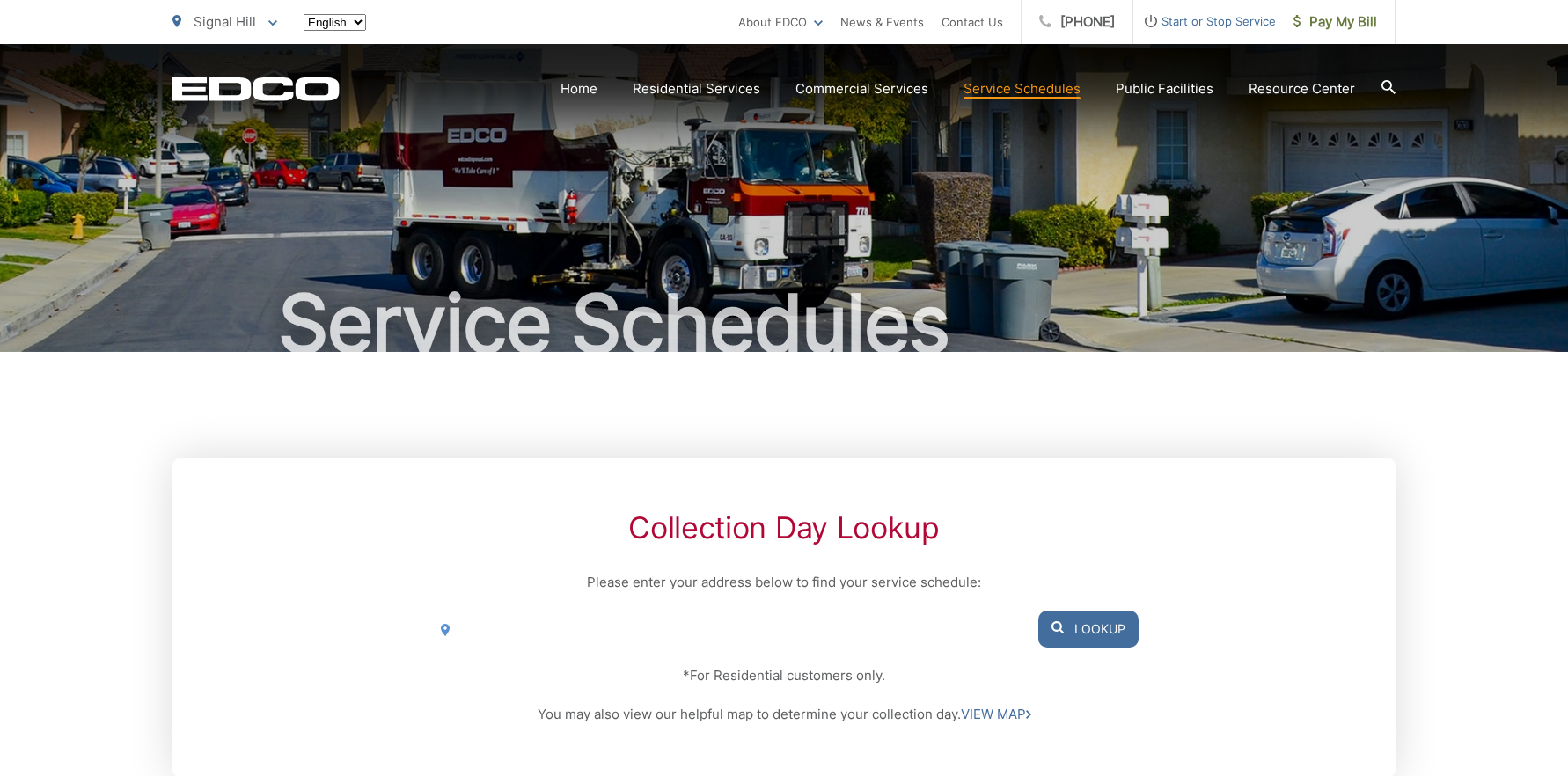 scroll, scrollTop: 0, scrollLeft: 0, axis: both 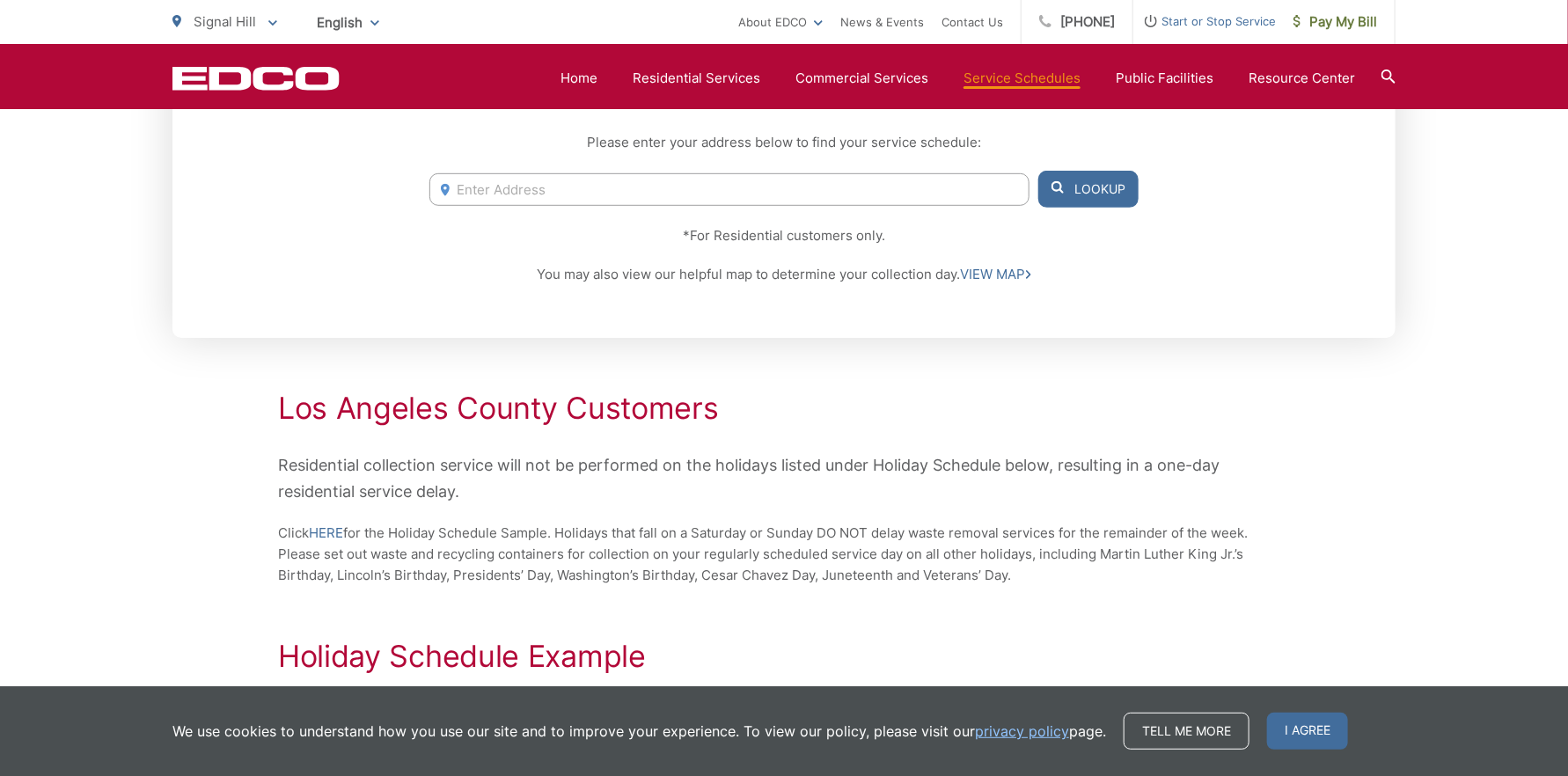 drag, startPoint x: 1070, startPoint y: 430, endPoint x: 912, endPoint y: 177, distance: 298.28342 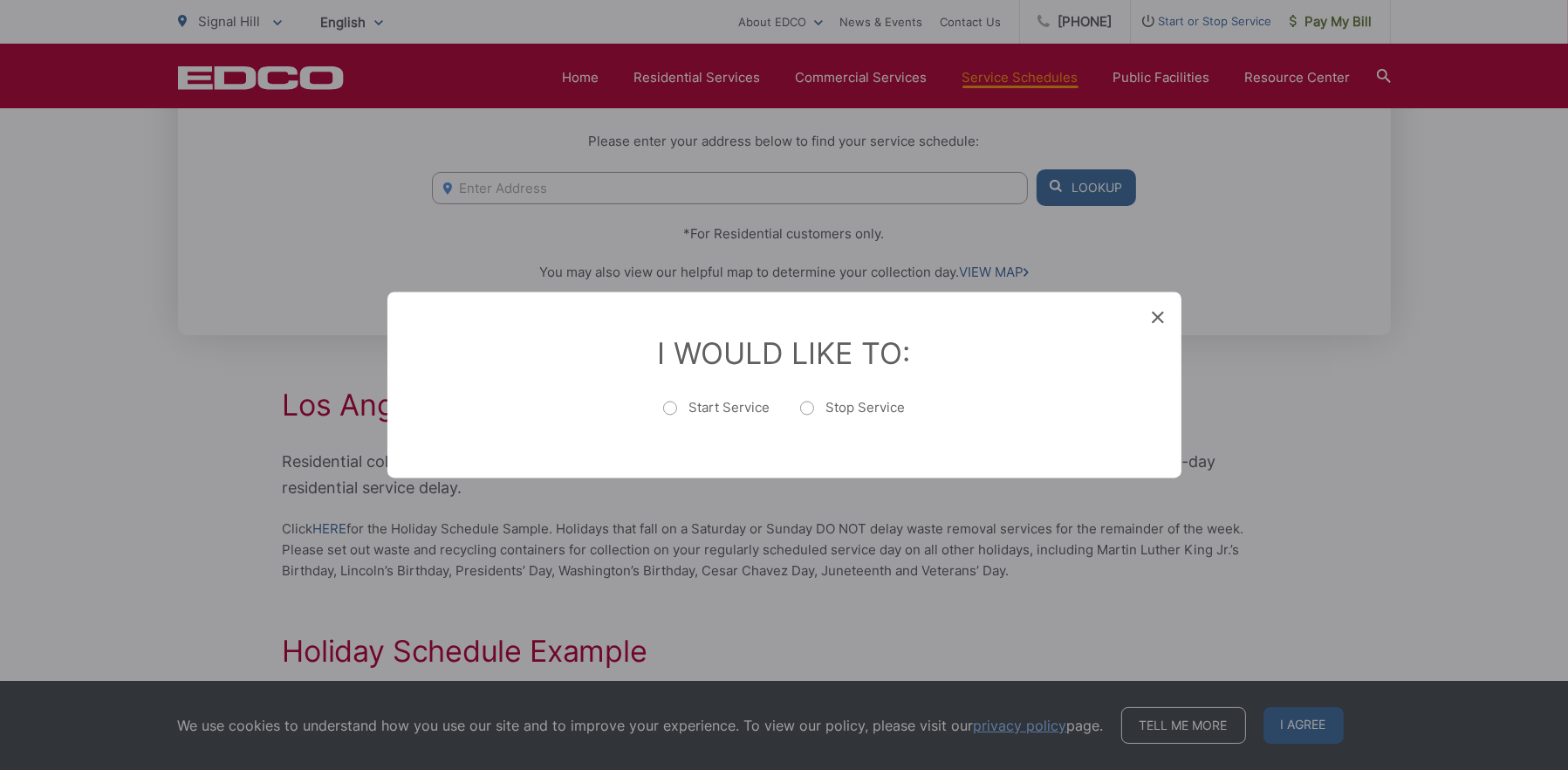 click on "Start Service" at bounding box center [716, 417] 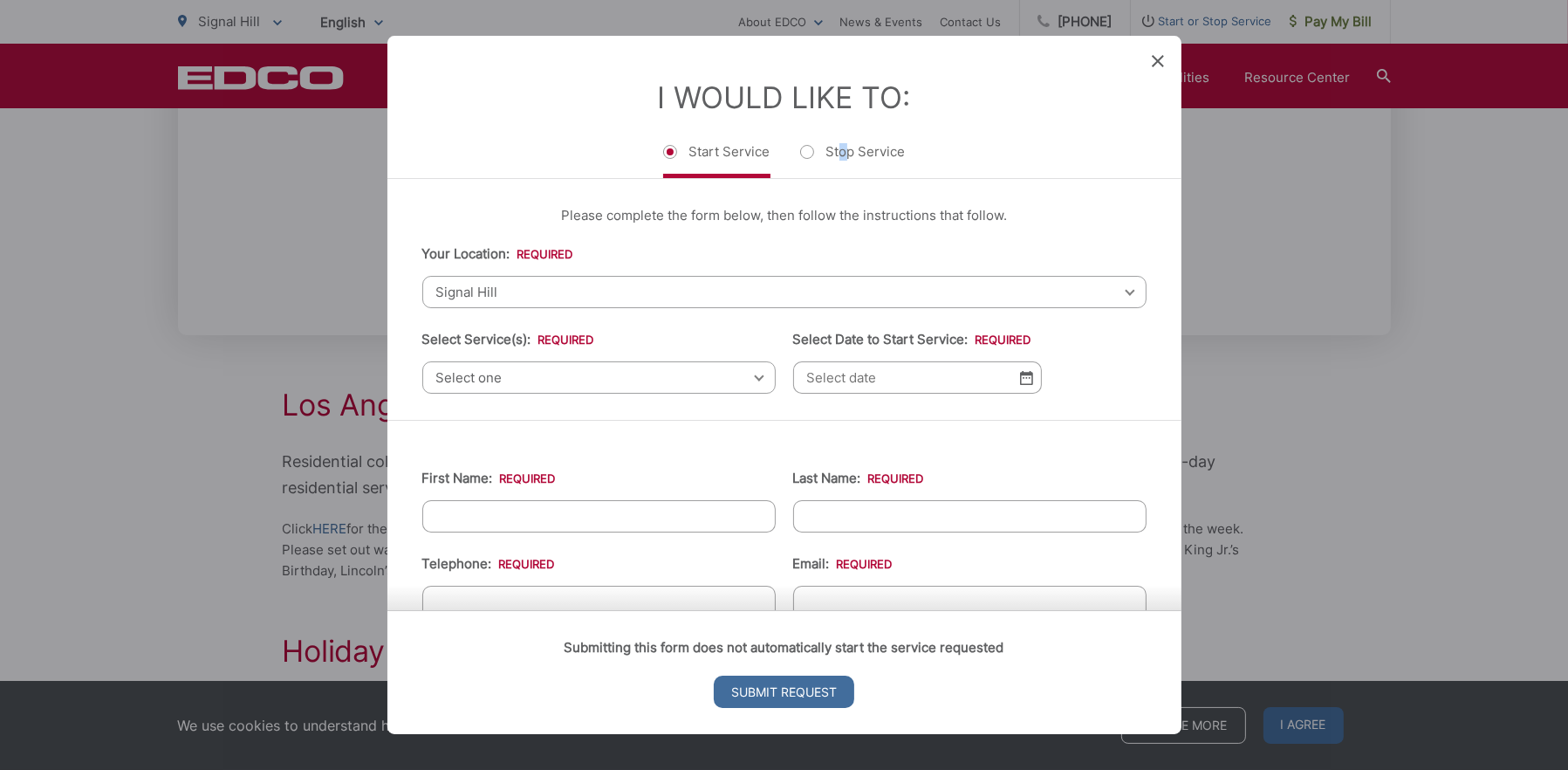 click on "Stop Service" at bounding box center [852, 161] 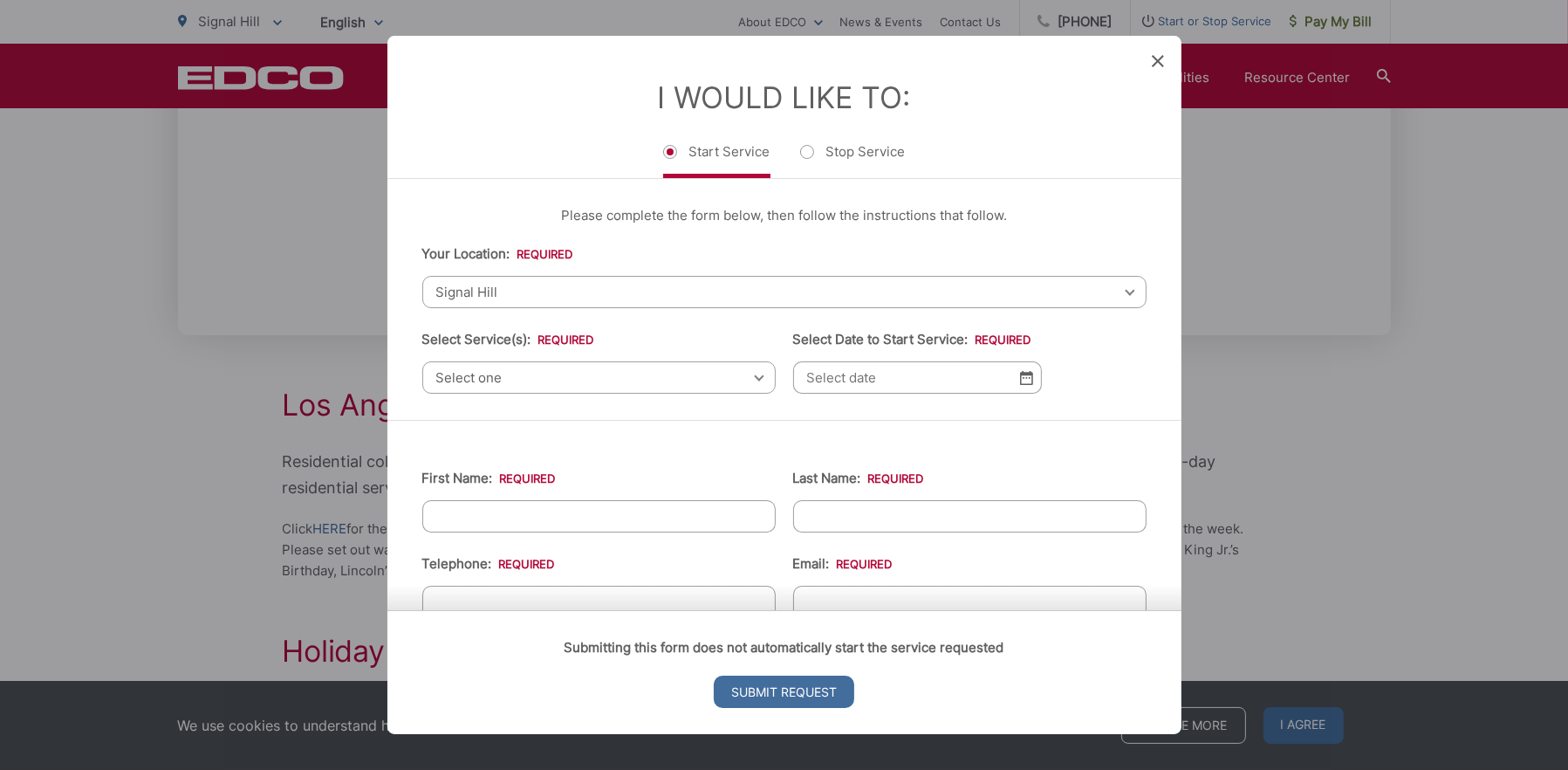 click on "Stop Service" at bounding box center (852, 161) 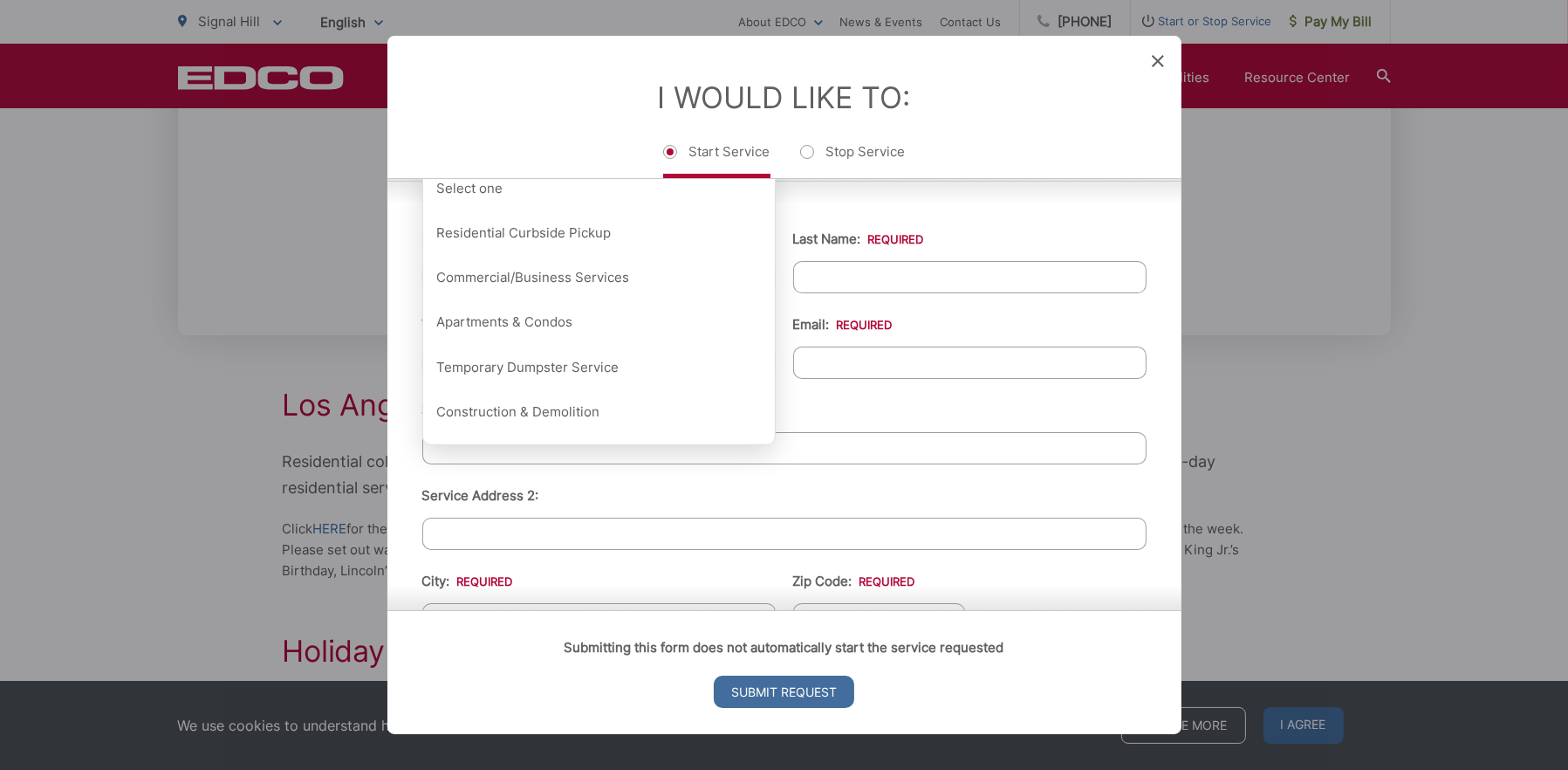 scroll, scrollTop: 262, scrollLeft: 0, axis: vertical 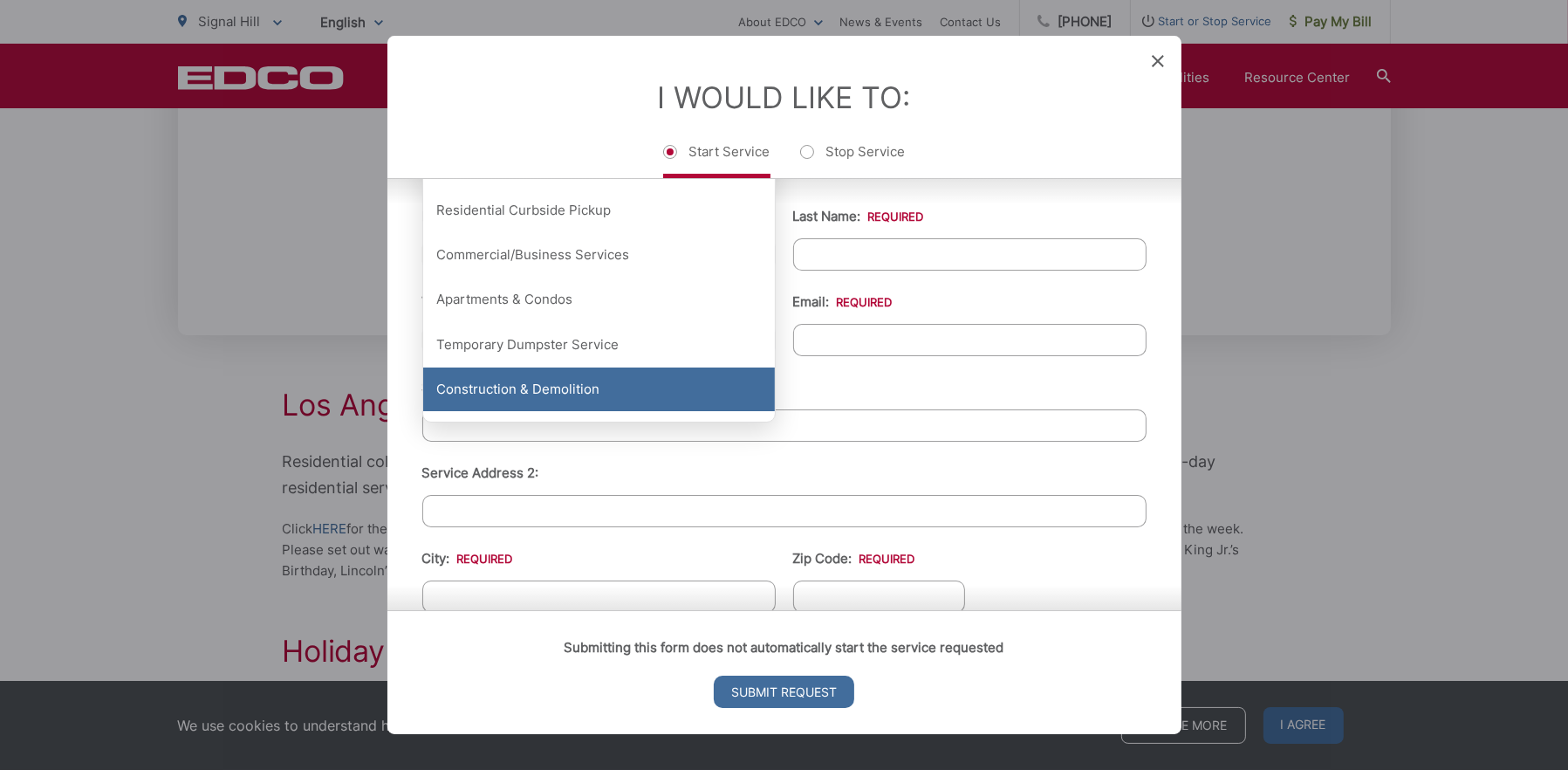 click on "Construction & Demolition" at bounding box center [599, 389] 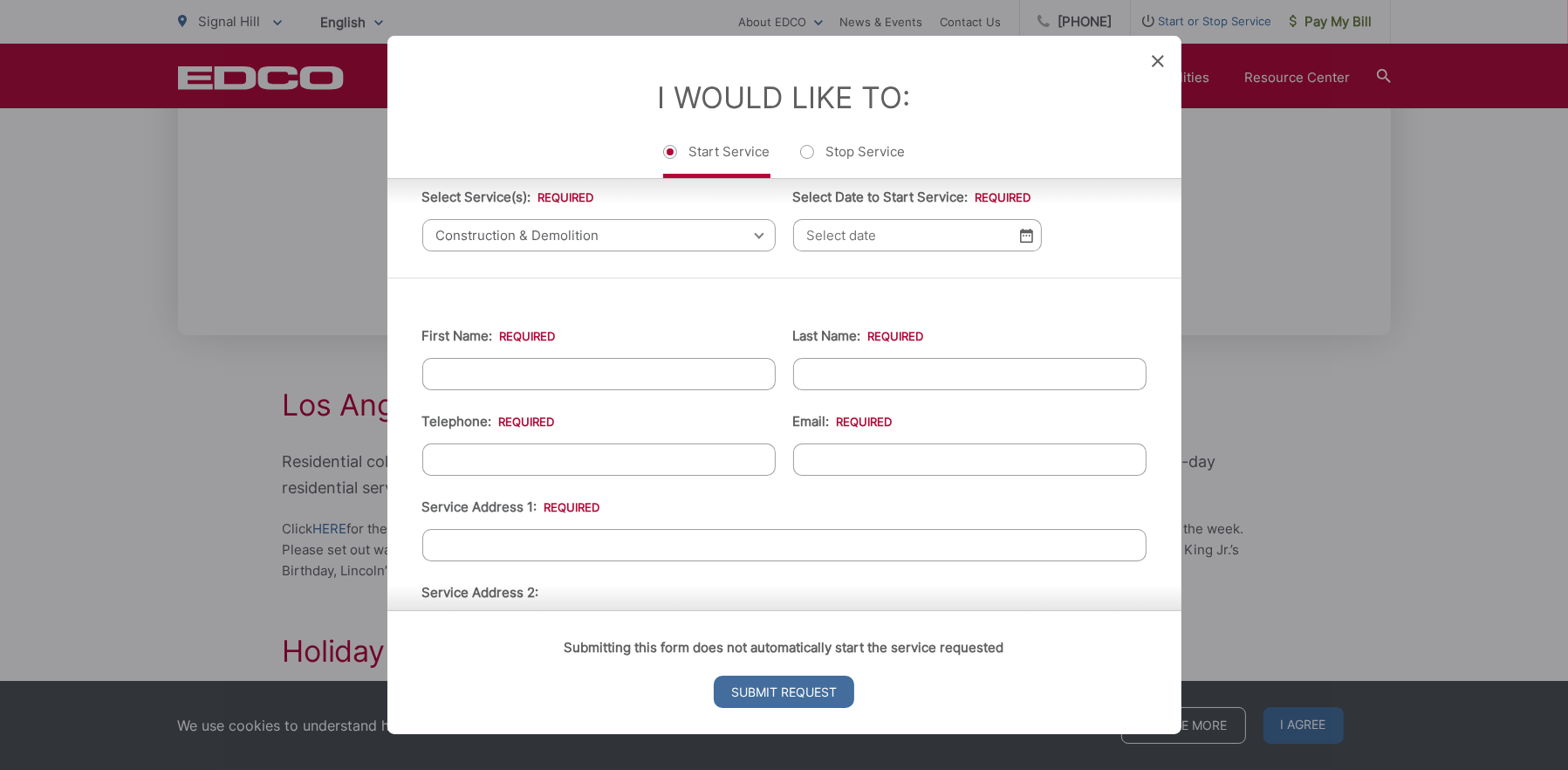 scroll, scrollTop: 87, scrollLeft: 0, axis: vertical 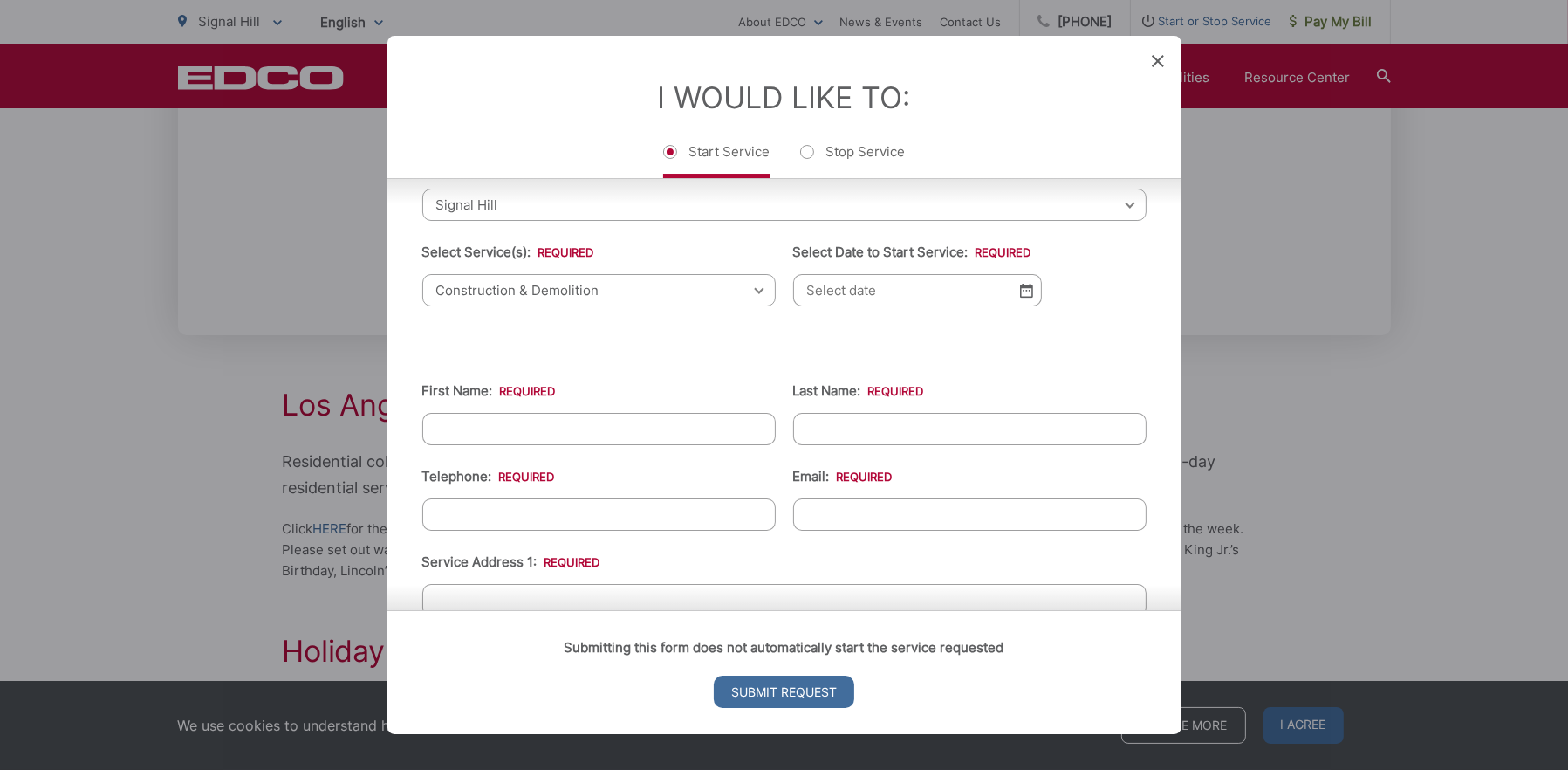 click on "Select Date to Start Service: *" at bounding box center (917, 290) 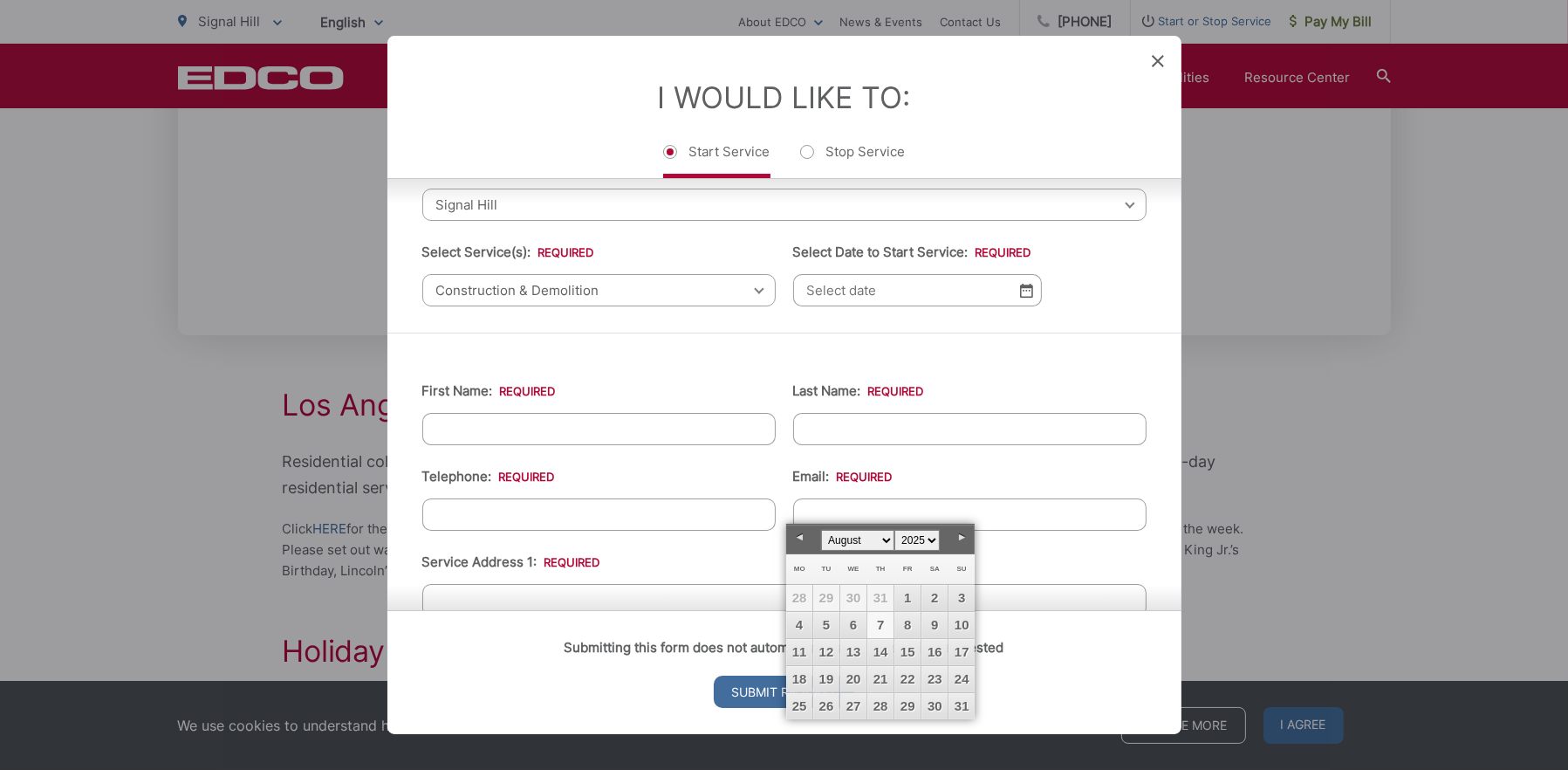 click on "7" at bounding box center (880, 625) 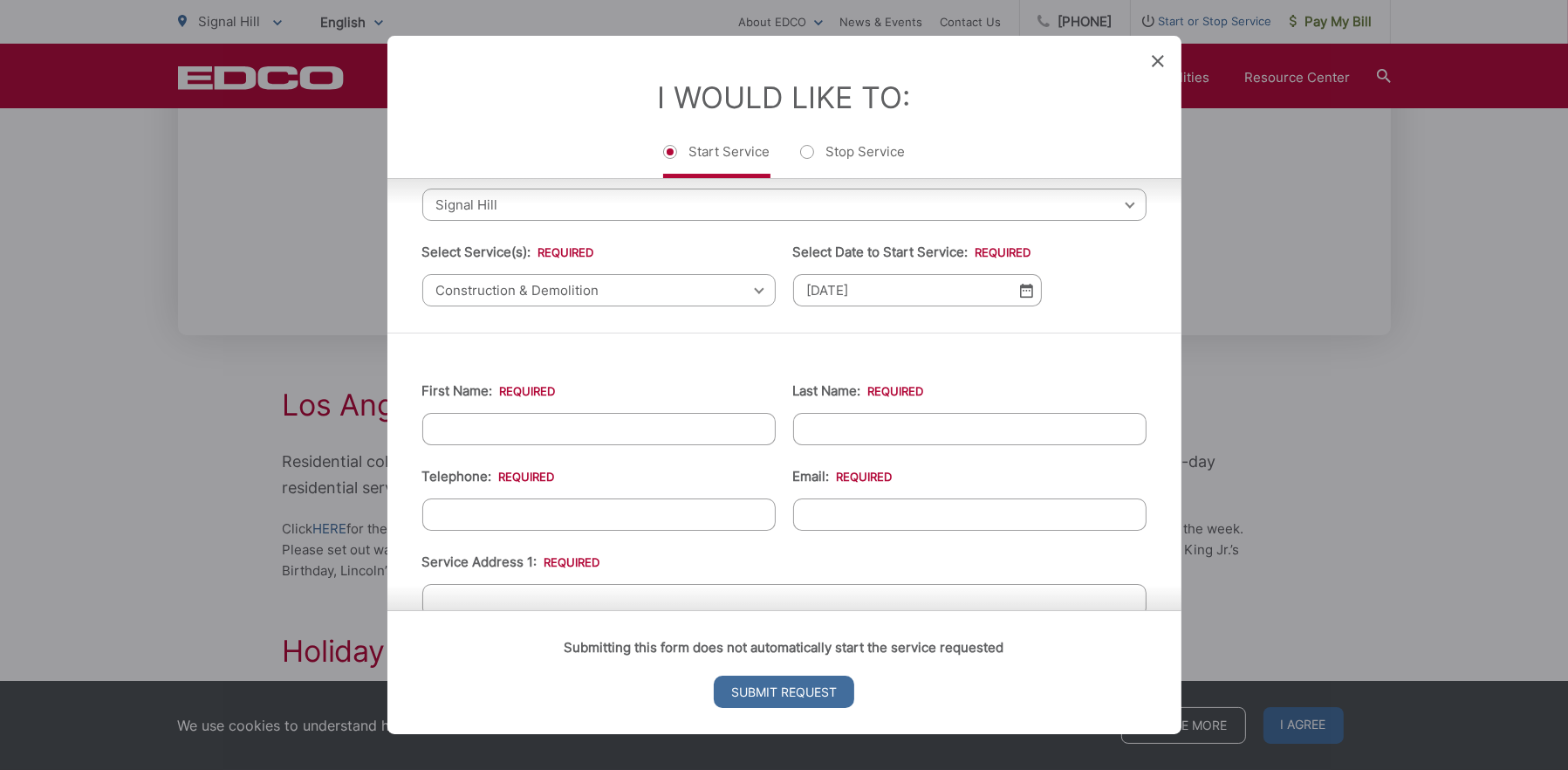 click on "First Name: * Last Name: * Telephone: * Email: *
Service Address 1: * Service Address 2: City: * Zip Code: * Billing Address: * Forwarding Address: * City: * Zip Code: * State: * Comments:" at bounding box center [784, 741] 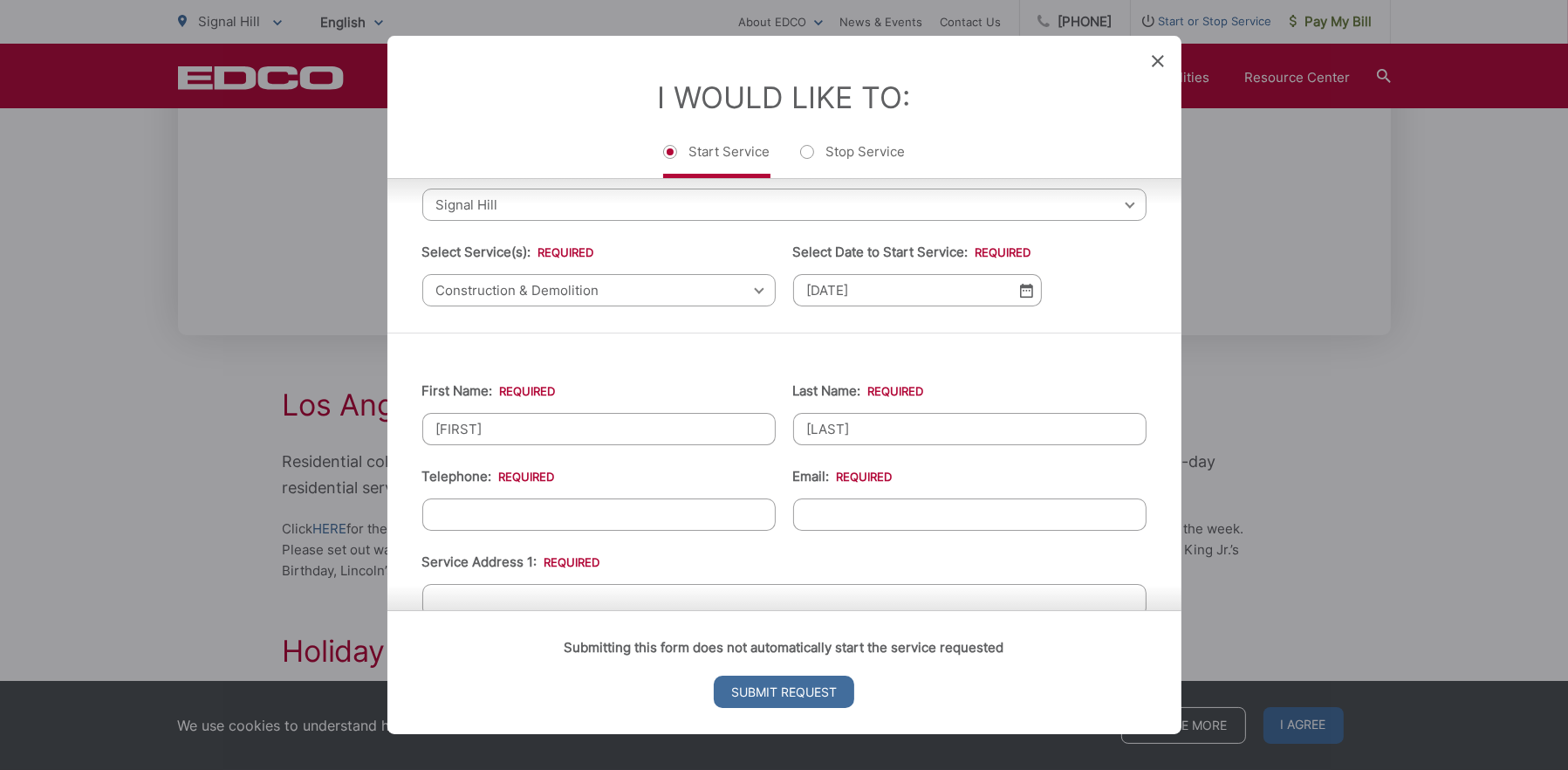 type on "9518508937" 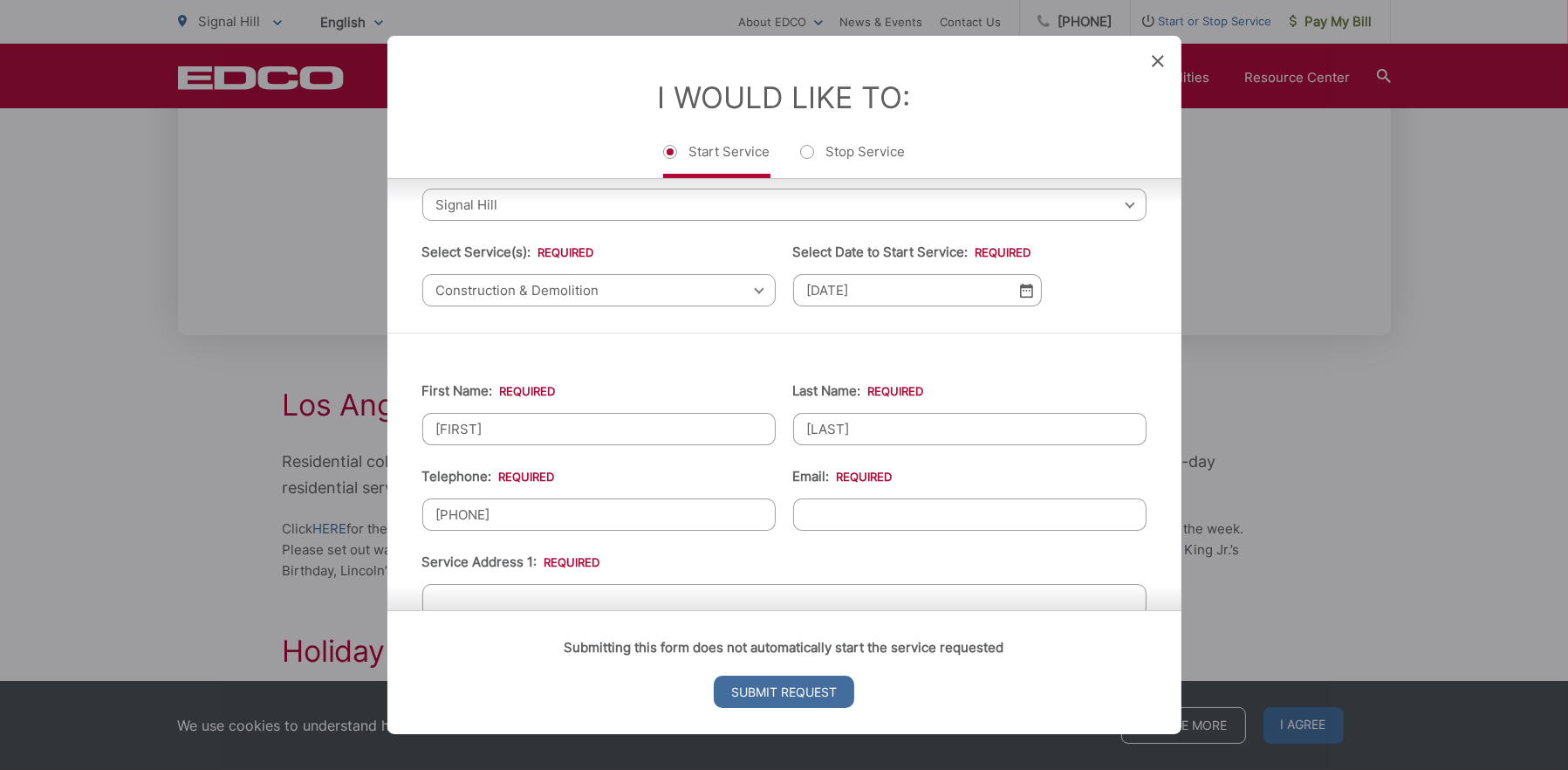 type on "george@metrobuilders.com" 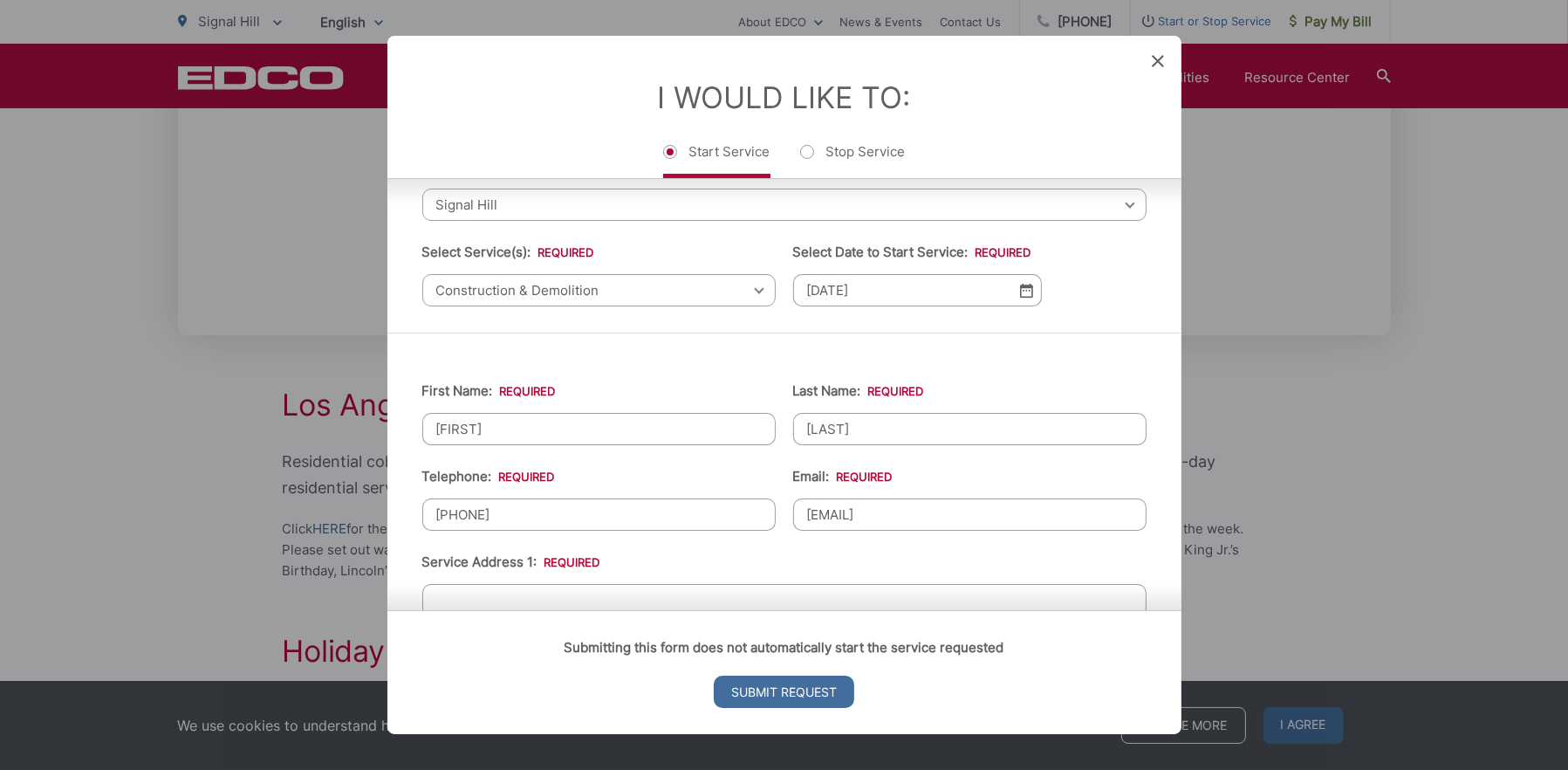 type on "92663" 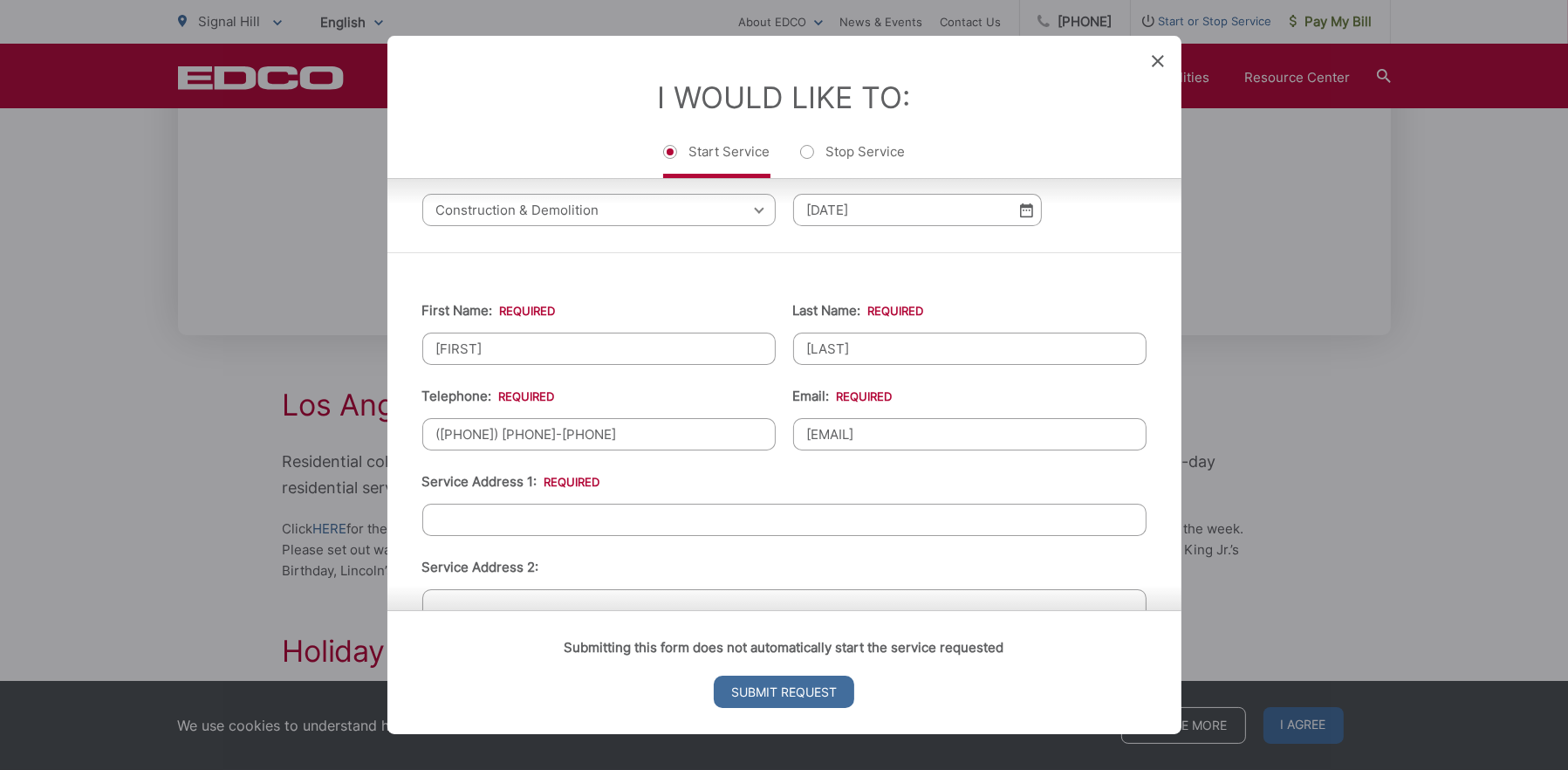 scroll, scrollTop: 175, scrollLeft: 0, axis: vertical 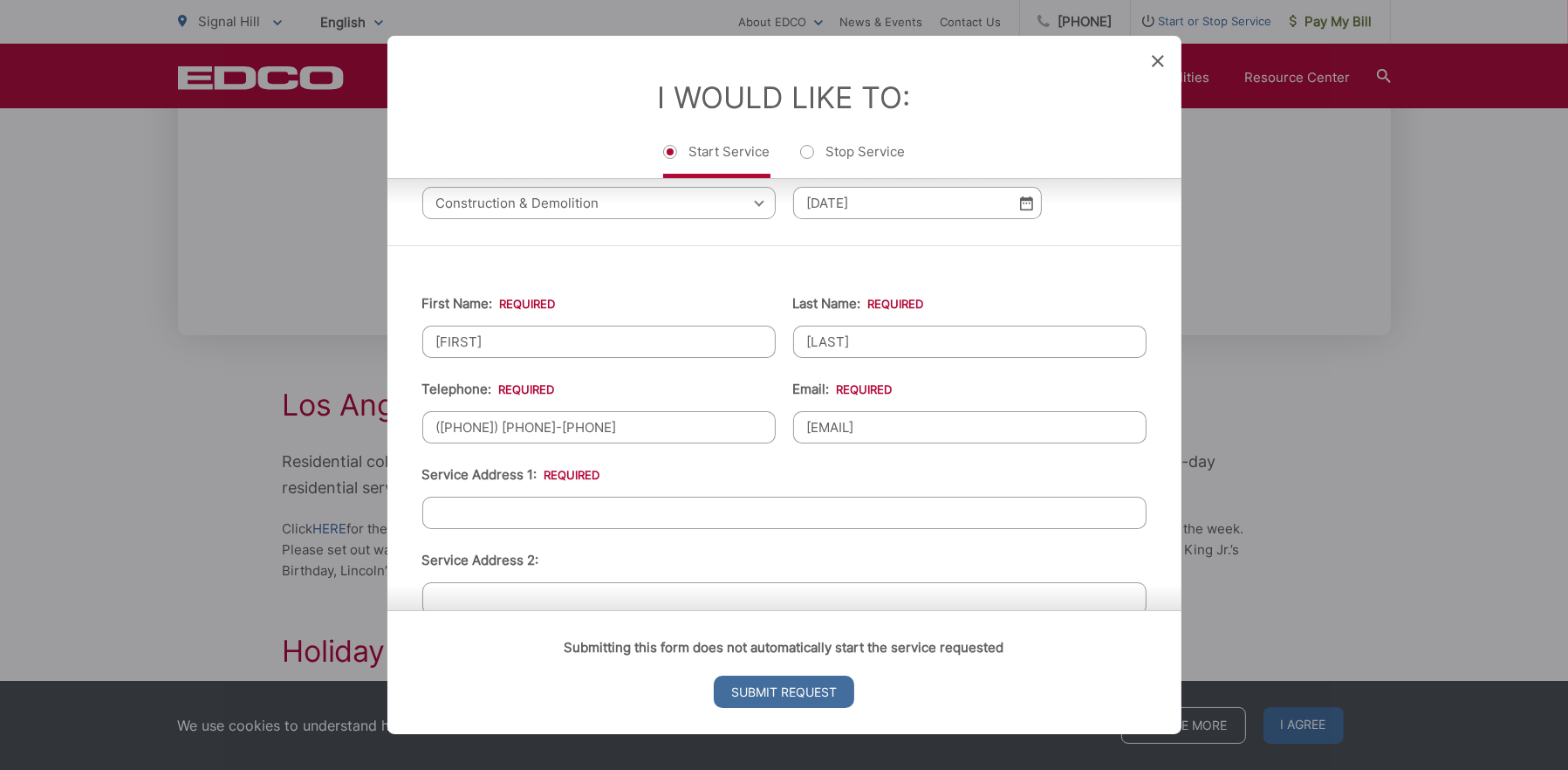 click on "Service Address 1: *" at bounding box center [784, 497] 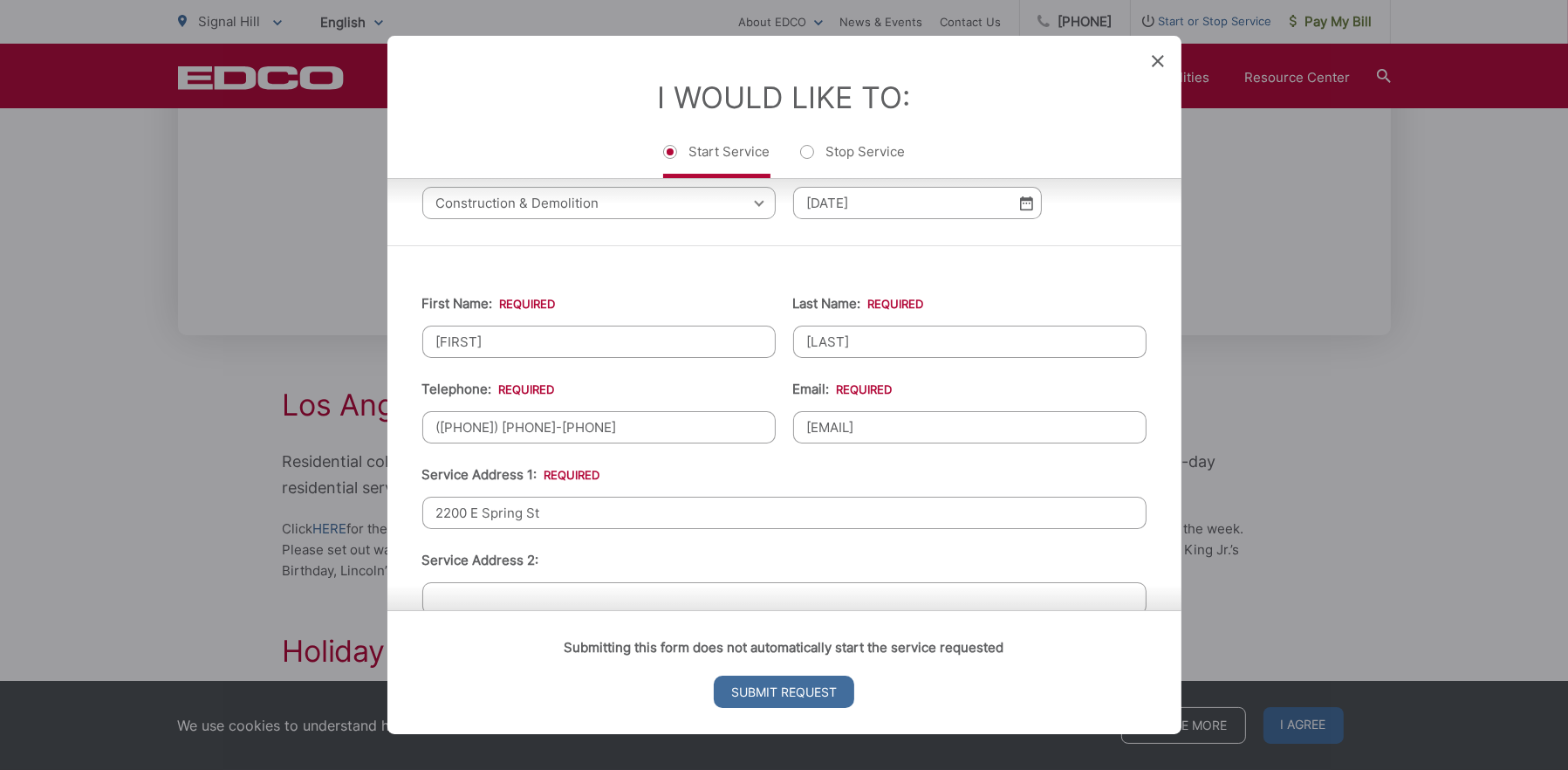 type on "2200 E Spring St" 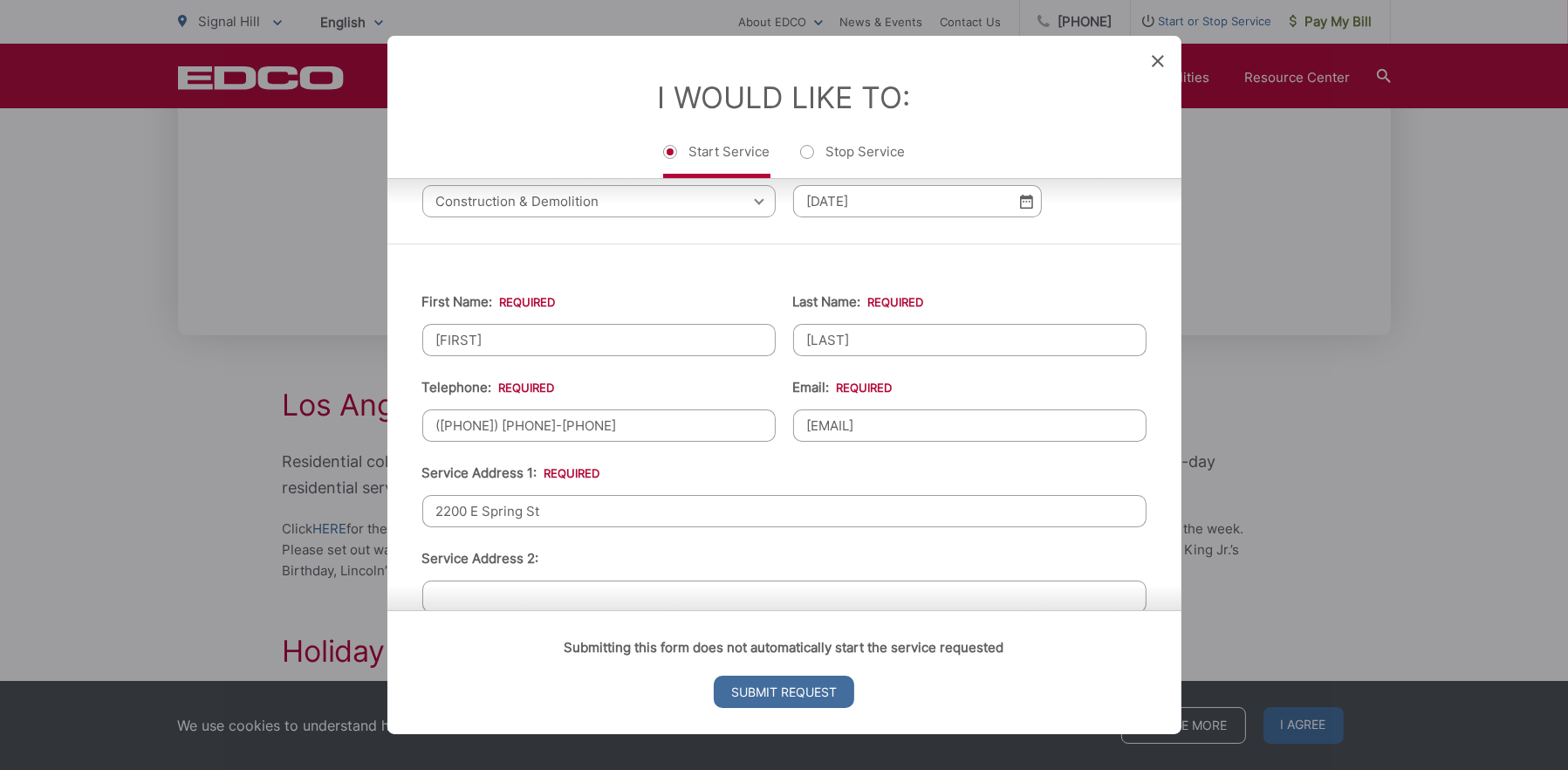 scroll, scrollTop: 462, scrollLeft: 0, axis: vertical 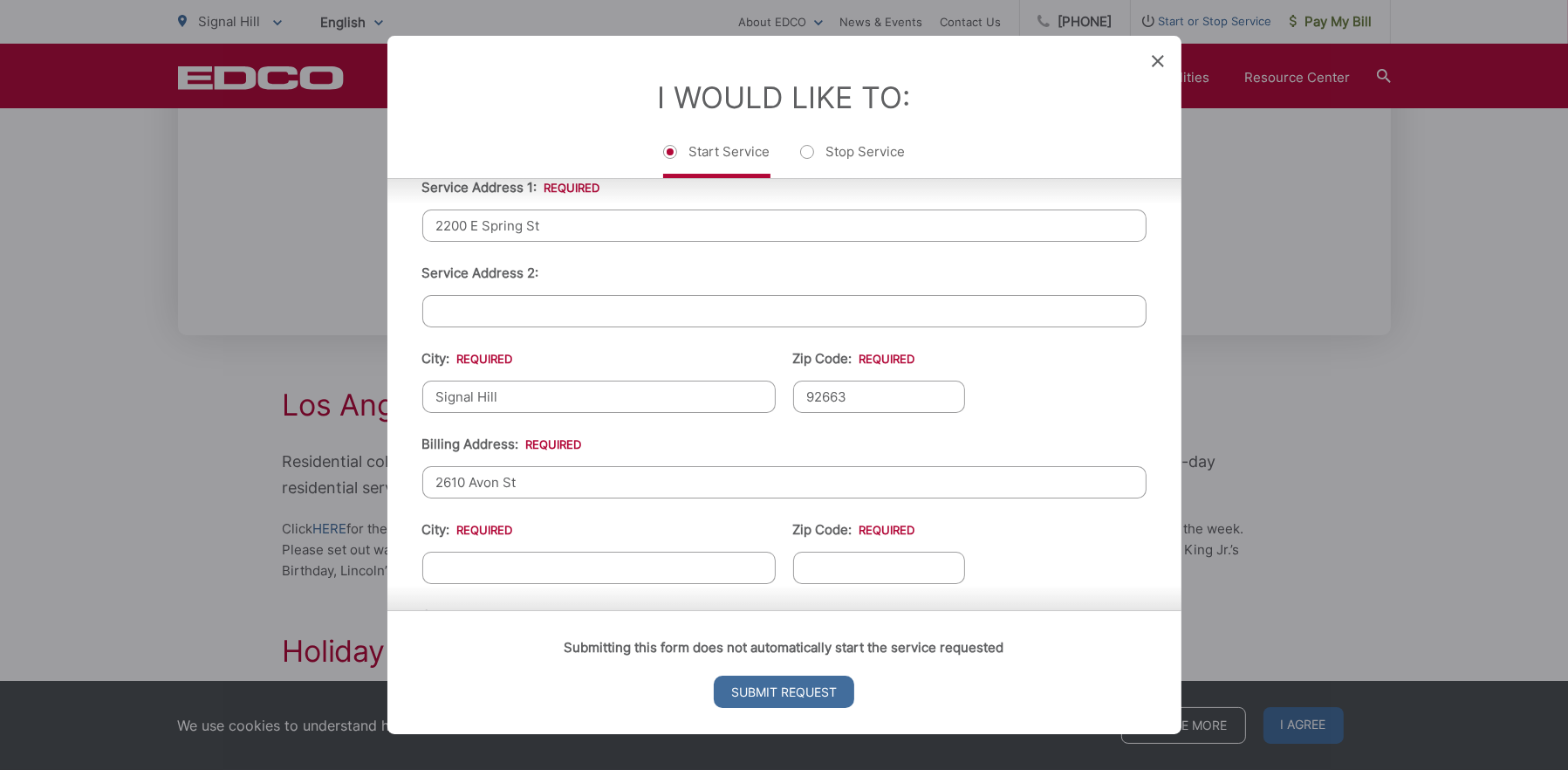 type on "Signal Hill" 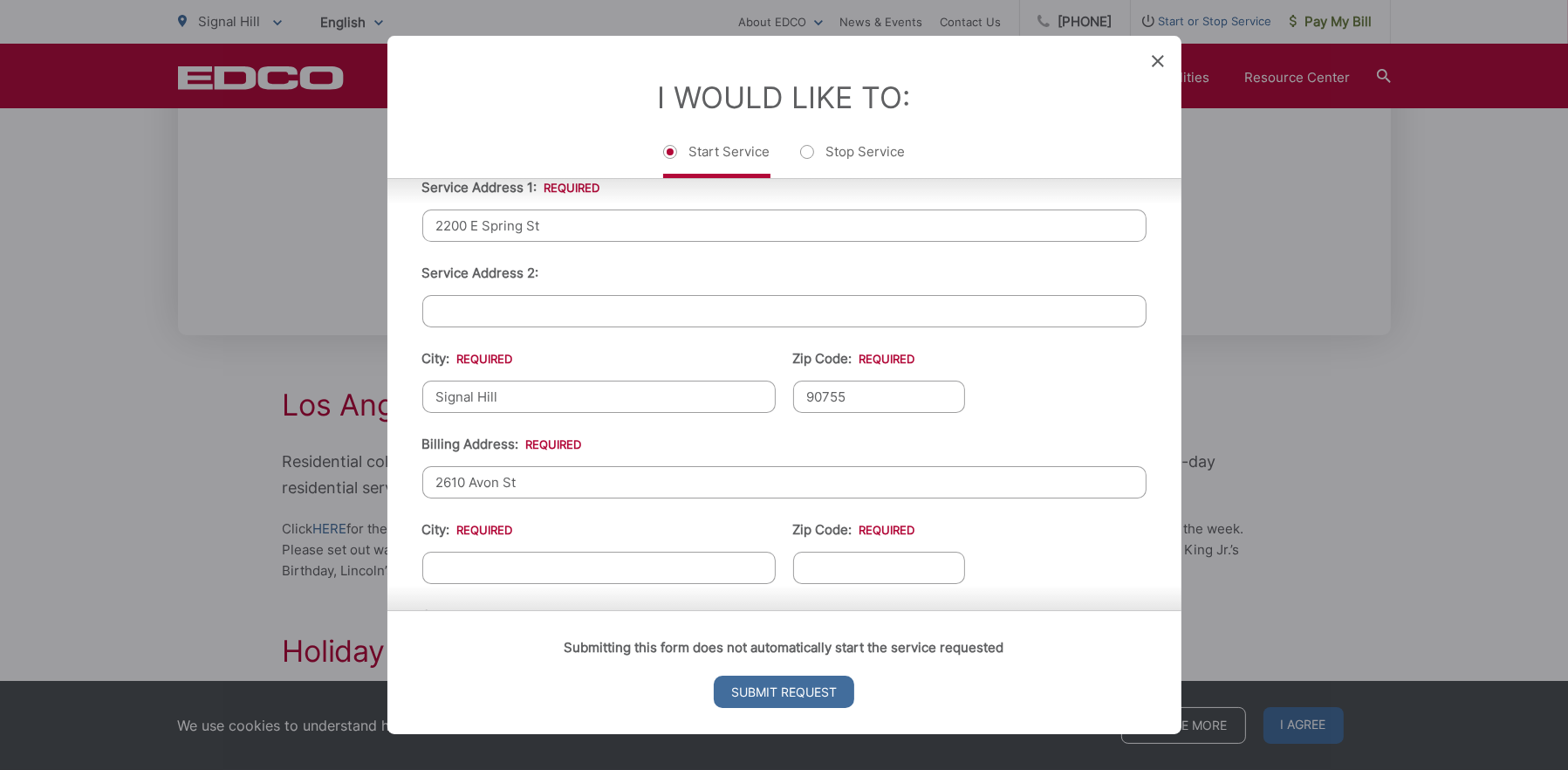 type on "90755" 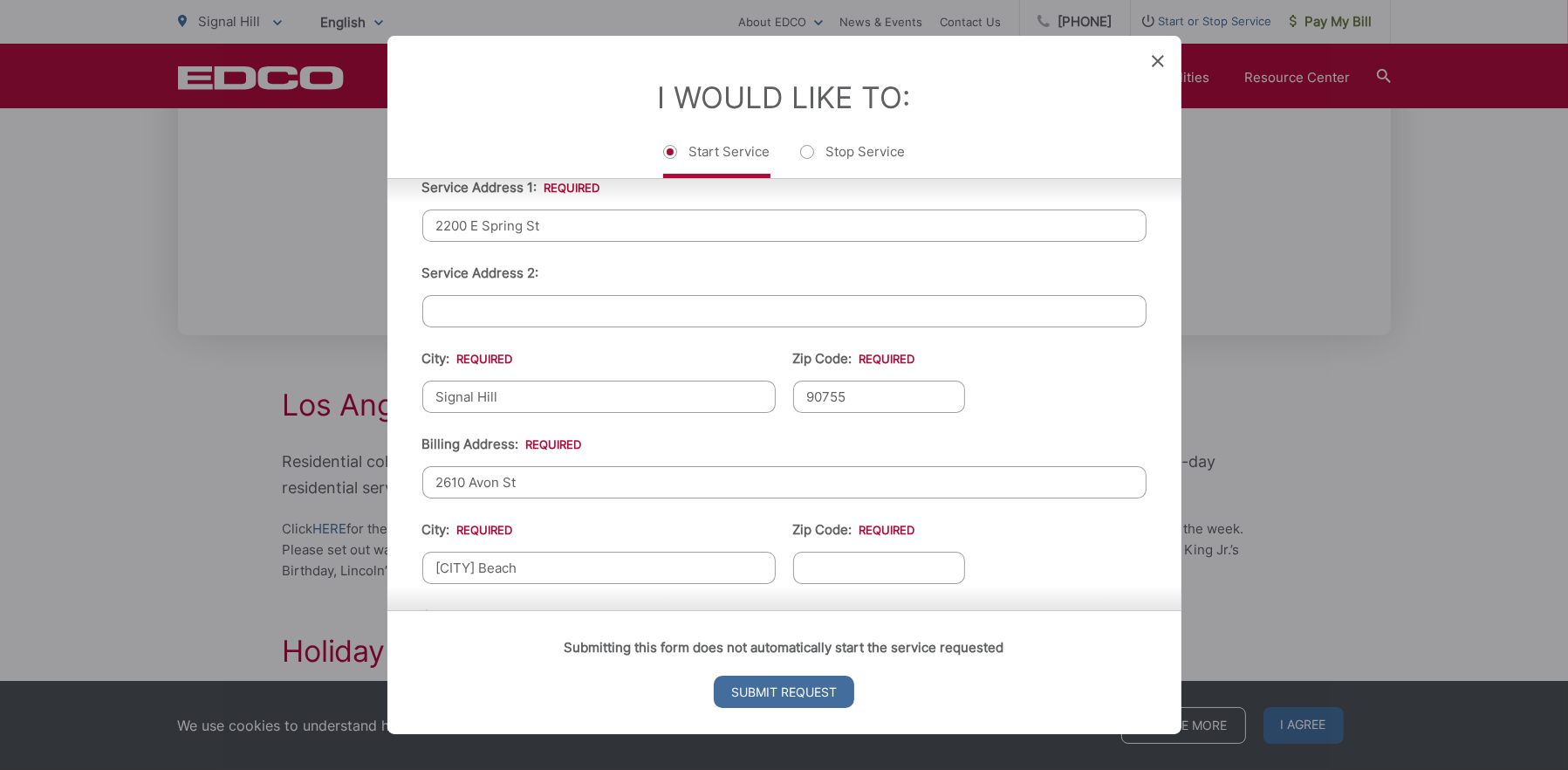type on "Newport Beach" 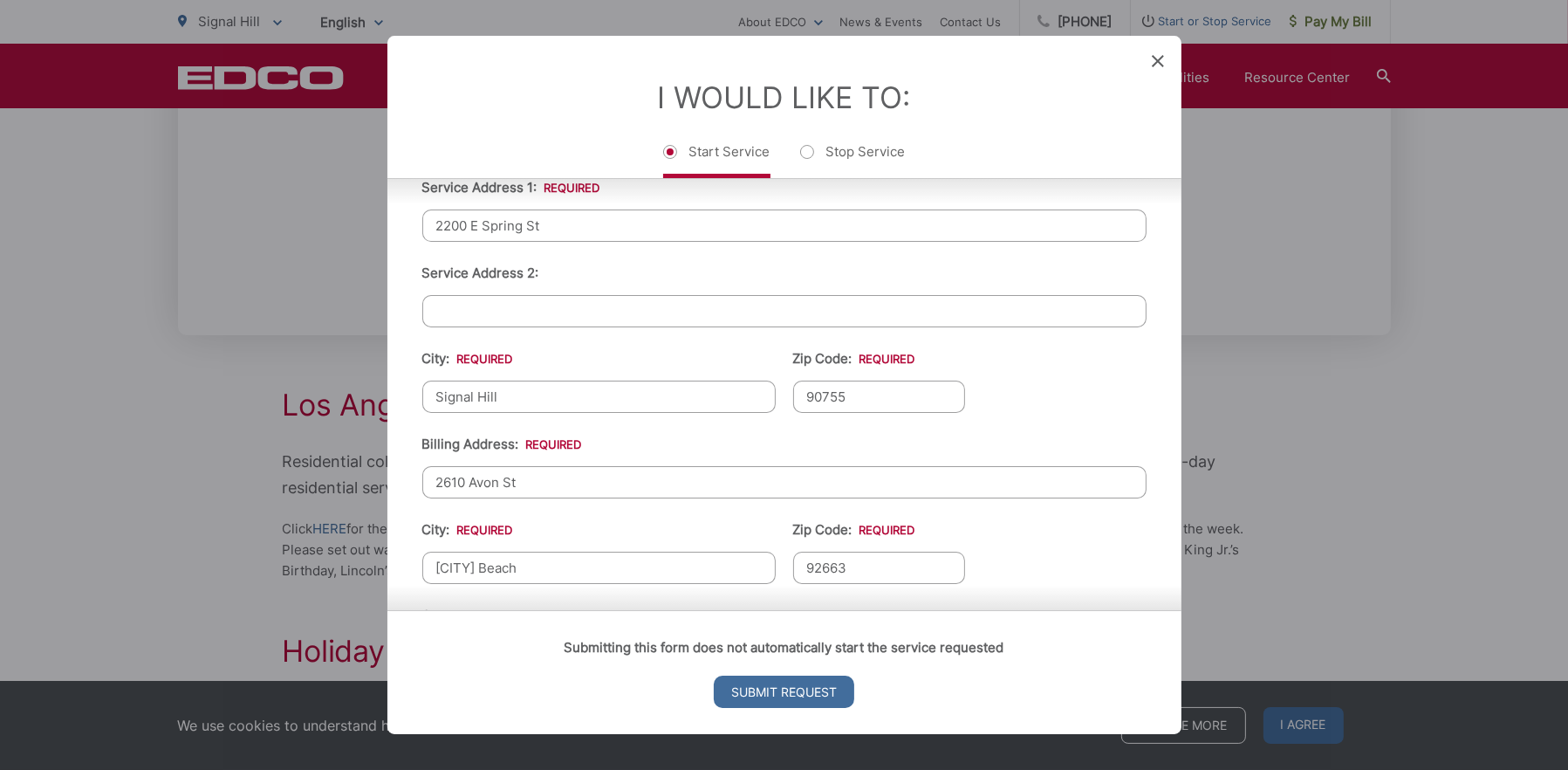 type on "92663" 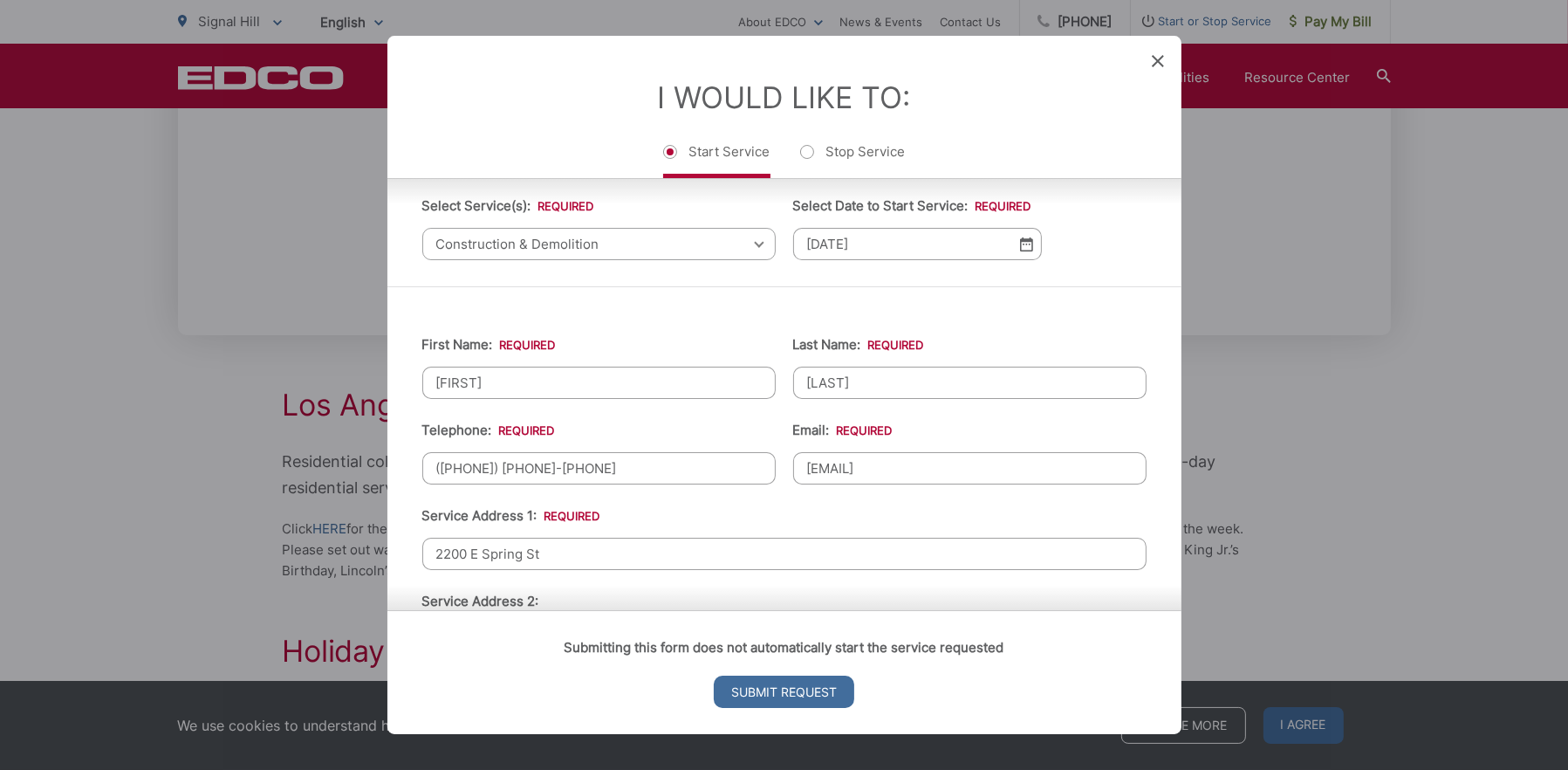 scroll, scrollTop: 0, scrollLeft: 0, axis: both 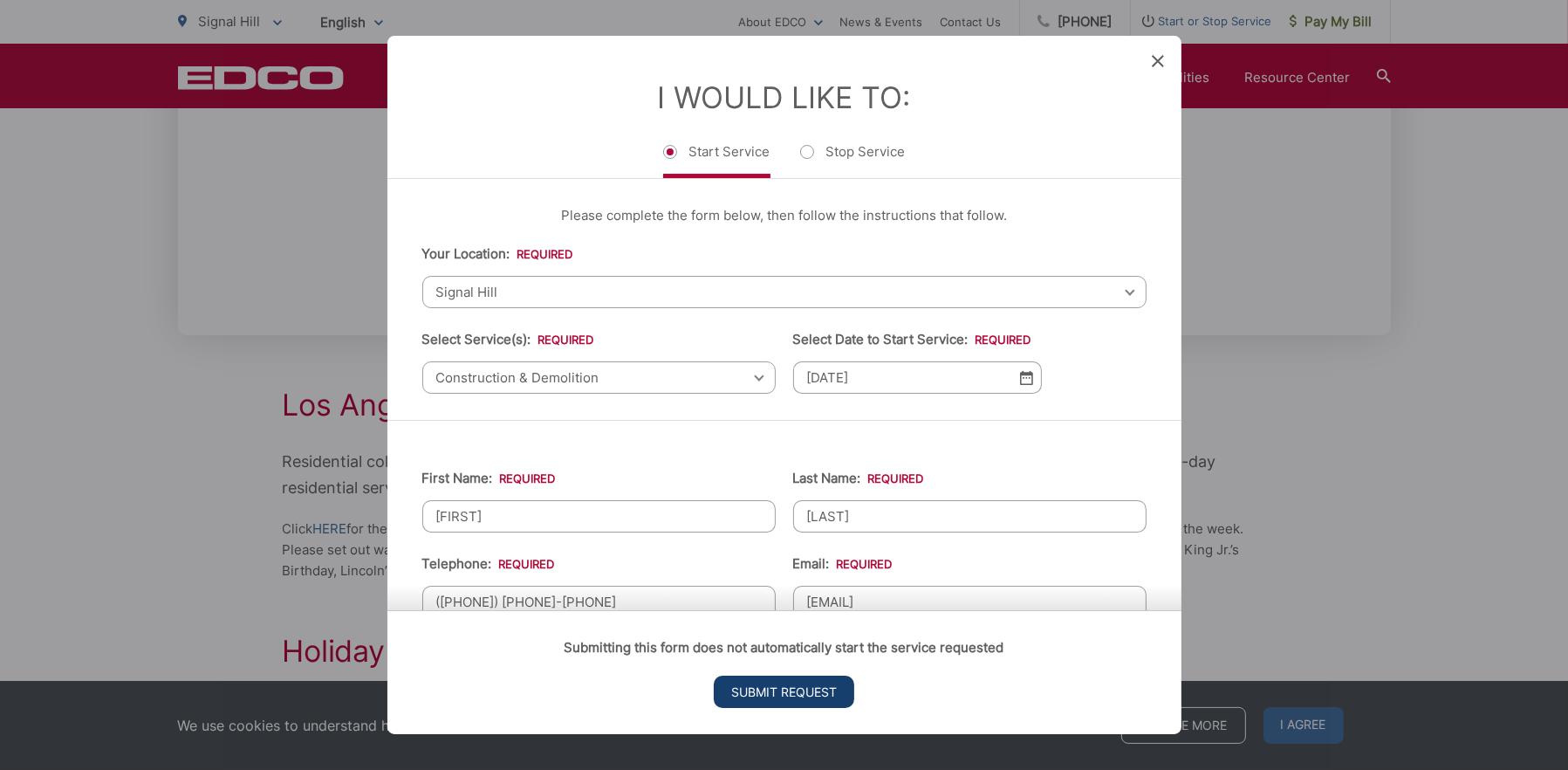 click on "Submit Request" at bounding box center [784, 691] 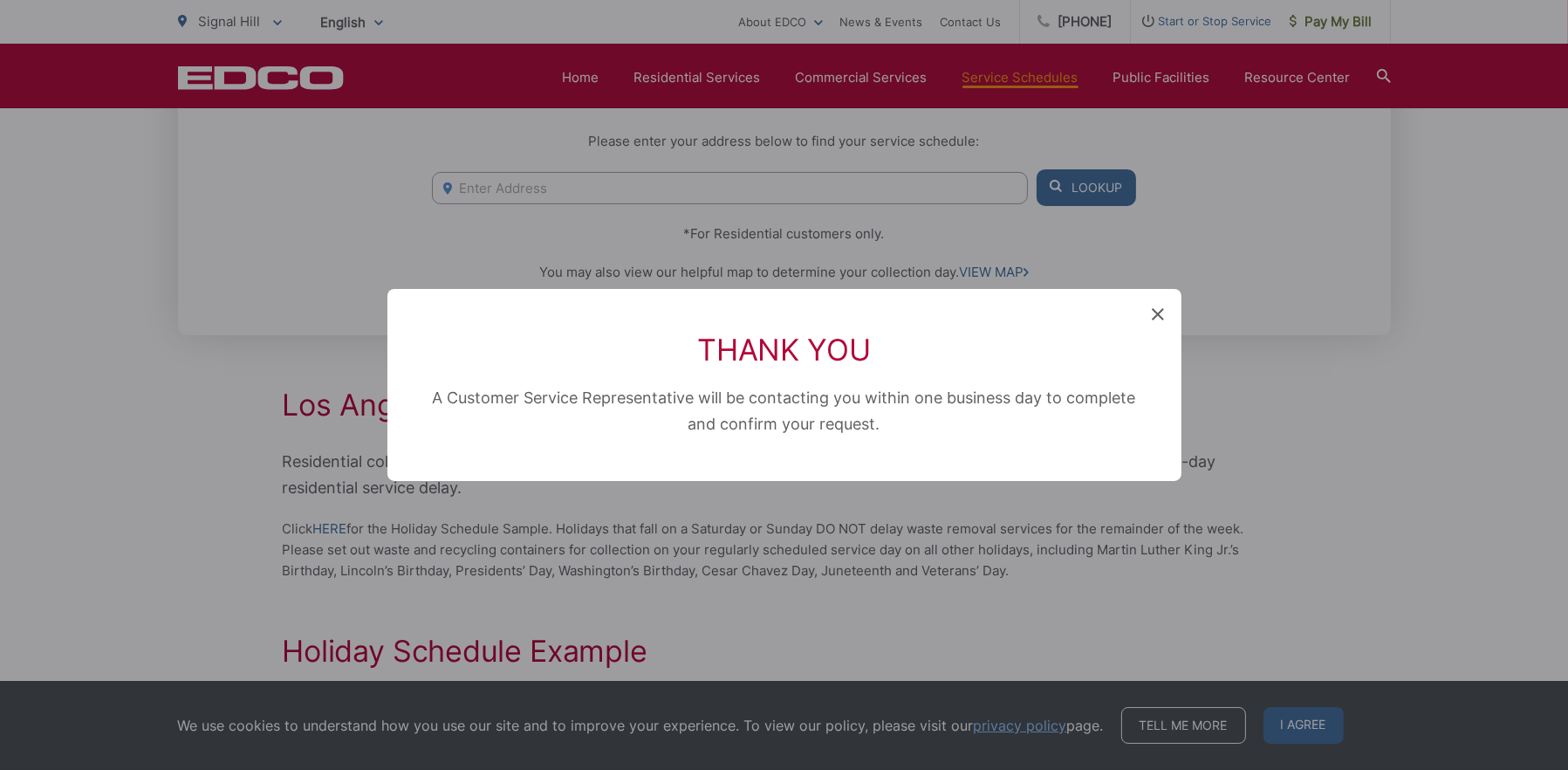 scroll, scrollTop: 638, scrollLeft: 0, axis: vertical 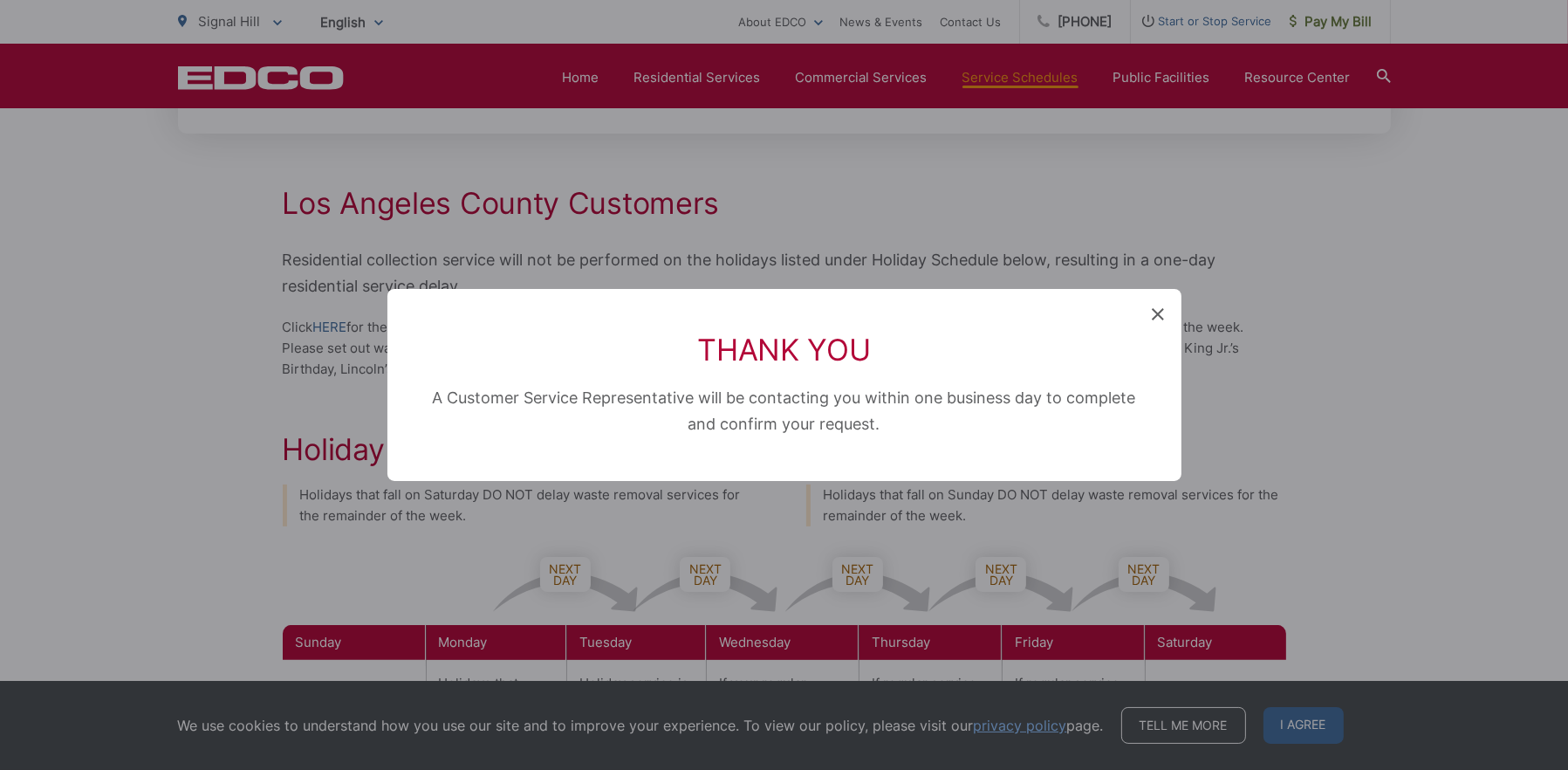 click on "A Customer Service Representative will be contacting you within one business day to complete and confirm your request." at bounding box center [784, 410] 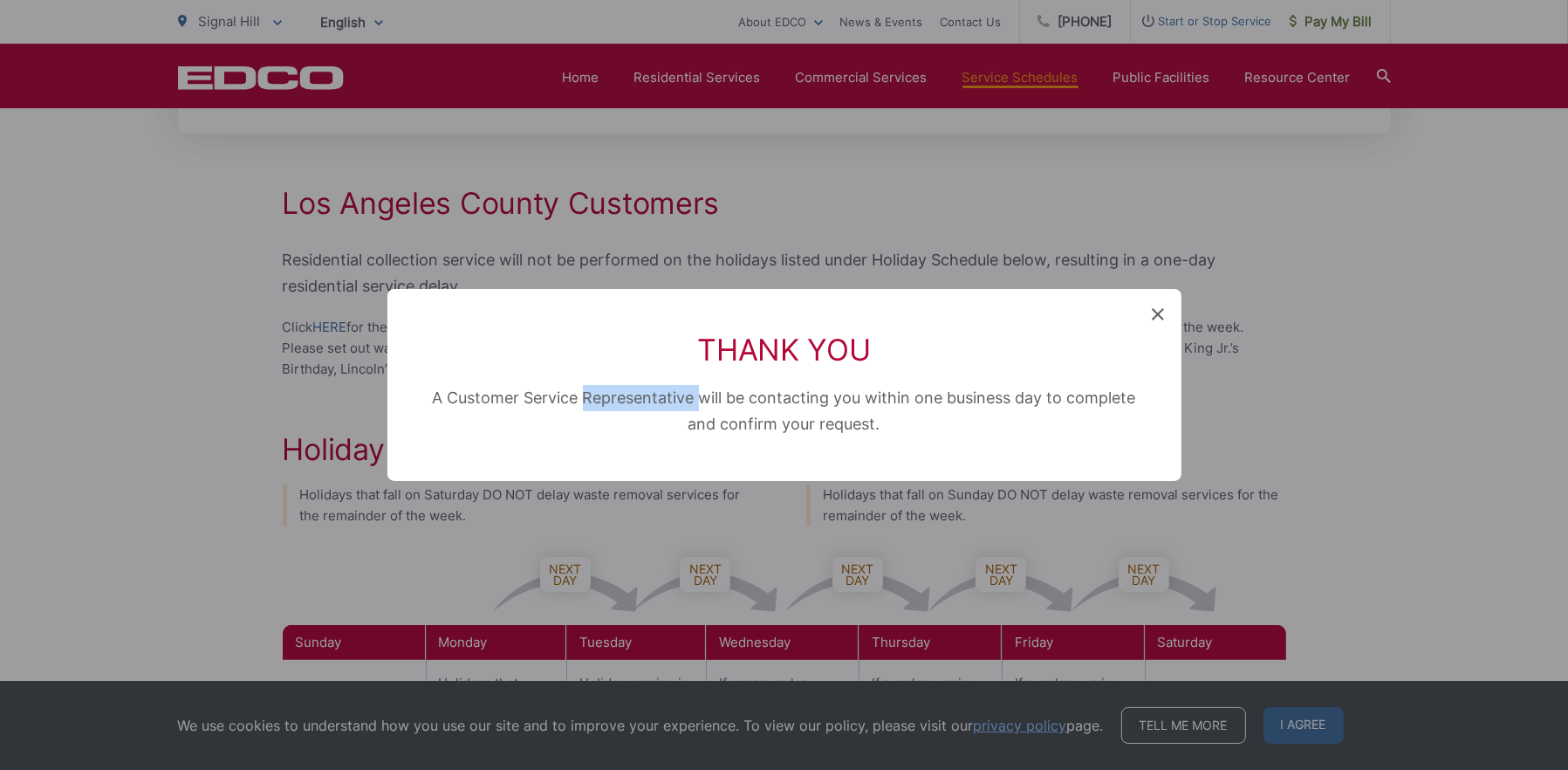 click on "A Customer Service Representative will be contacting you within one business day to complete and confirm your request." at bounding box center [784, 410] 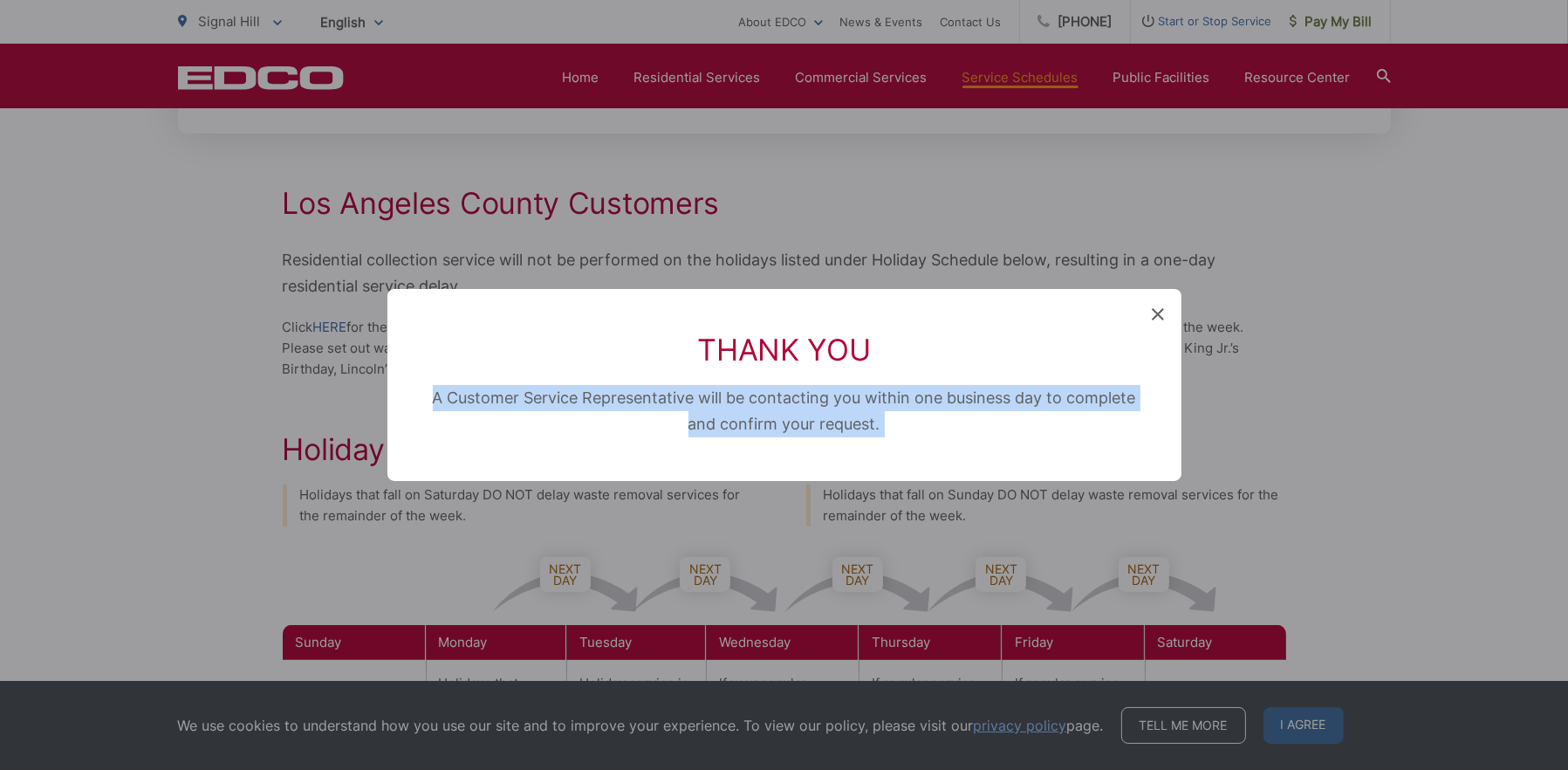 click on "A Customer Service Representative will be contacting you within one business day to complete and confirm your request." at bounding box center [784, 410] 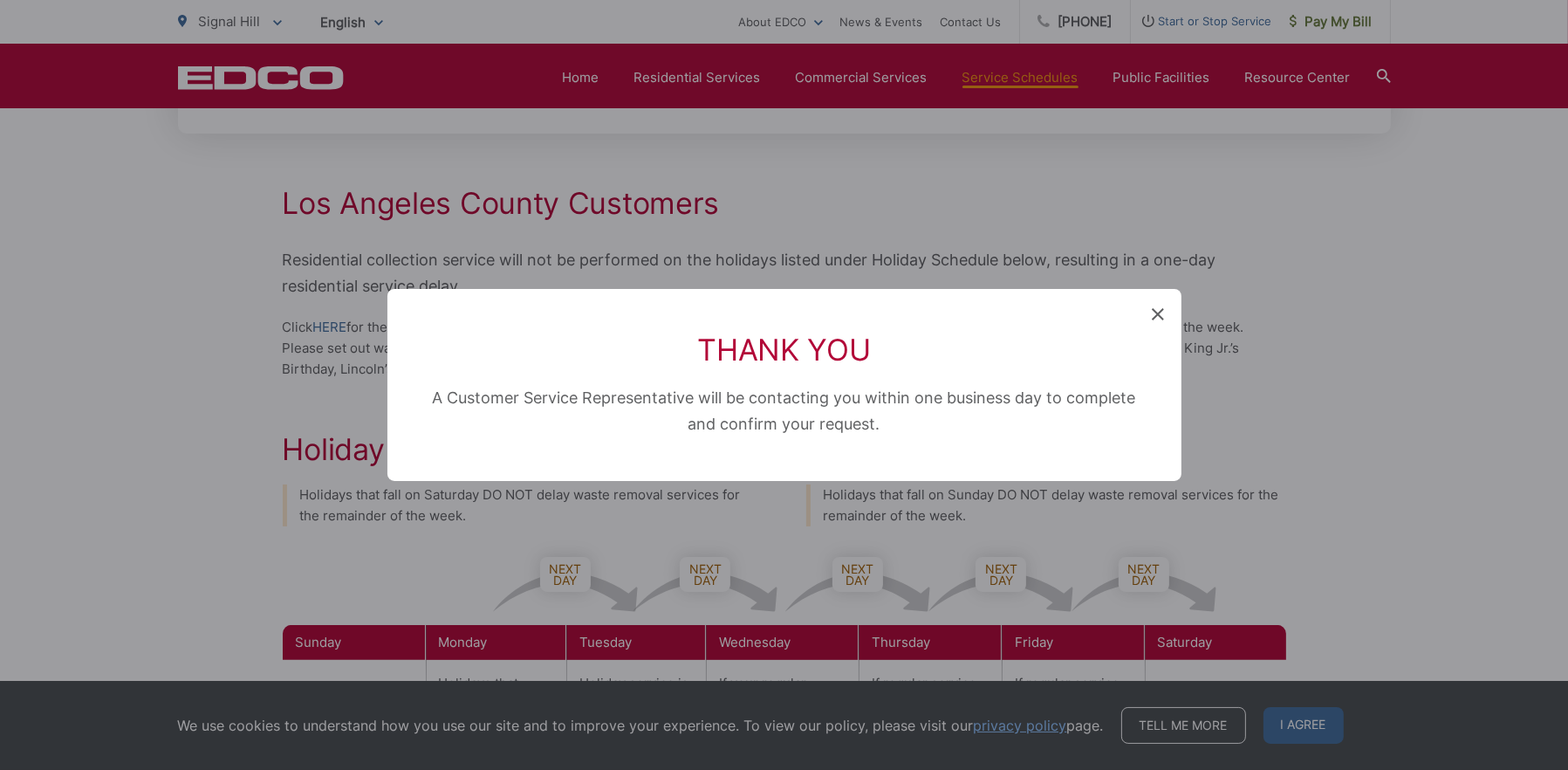 click on "Thank You
A Customer Service Representative will be contacting you within one business day to complete and confirm your request." at bounding box center (784, 385) 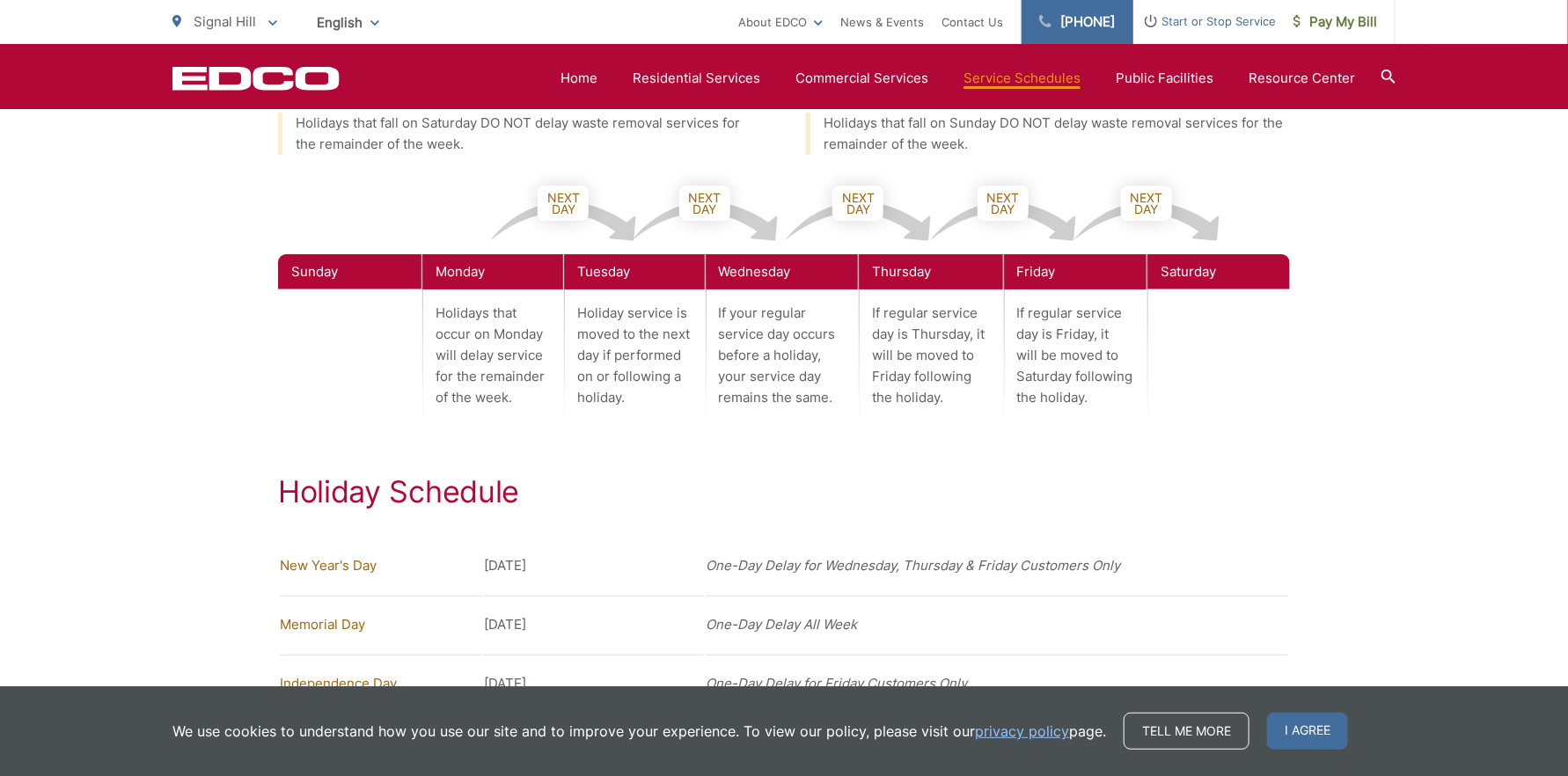 scroll, scrollTop: 961, scrollLeft: 0, axis: vertical 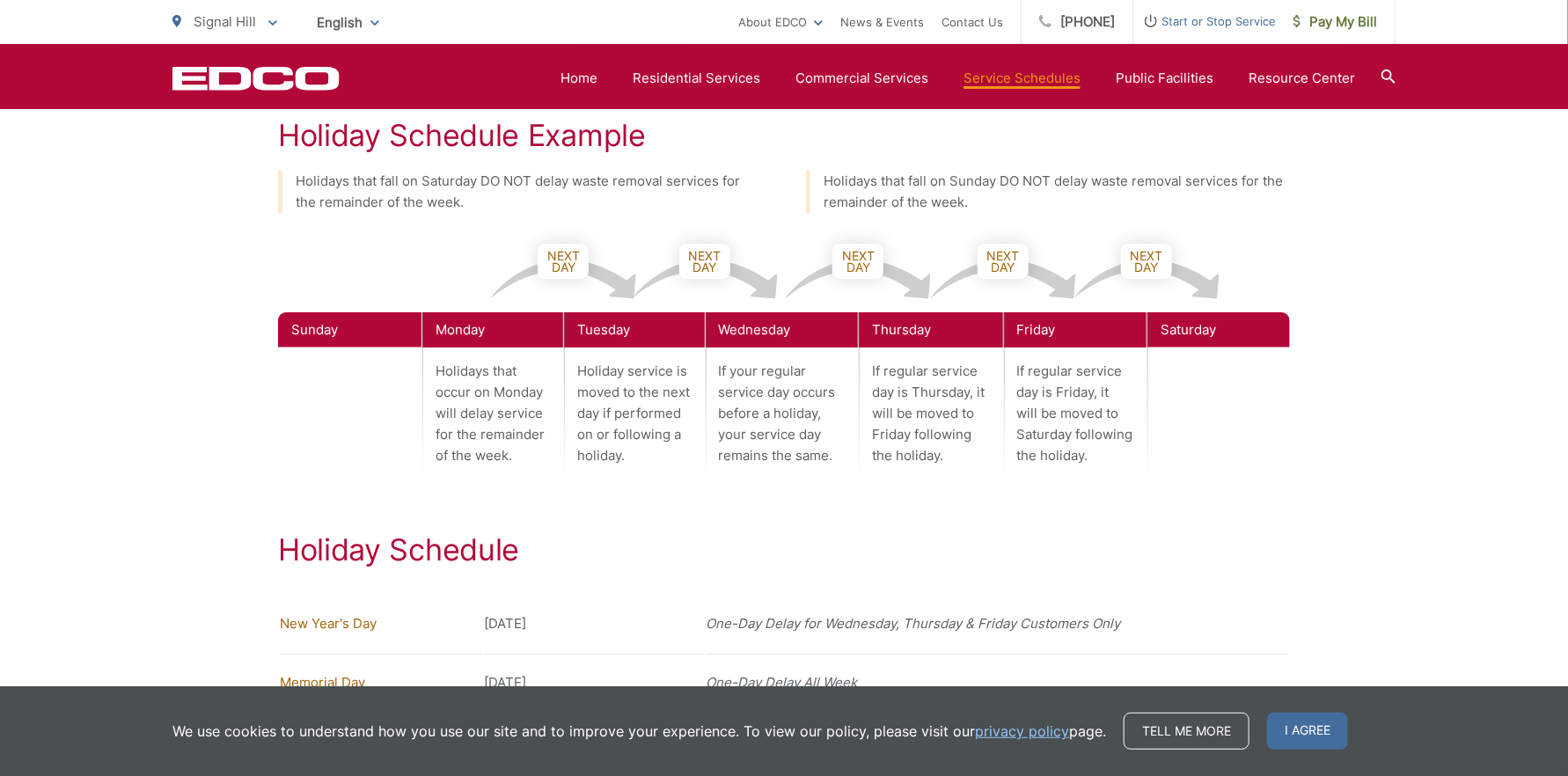 click on "Service Schedules" at bounding box center (1022, 78) 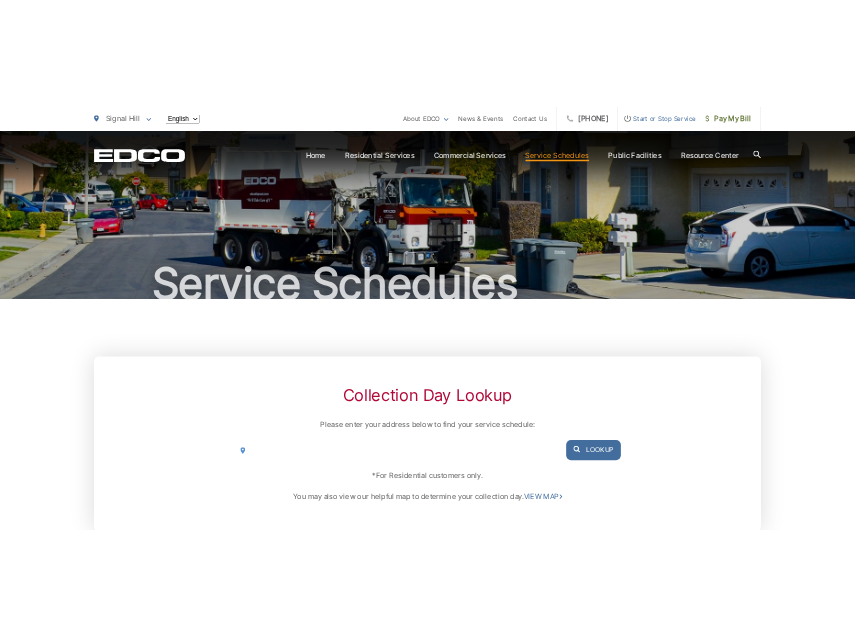 scroll, scrollTop: 0, scrollLeft: 0, axis: both 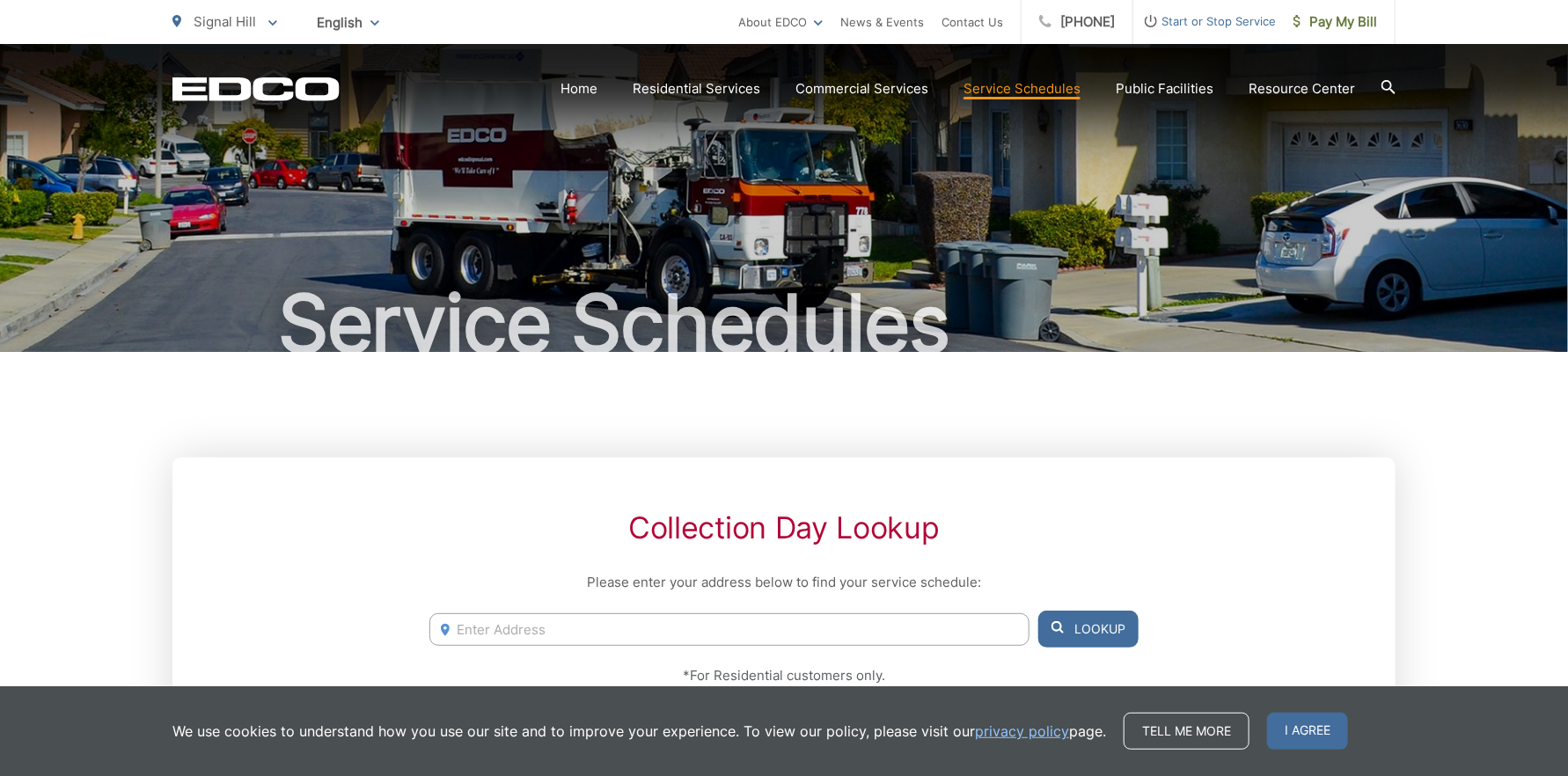click on "Start or Stop Service" at bounding box center (1205, 22) 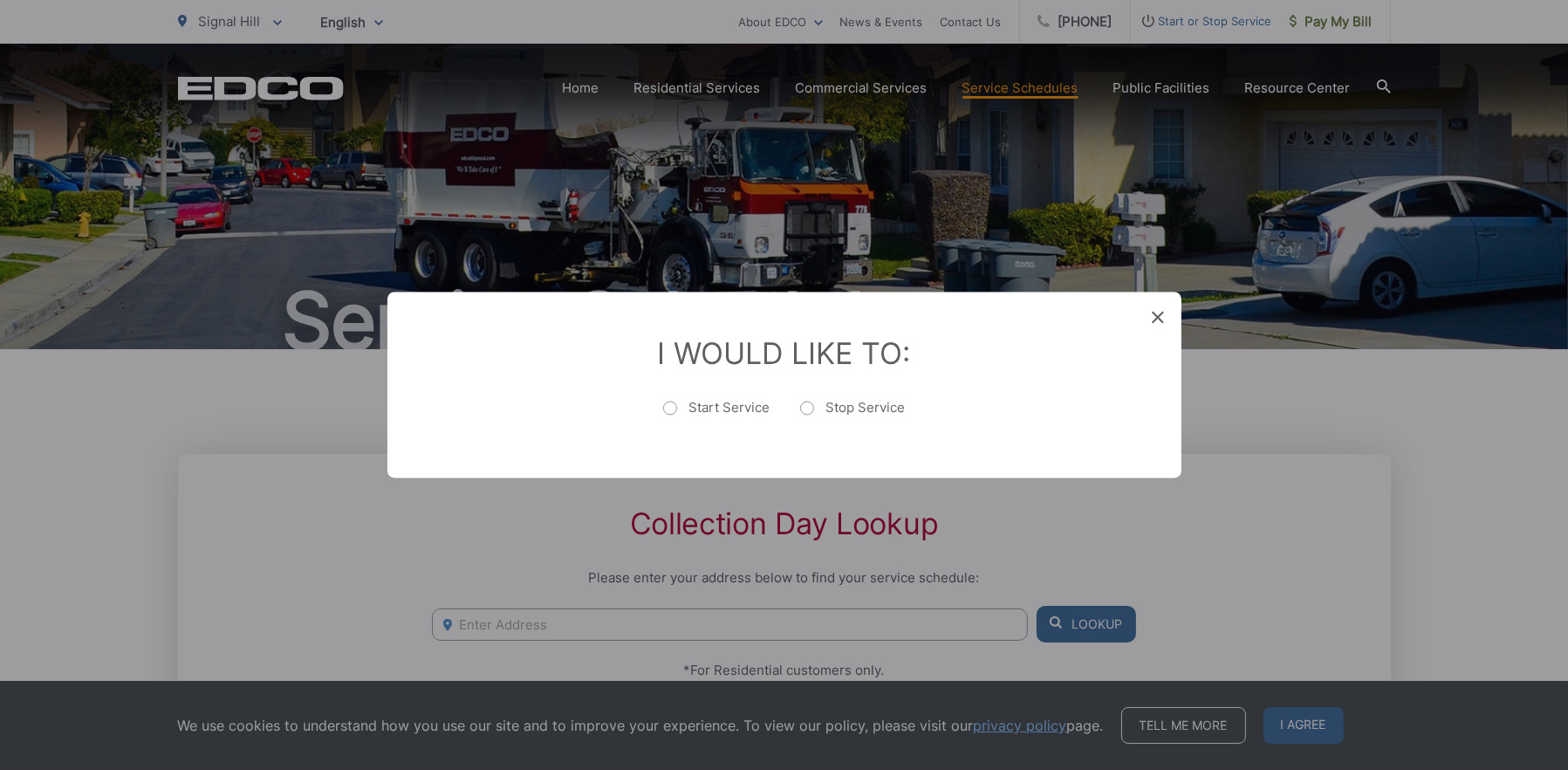 click on "Stop Service" at bounding box center (852, 417) 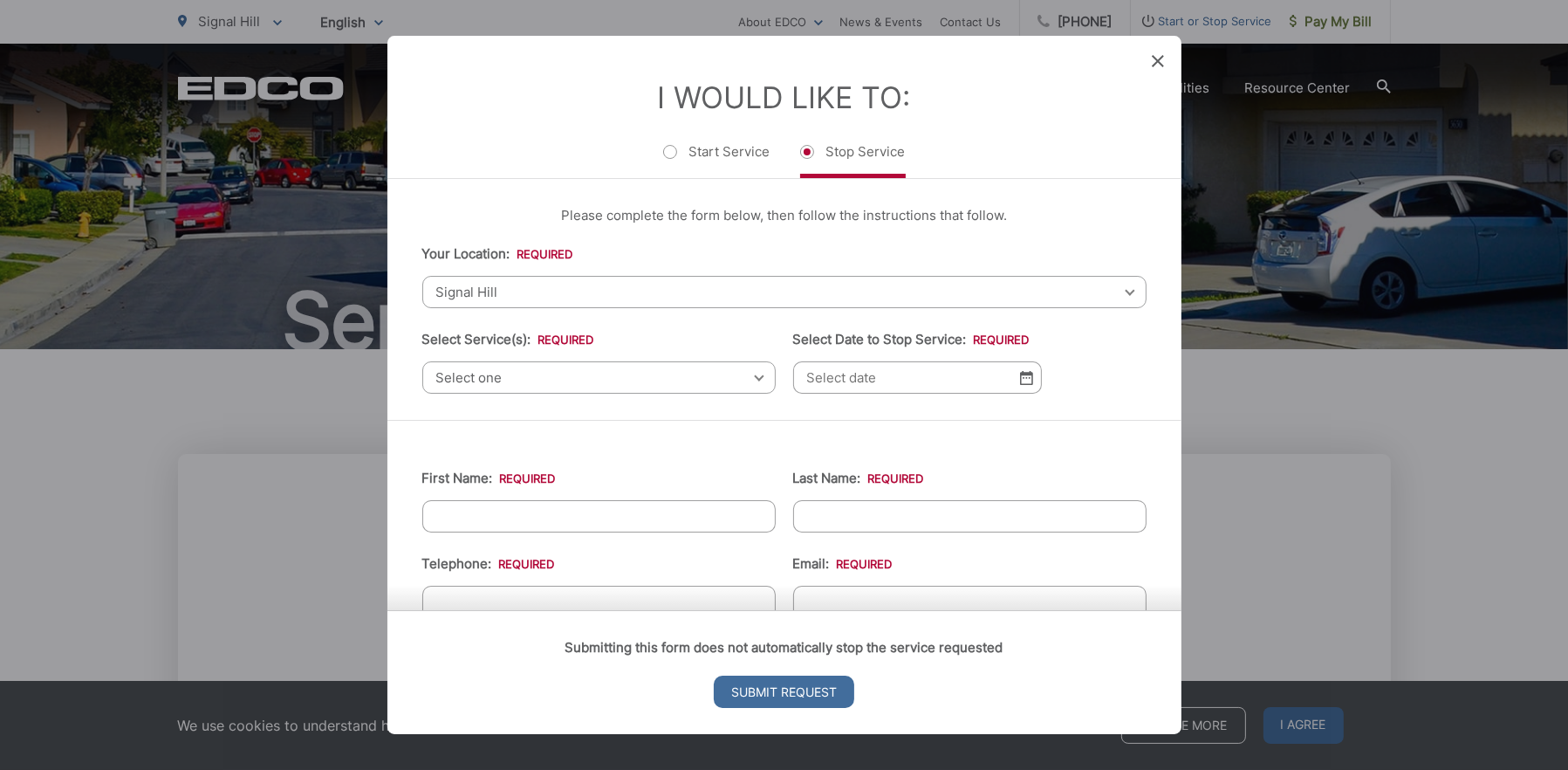 click on "Your Location: * Select your location Alpine Bonita Bonsall Borrego Springs Boulevard Buena Park Campo Coronado Corporate Del Mar Descanso Dulzura City of El Cajon El Cajon County El Segundo Encinitas Escondido Escondido County Fallbrook Guatay Imperial Beach Jacumba Jamul Julian La Mesa City La Mesa County La Mirada La Palma Lakeside Lakewood Lemon Grove Lincoln Acres Long Beach National City Pala Pauma Valley Pine Valley Potrero Poway Rainbow Ramona Rancho Palos Verdes Rancho Santa Fe San Diego San Marcos San Marcos County Signal Hill Solana Beach Spring Valley Tecate Torrance Valley Center City of Vista Vista County Signal Hill Select your location Alpine Bonita Bonsall Borrego Springs Boulevard Buena Park Campo Coronado Corporate Del Mar Descanso Dulzura City of El Cajon El Cajon County El Segundo Encinitas Escondido Escondido County Fallbrook Guatay Imperial Beach Jacumba Jamul Julian La Mesa City La Mesa County La Mirada La Palma Lakeside Lakewood Lemon Grove Lincoln Acres Long Beach National City Pala" at bounding box center (784, 276) 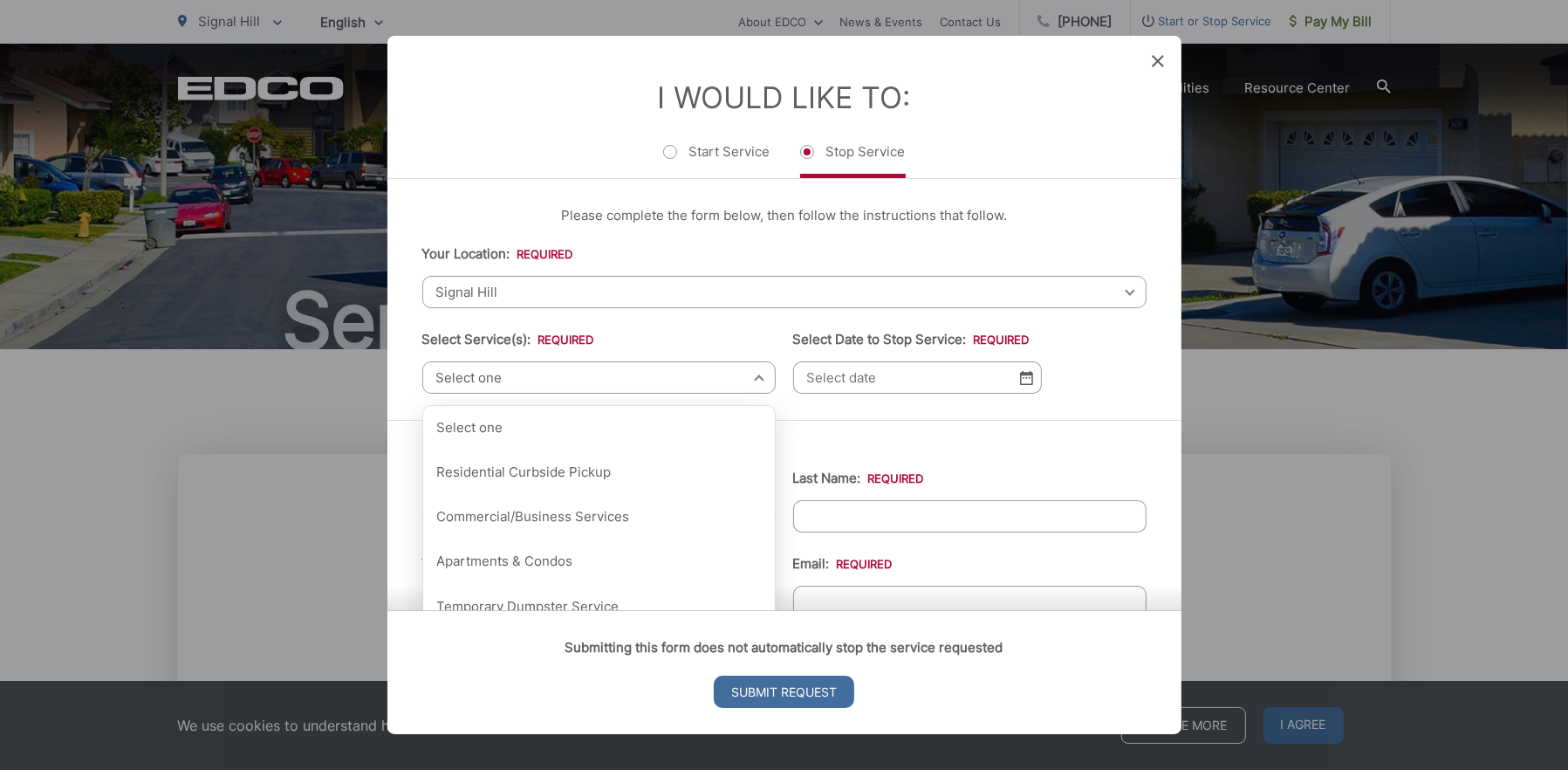 click on "Select one" at bounding box center [599, 377] 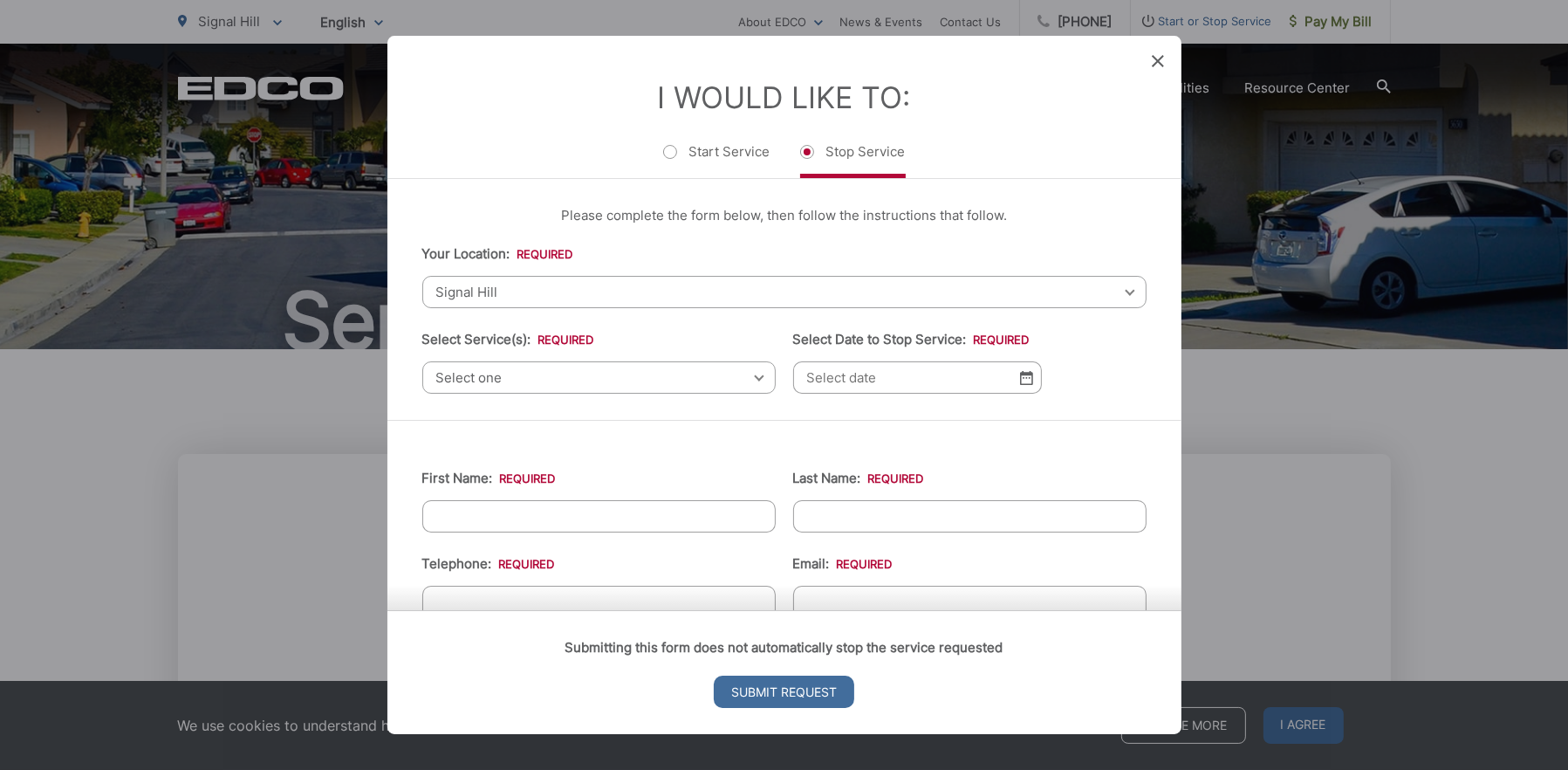 click on "Select one" at bounding box center [599, 377] 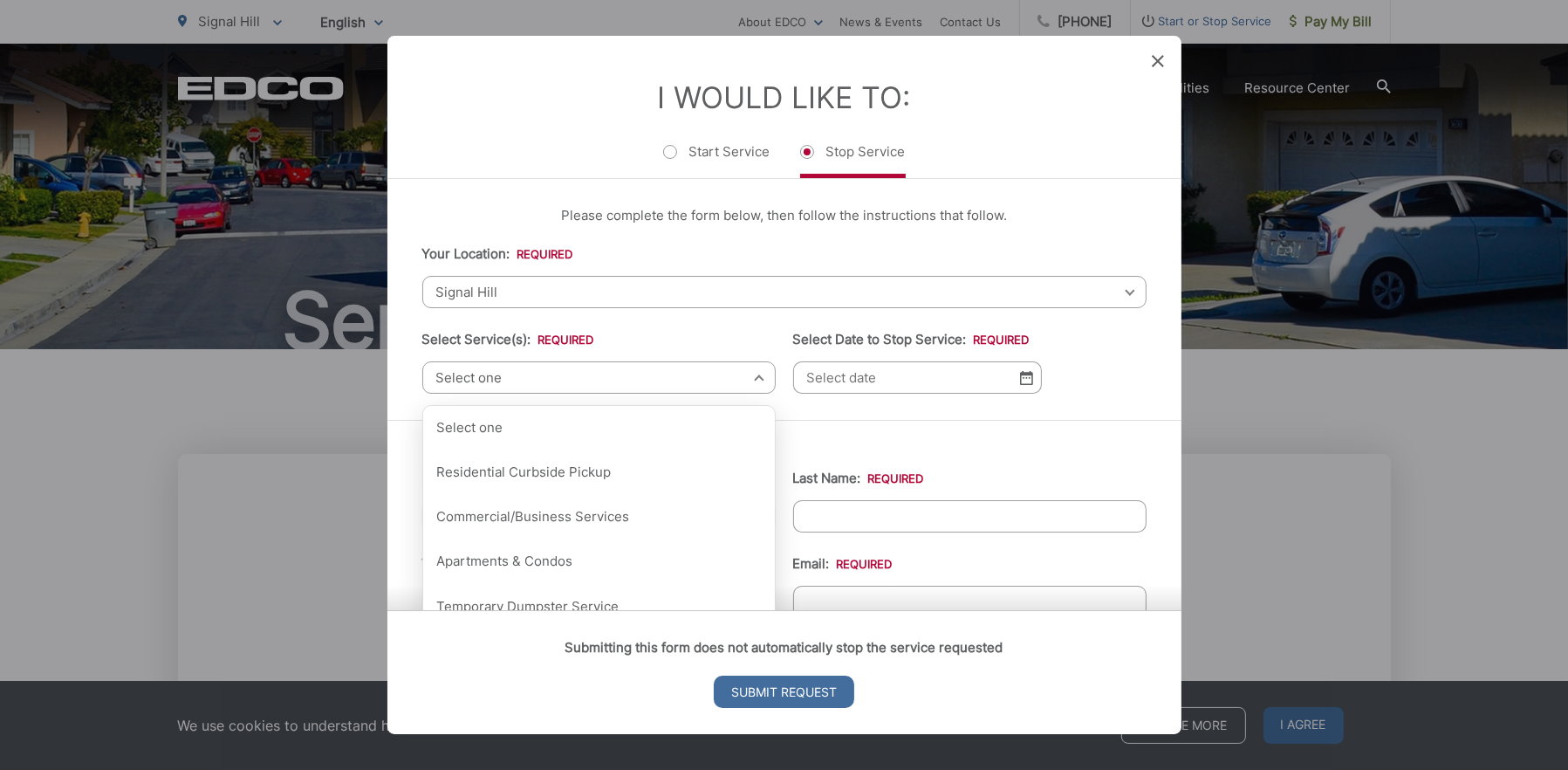 drag, startPoint x: 982, startPoint y: 459, endPoint x: 1094, endPoint y: 308, distance: 188.00266 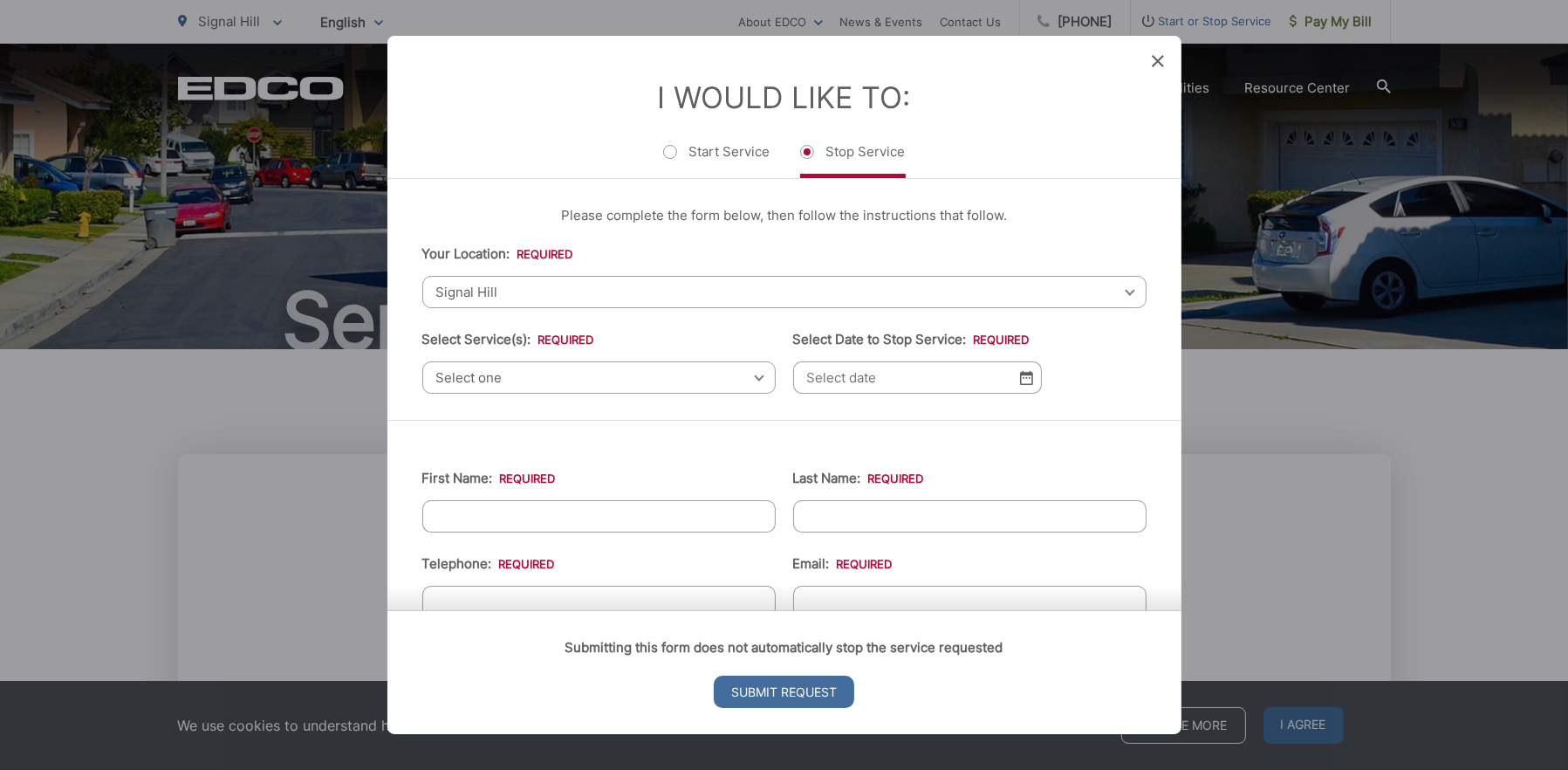 click on "I Would Like To:
Start Service
Stop Service" at bounding box center [784, 107] 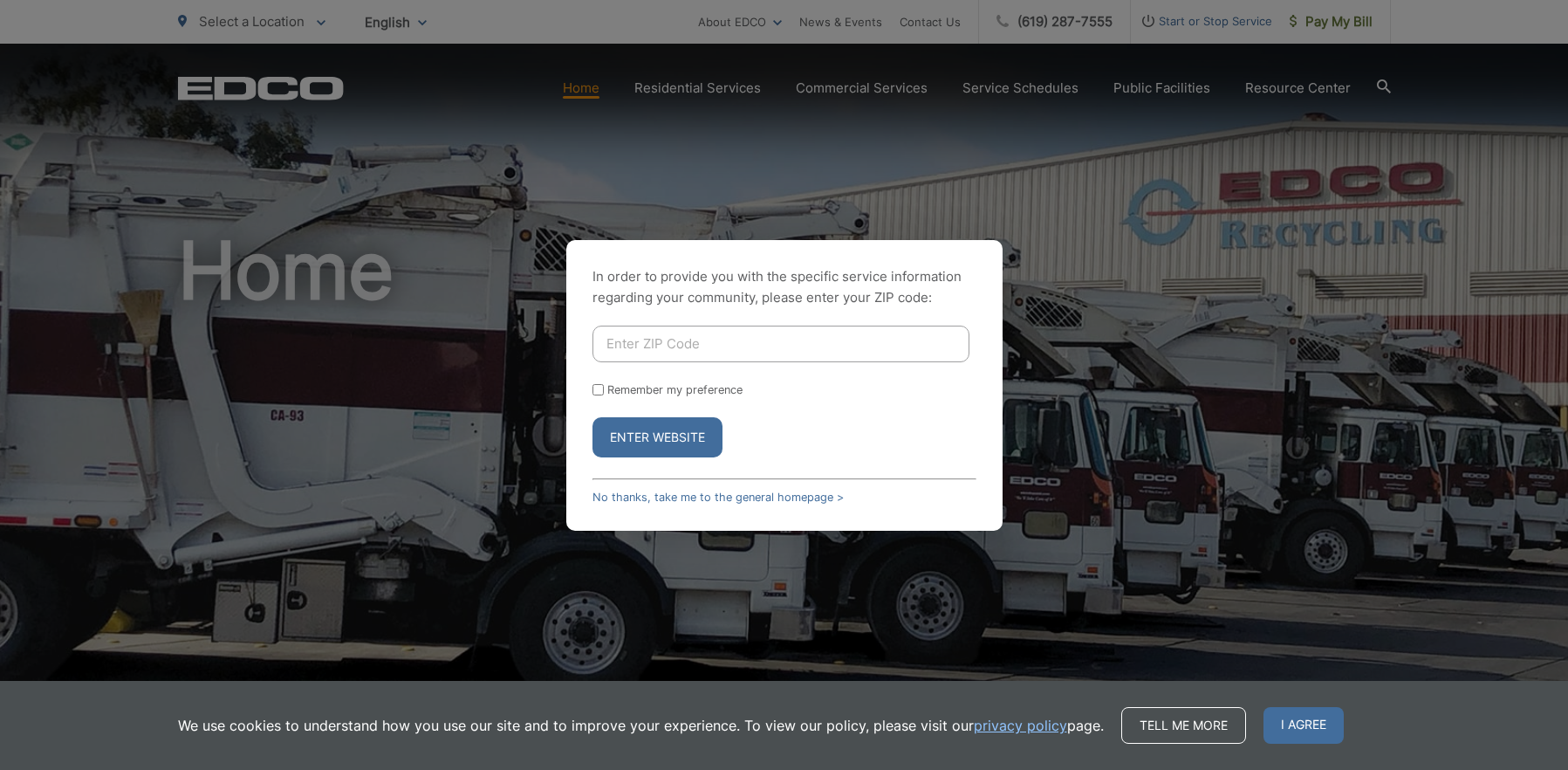 scroll, scrollTop: 0, scrollLeft: 0, axis: both 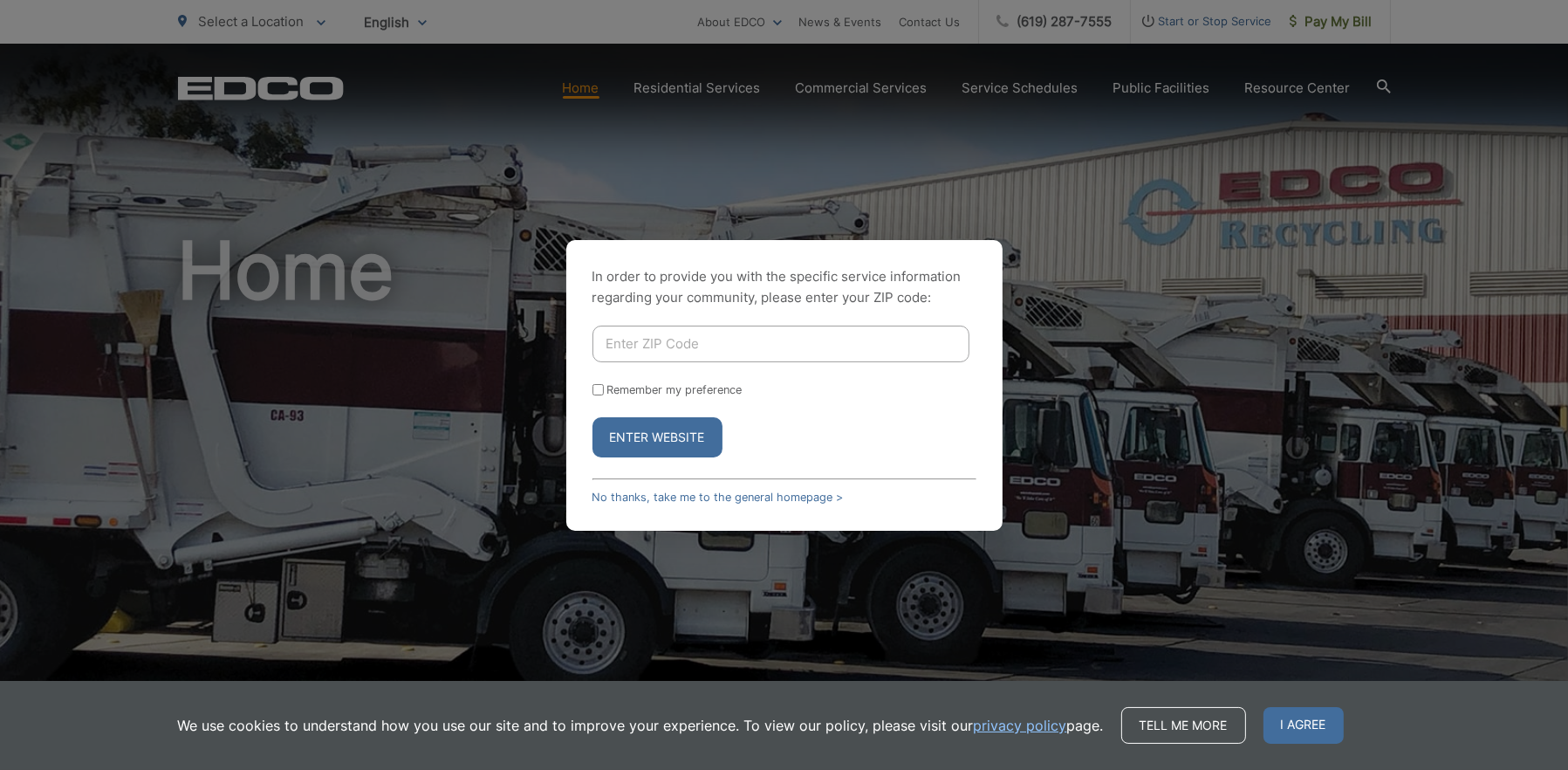 drag, startPoint x: 809, startPoint y: 382, endPoint x: 812, endPoint y: 371, distance: 11.401754 